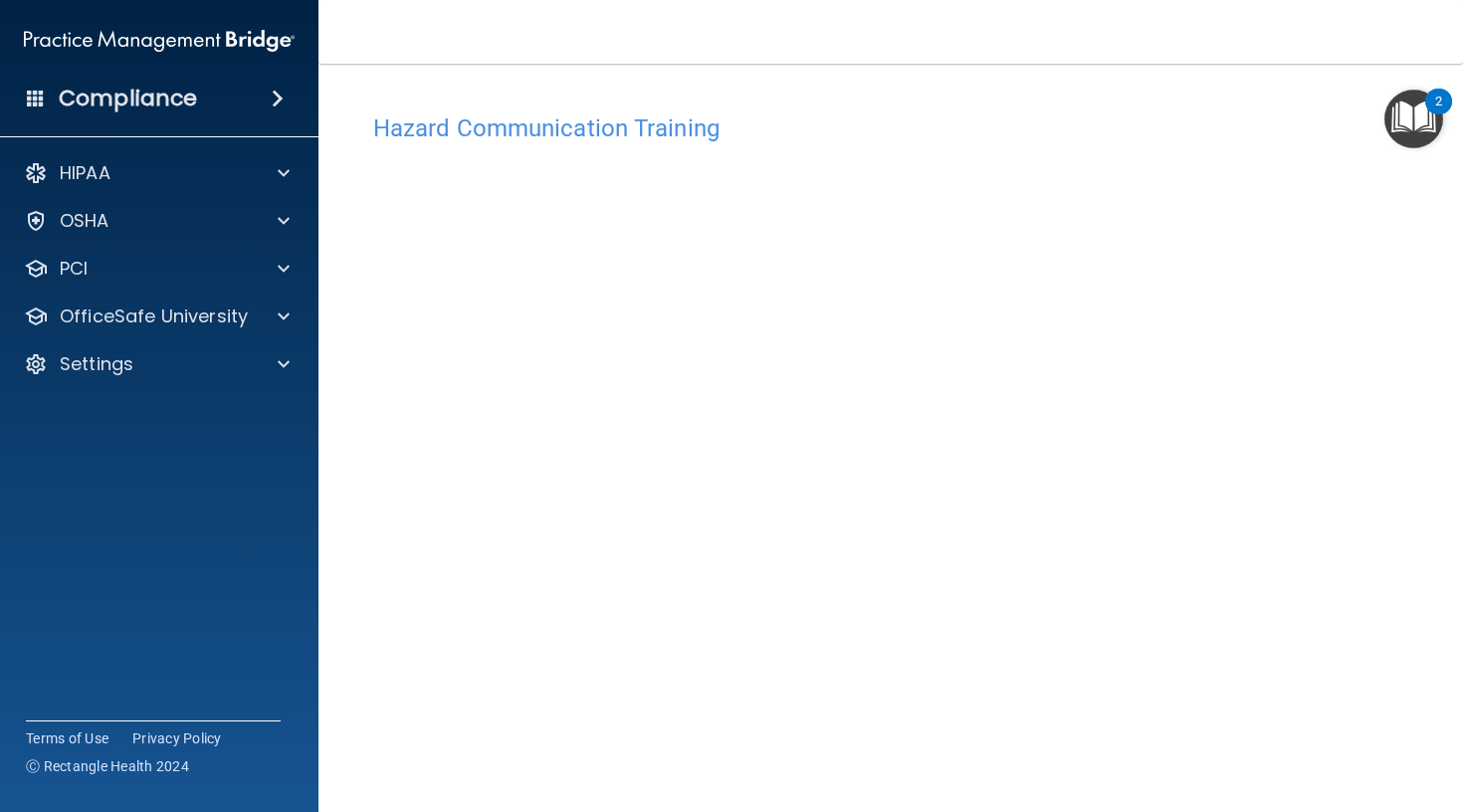 scroll, scrollTop: 0, scrollLeft: 0, axis: both 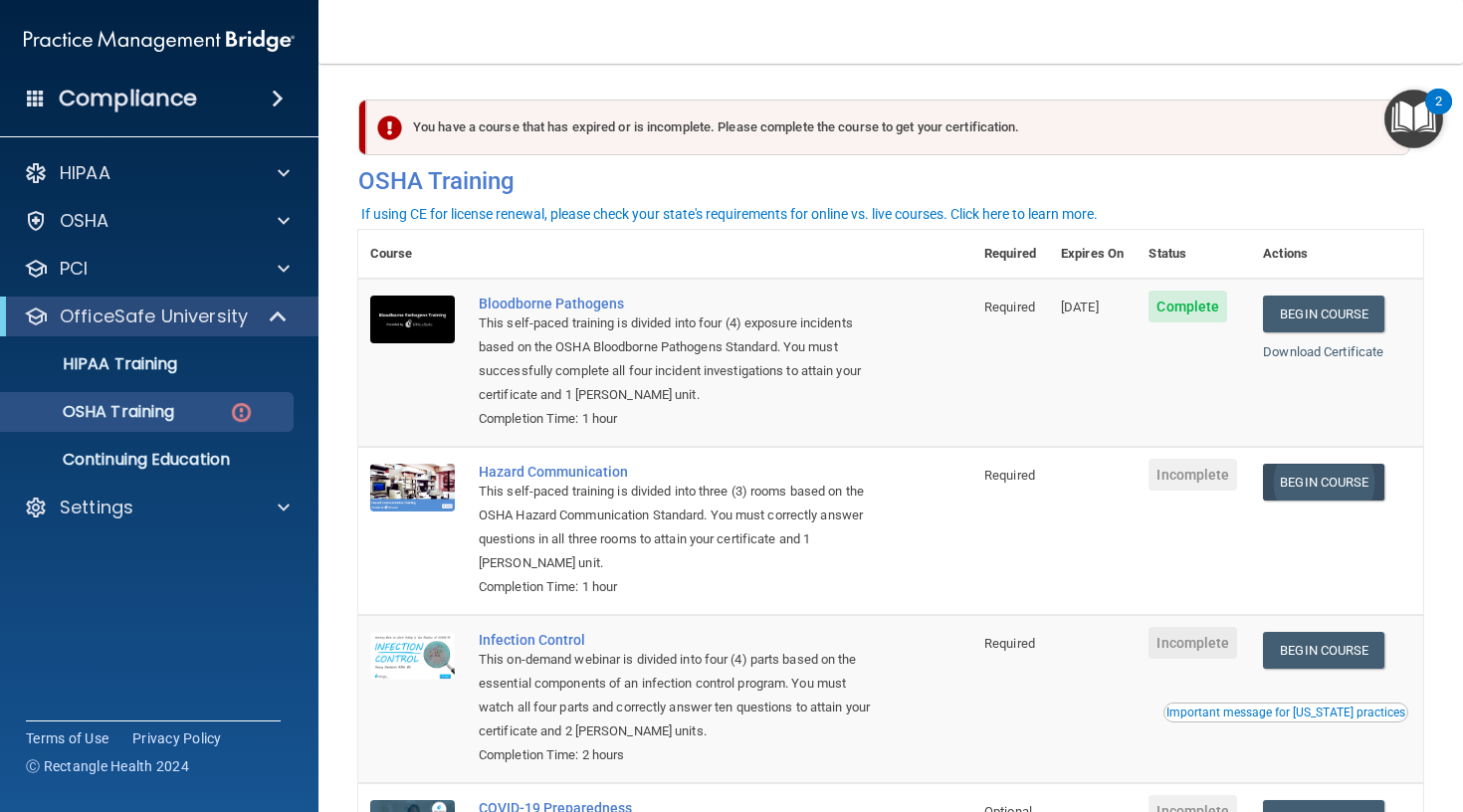 click on "Begin Course" at bounding box center [1324, 482] 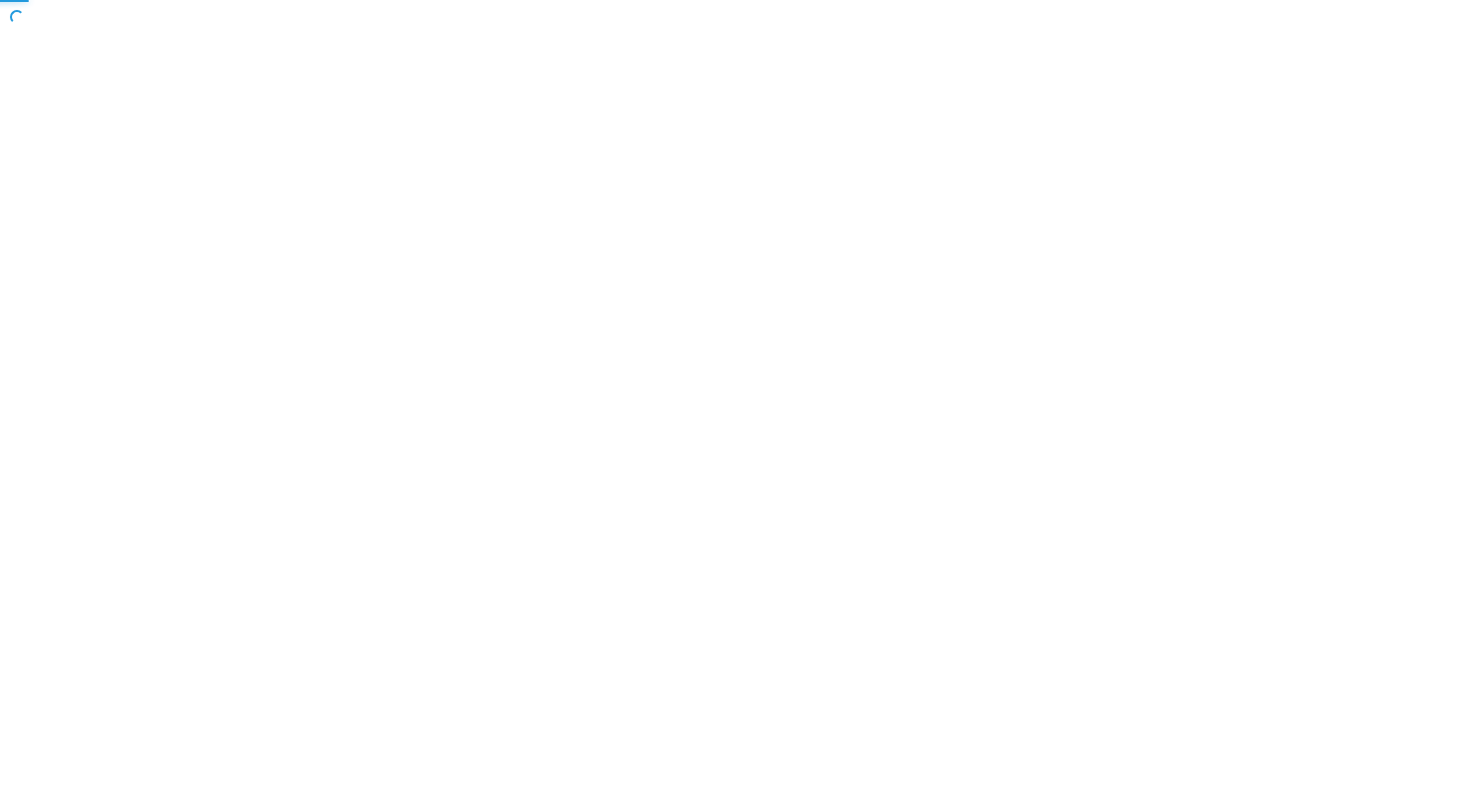 scroll, scrollTop: 0, scrollLeft: 0, axis: both 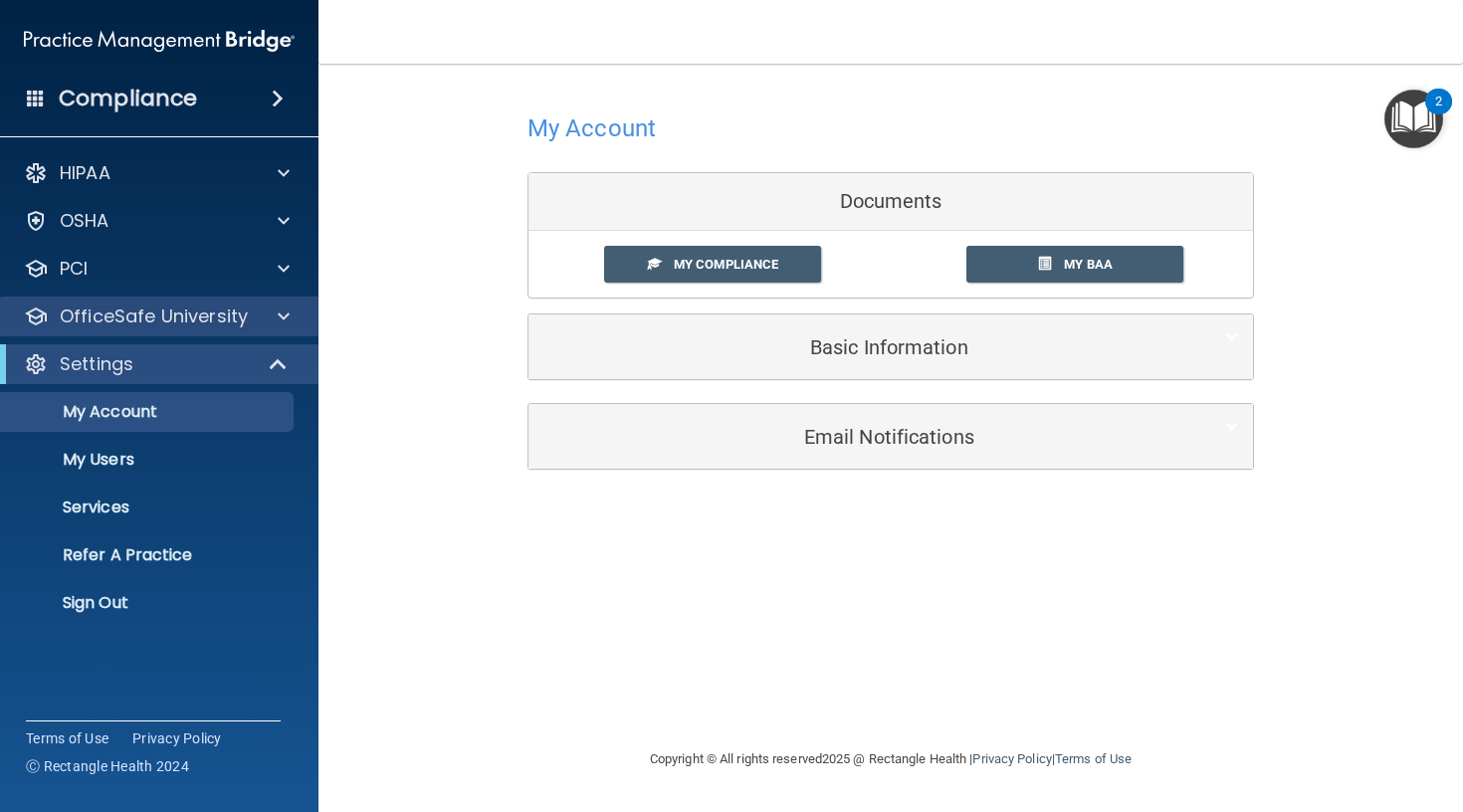 click on "OfficeSafe University" at bounding box center (153, 316) 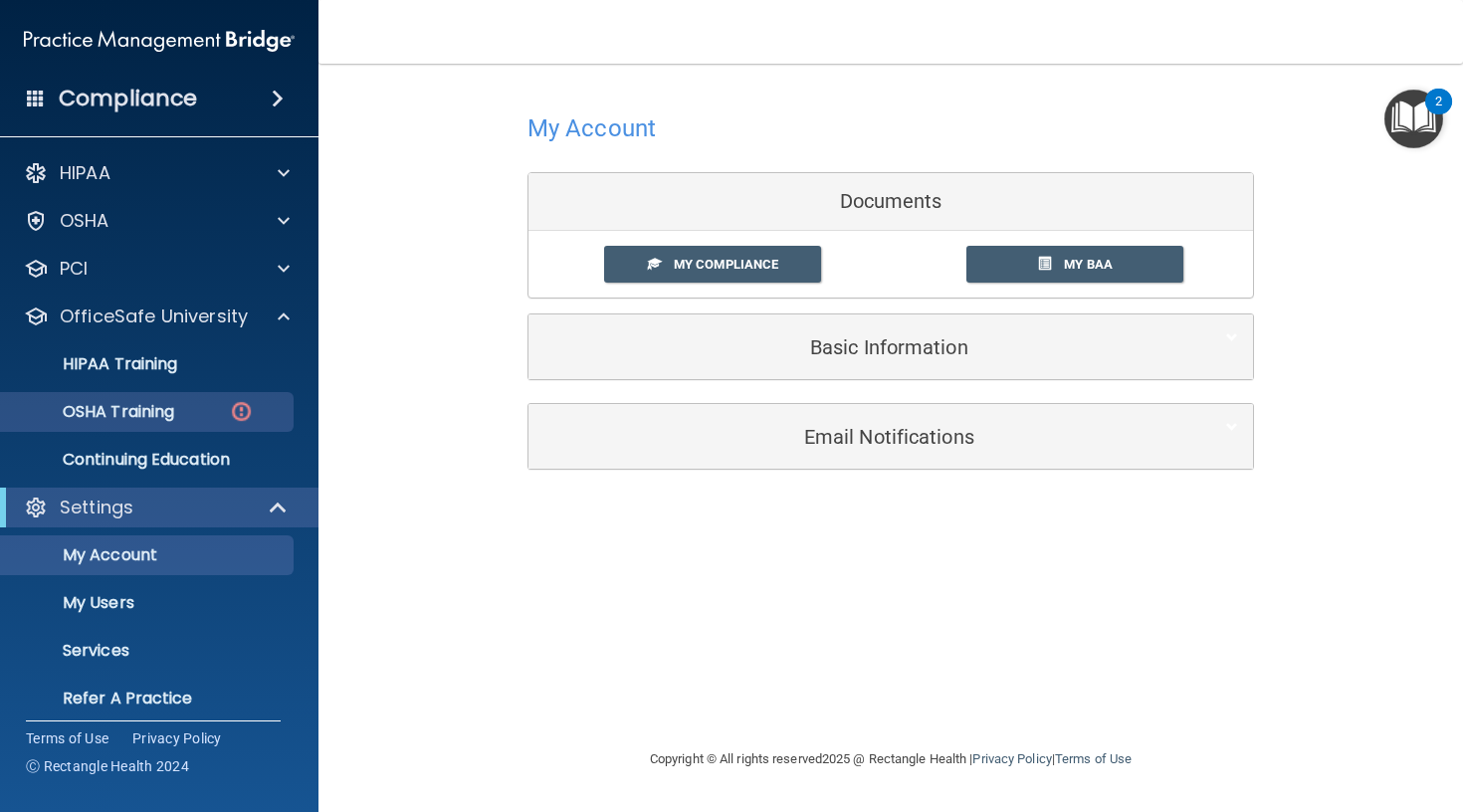 click on "OSHA Training" at bounding box center [94, 412] 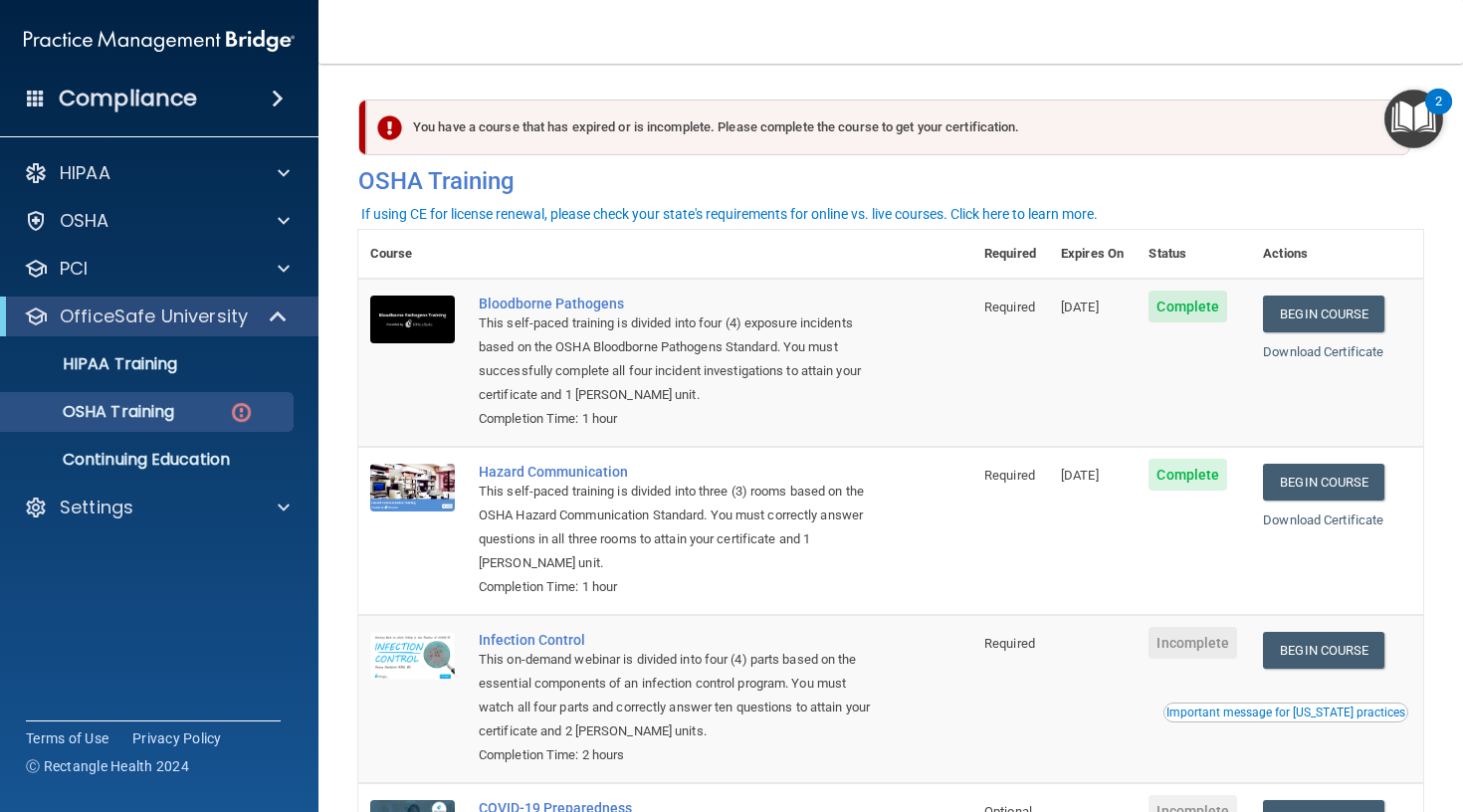 click on "Incomplete" at bounding box center [1192, 643] 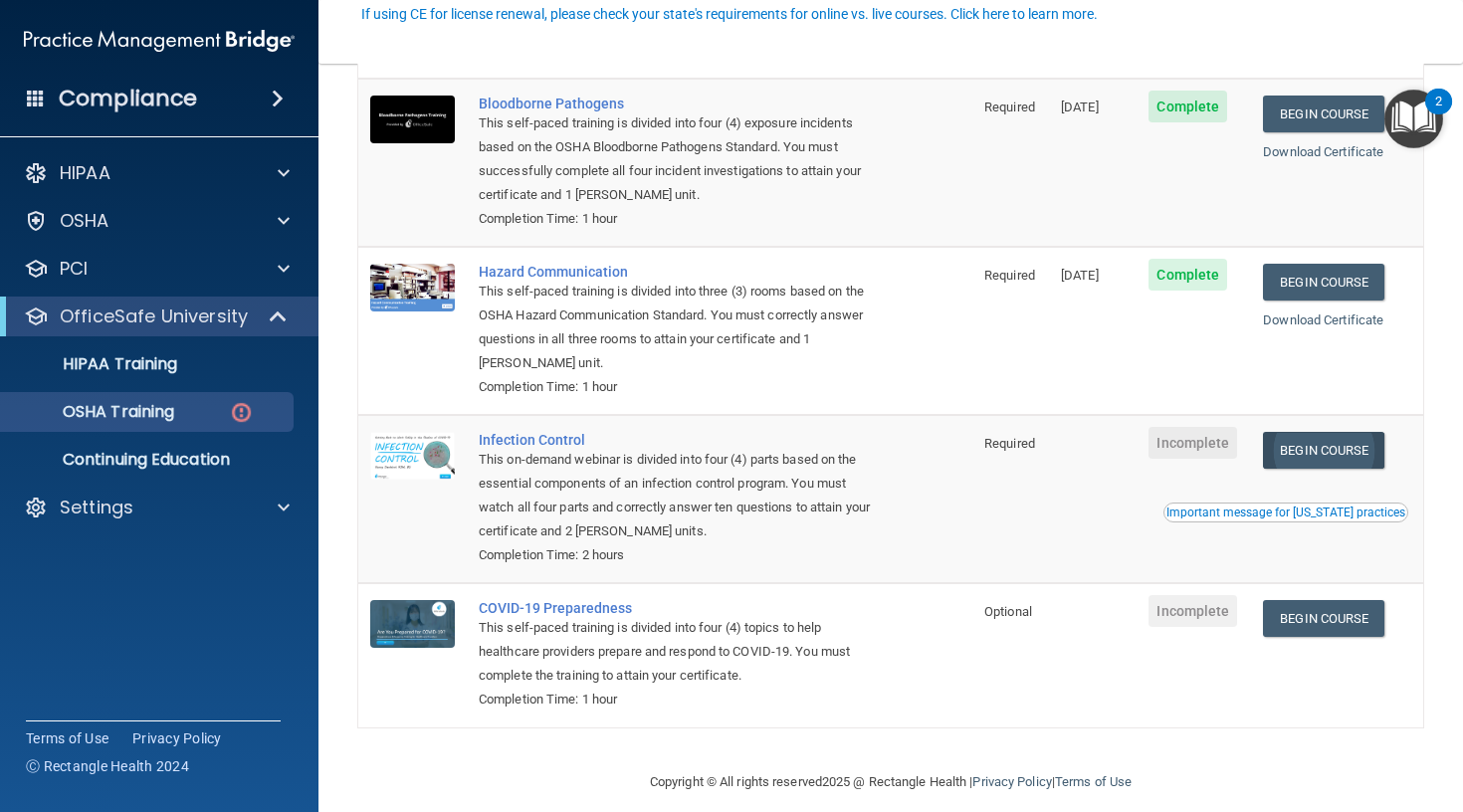 scroll, scrollTop: 198, scrollLeft: 0, axis: vertical 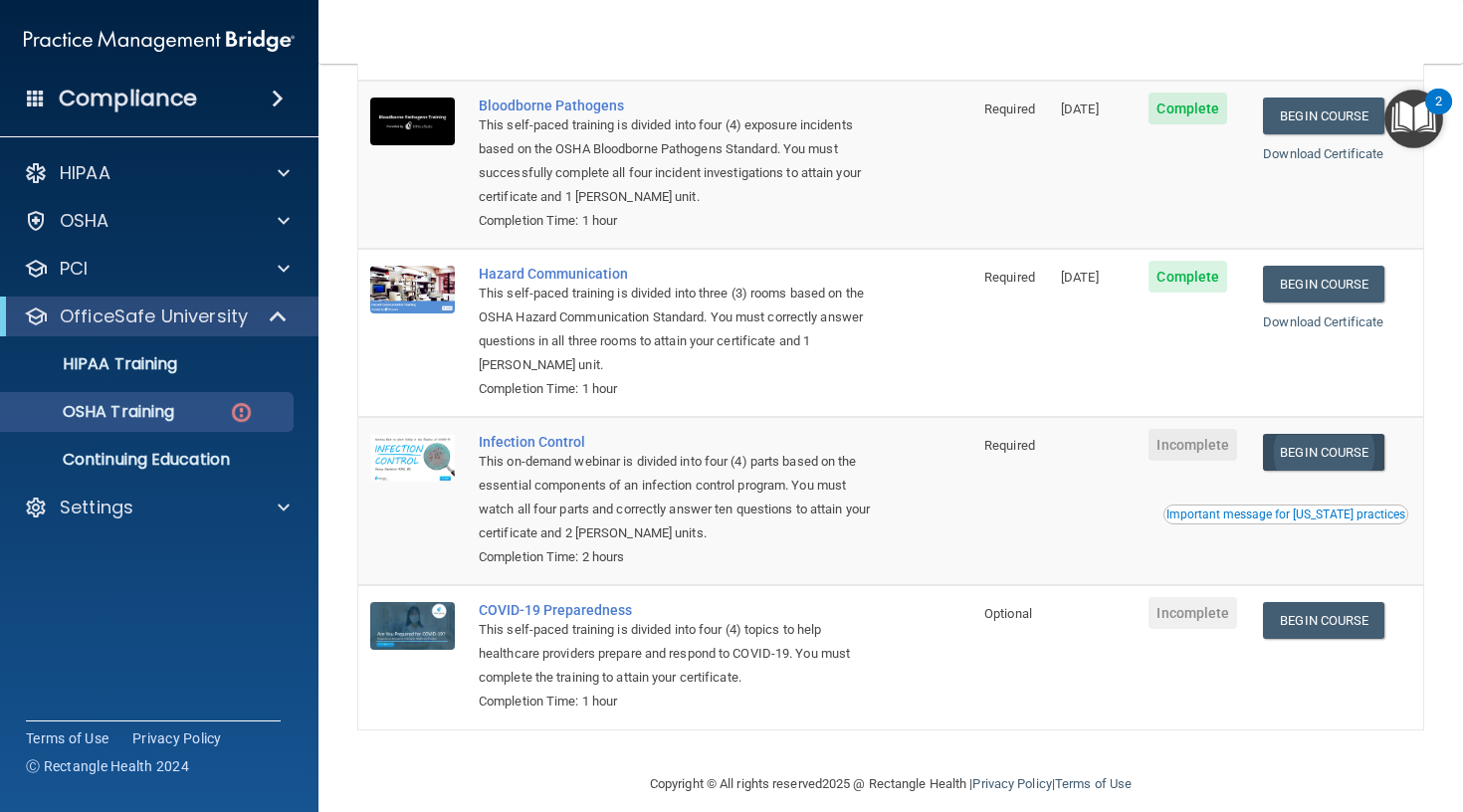 click on "Begin Course" at bounding box center [1324, 452] 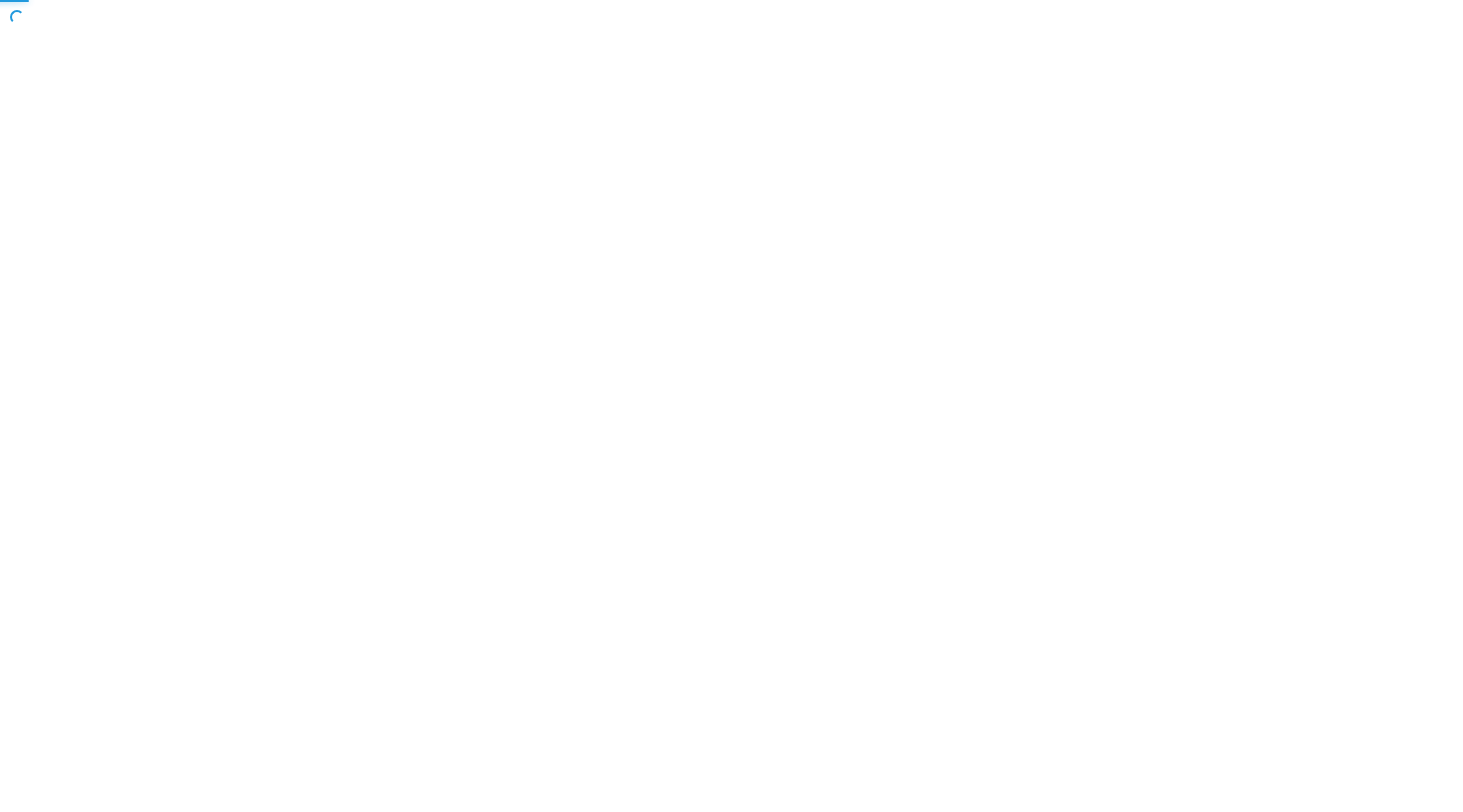 scroll, scrollTop: 0, scrollLeft: 0, axis: both 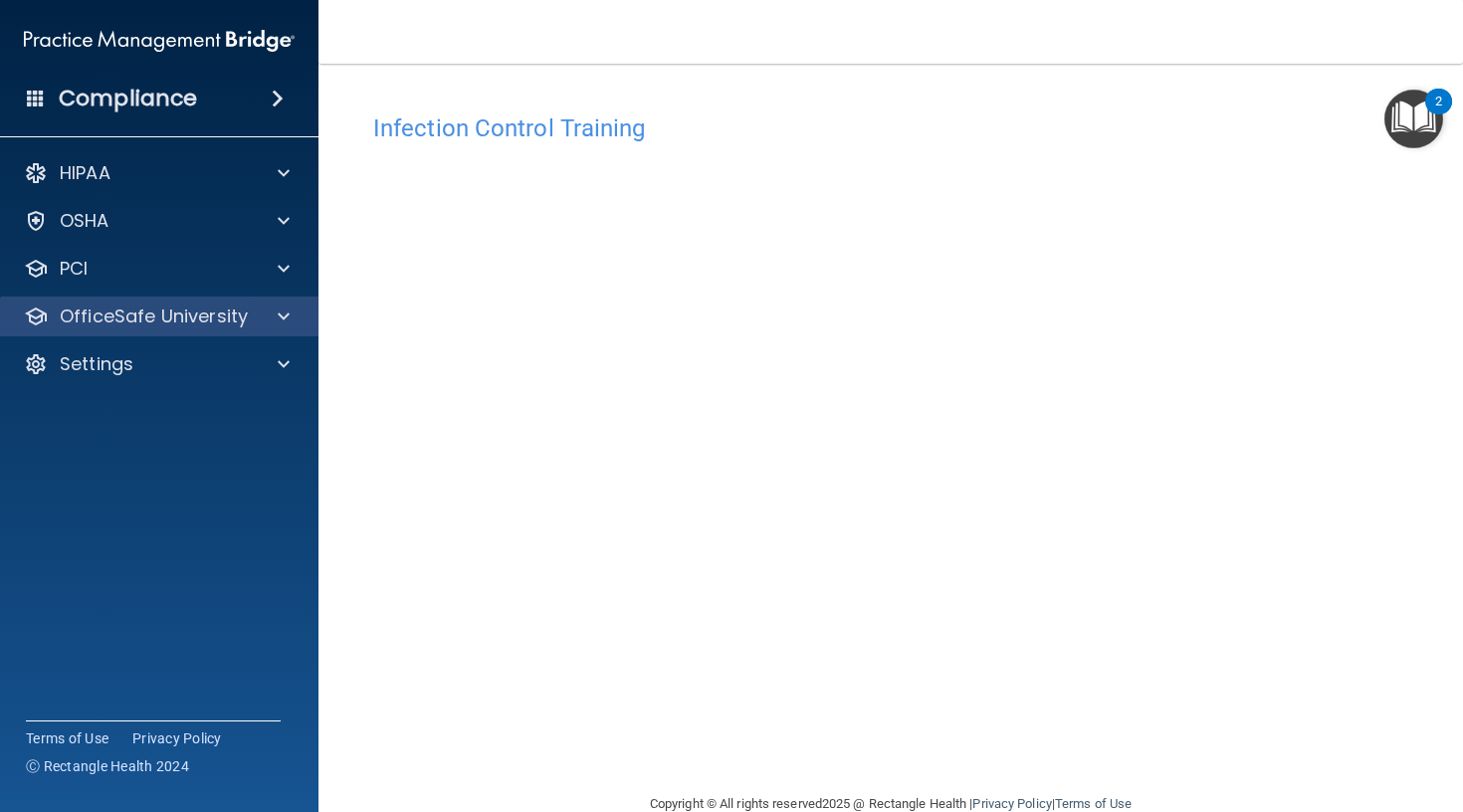 click on "OfficeSafe University" at bounding box center (153, 316) 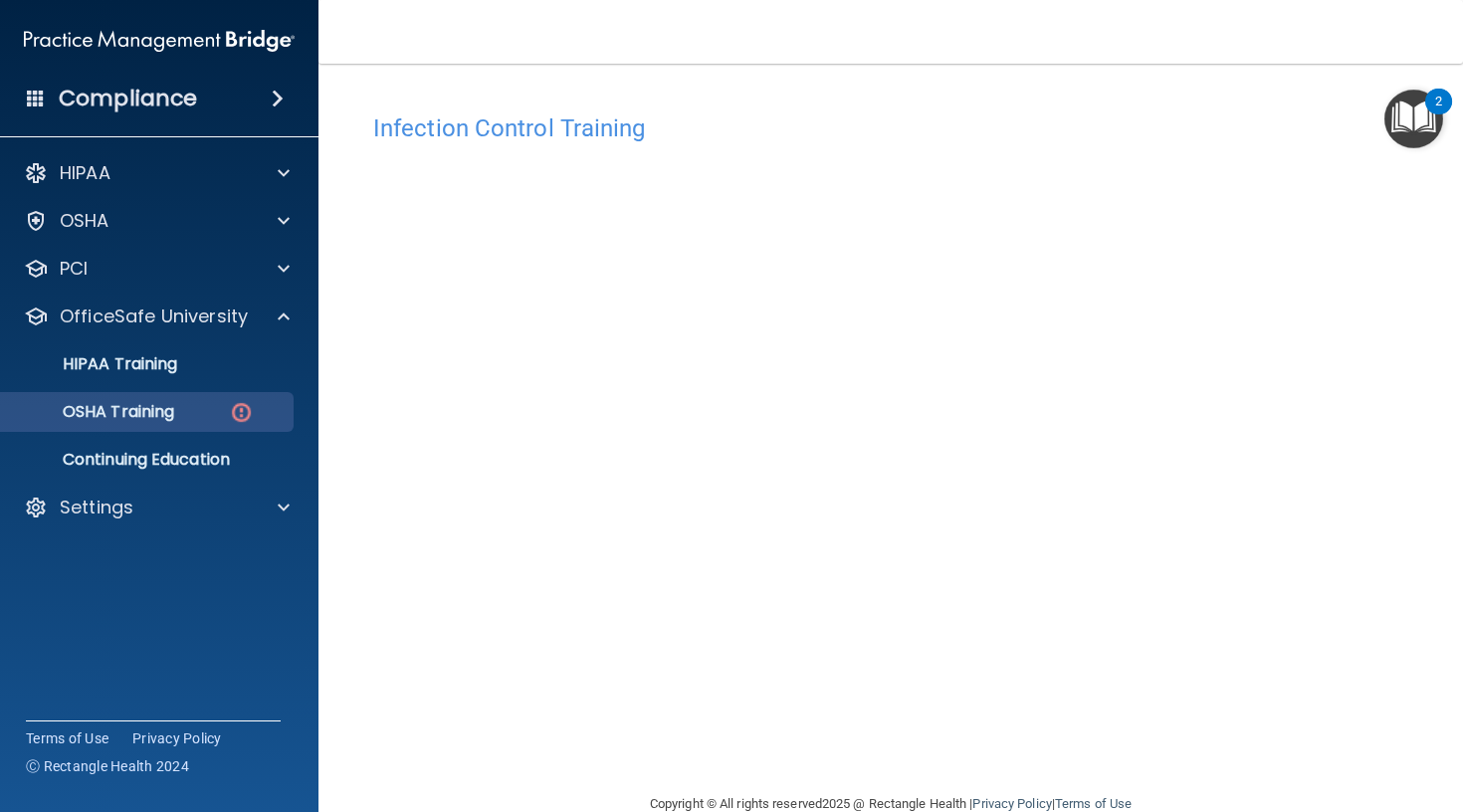 click on "OSHA Training" at bounding box center [94, 412] 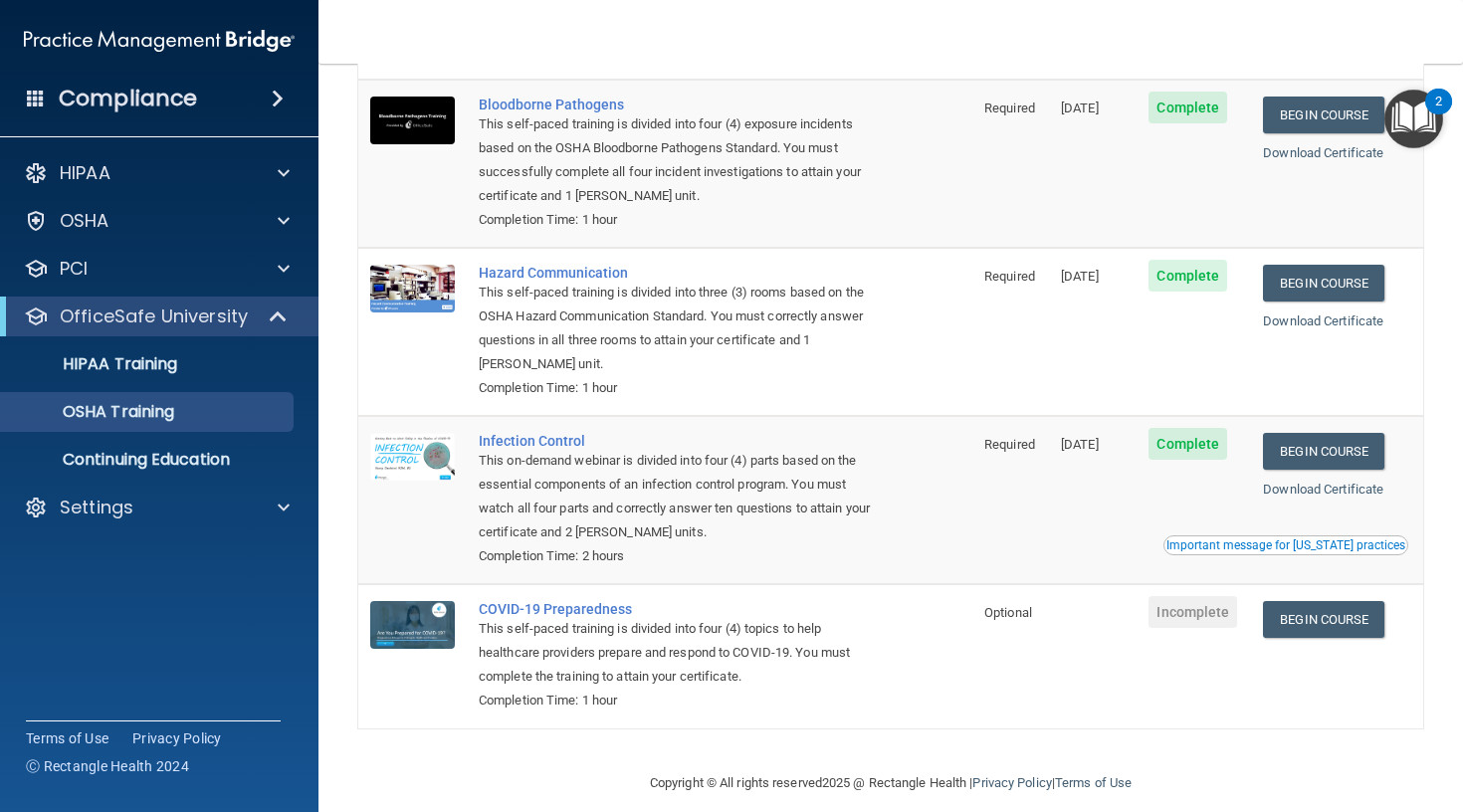 scroll, scrollTop: 142, scrollLeft: 0, axis: vertical 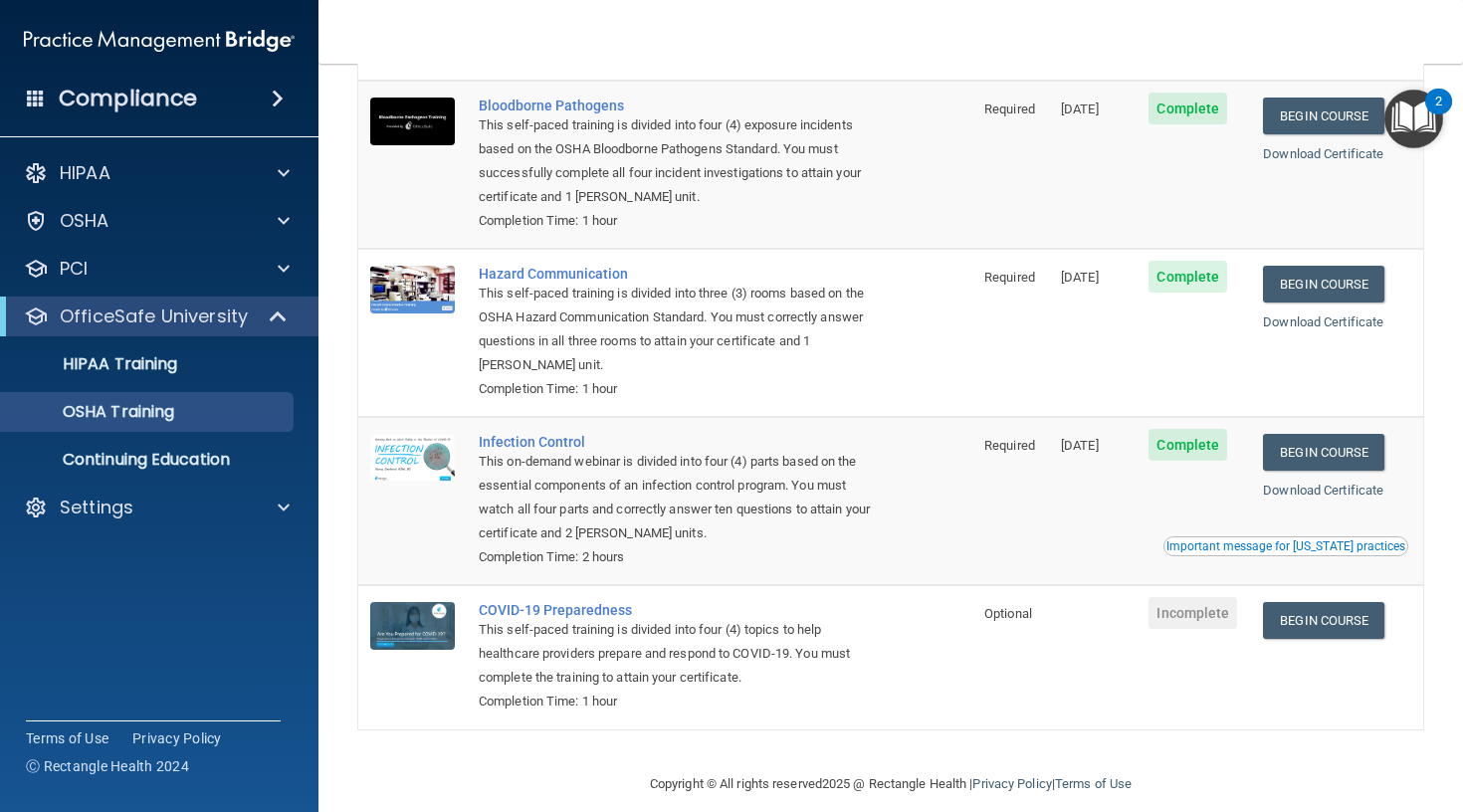 click on "Incomplete" at bounding box center [1192, 613] 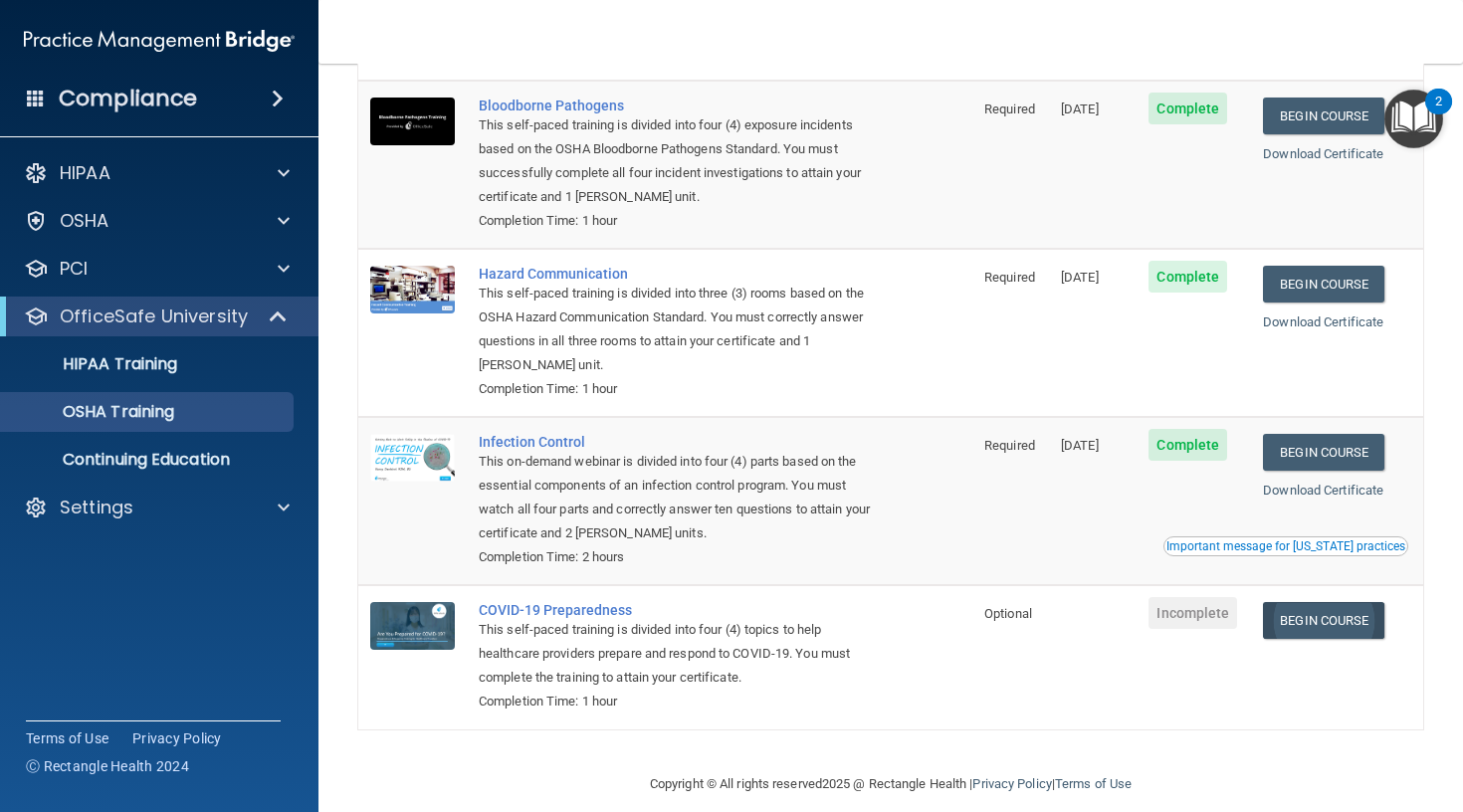 click on "Begin Course" at bounding box center (1324, 620) 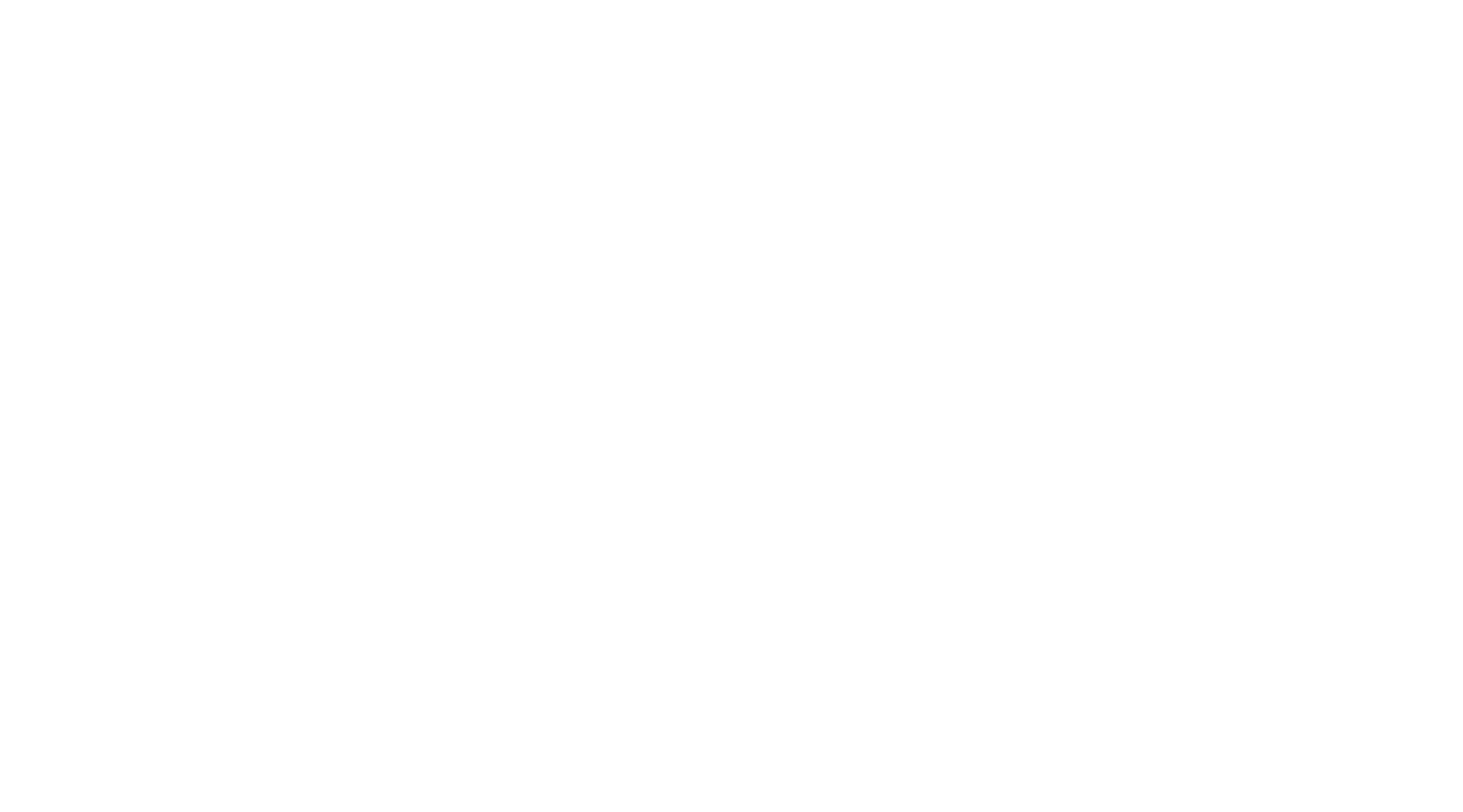 scroll, scrollTop: 0, scrollLeft: 0, axis: both 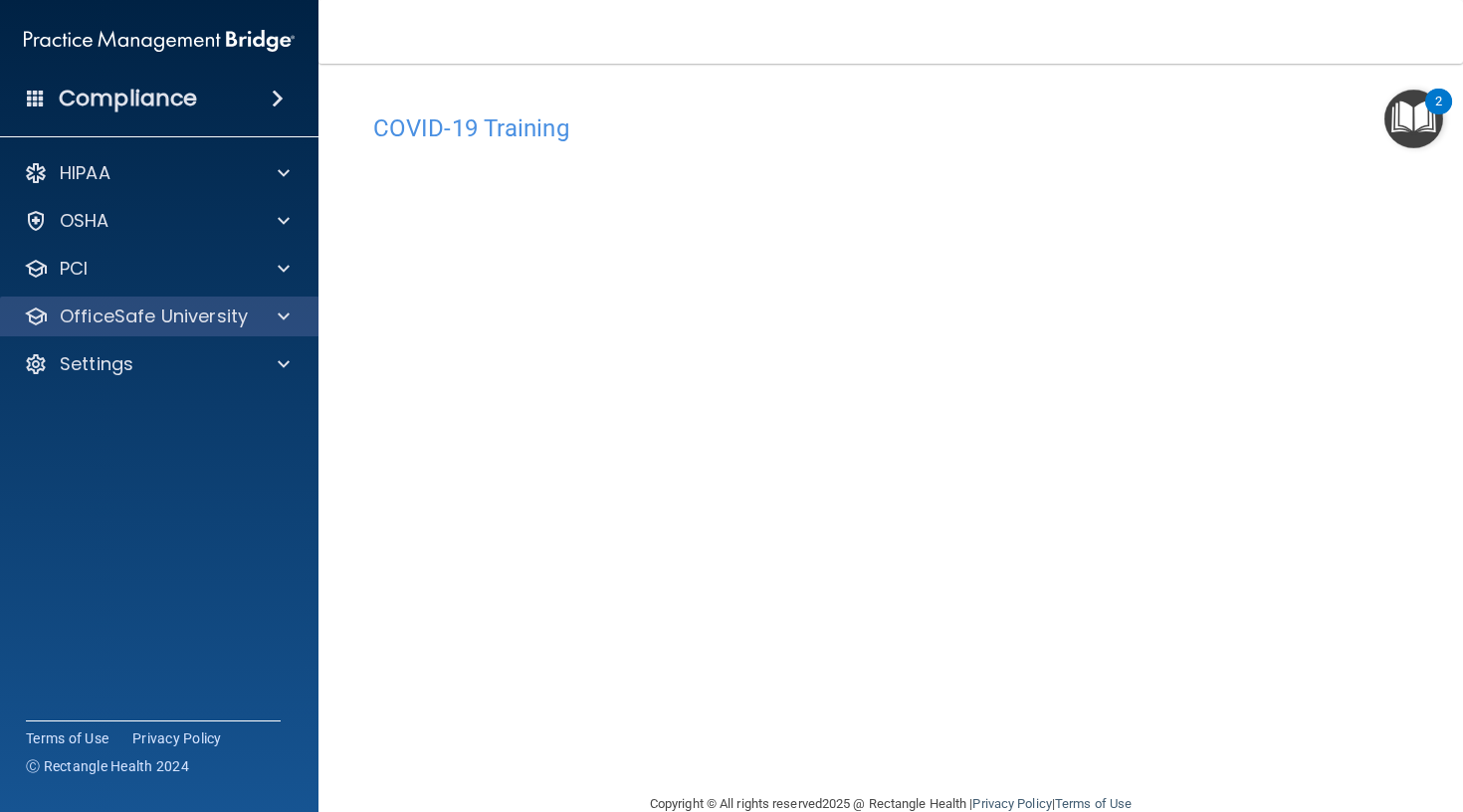 click at bounding box center (281, 316) 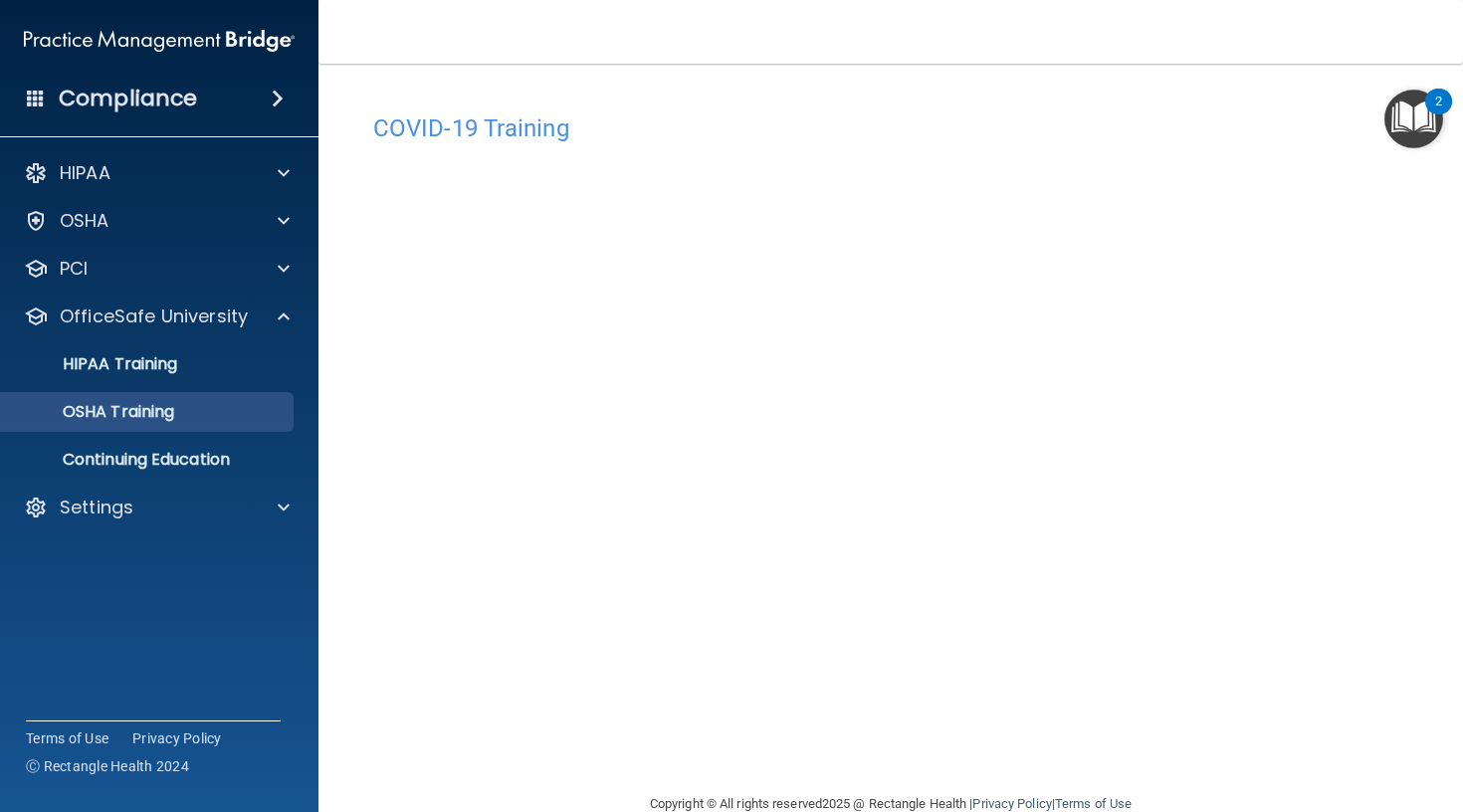 click on "OSHA Training" at bounding box center [148, 412] 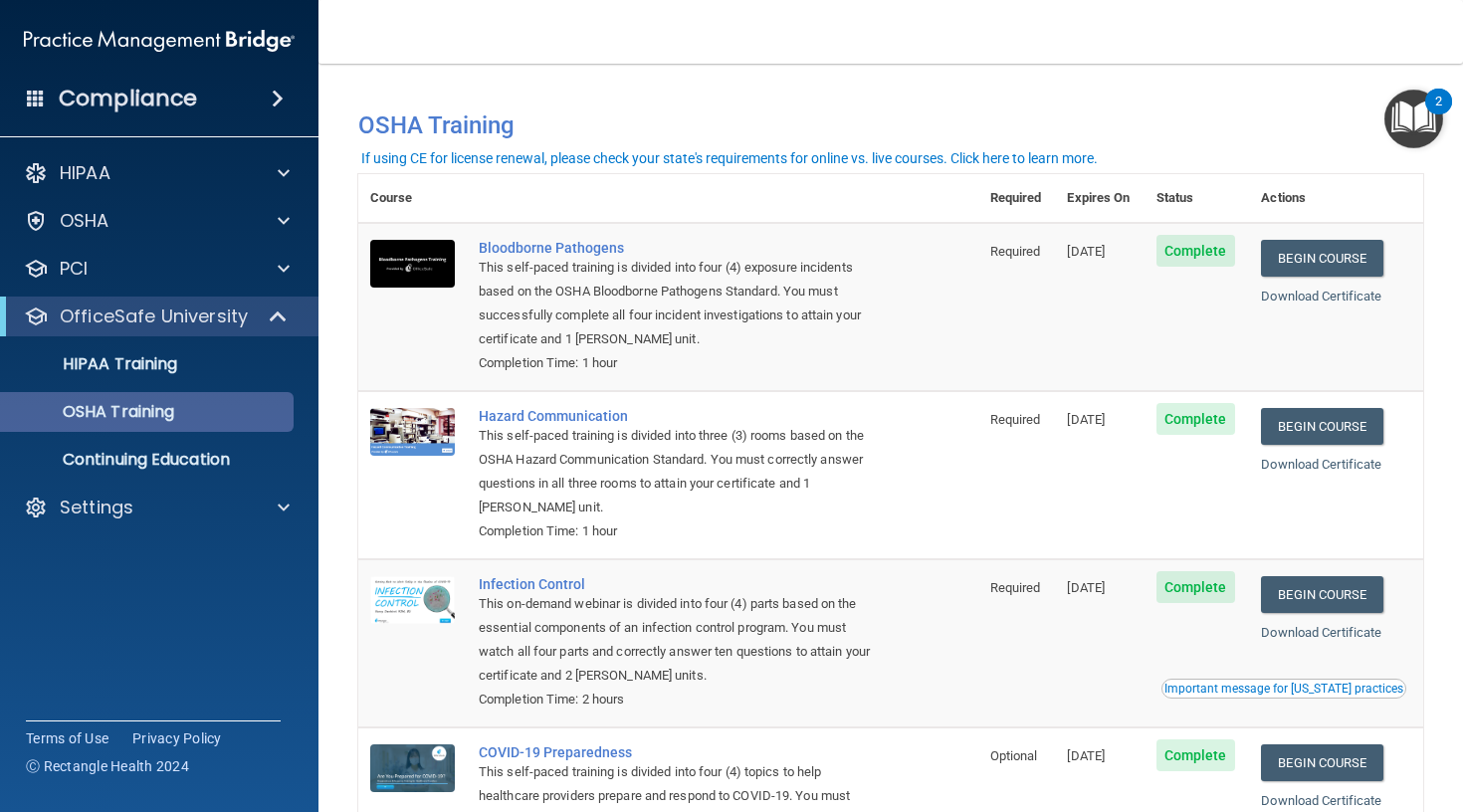 scroll, scrollTop: 0, scrollLeft: 0, axis: both 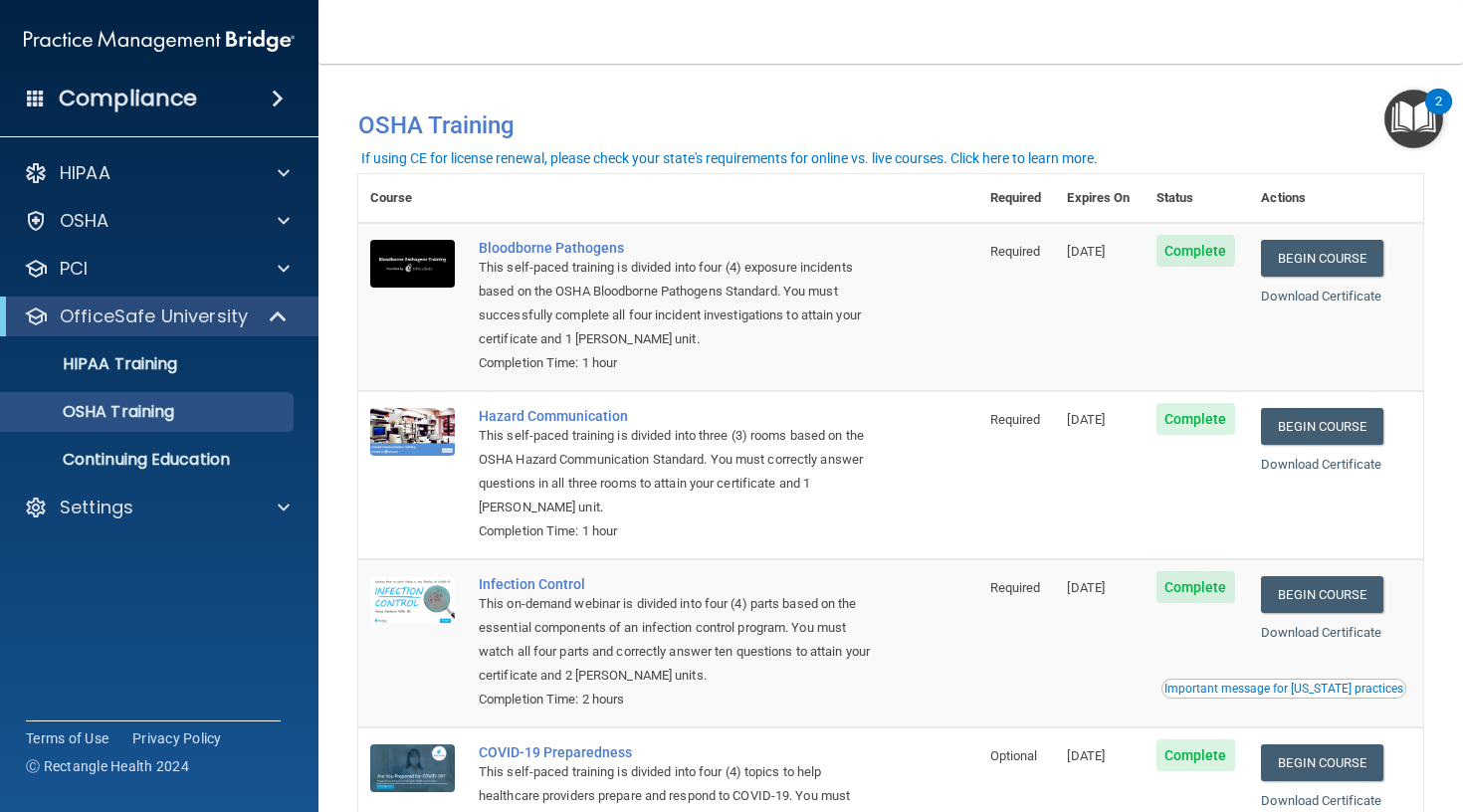 click on "OfficeSafe University" at bounding box center (153, 316) 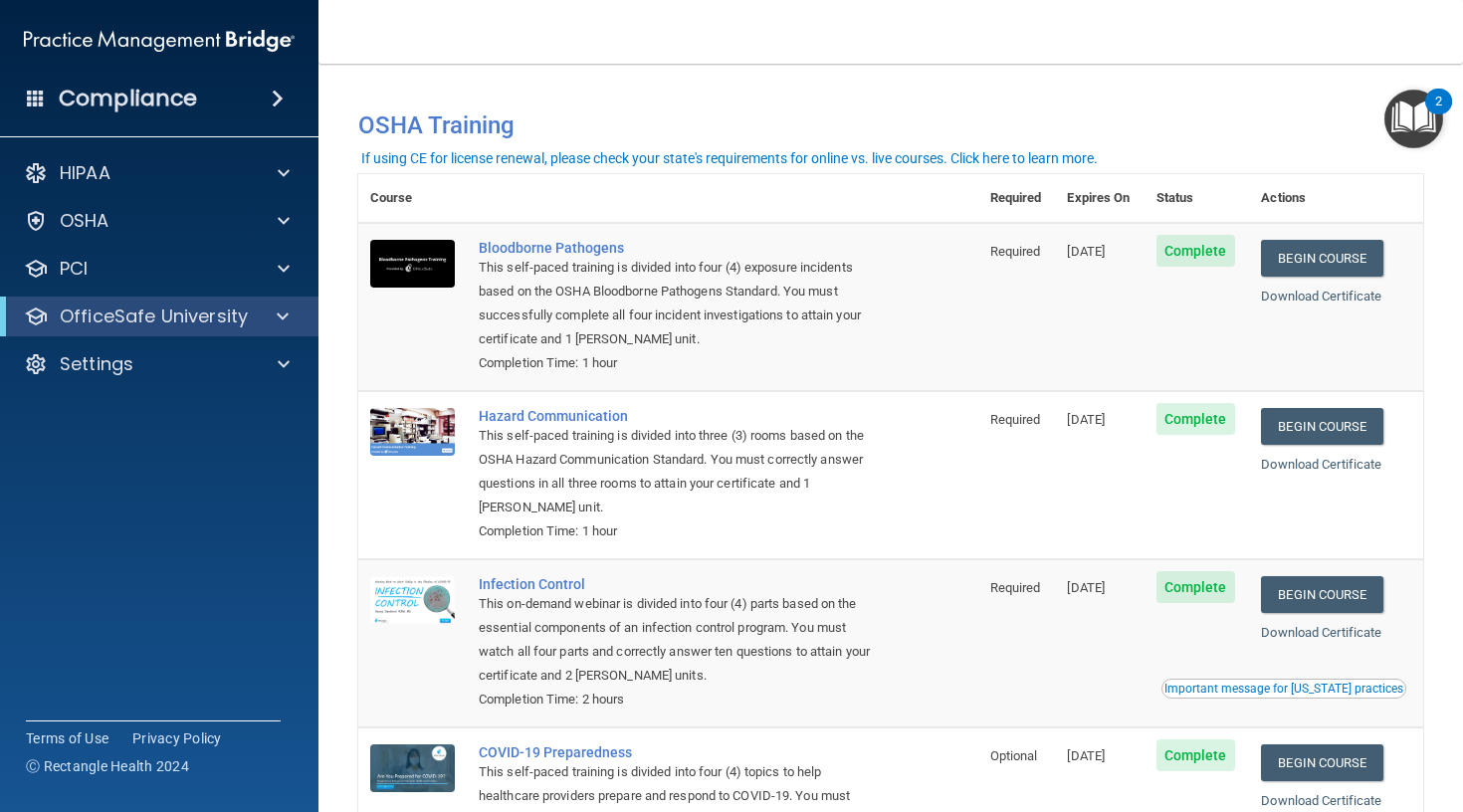 click on "OfficeSafe University" at bounding box center (153, 316) 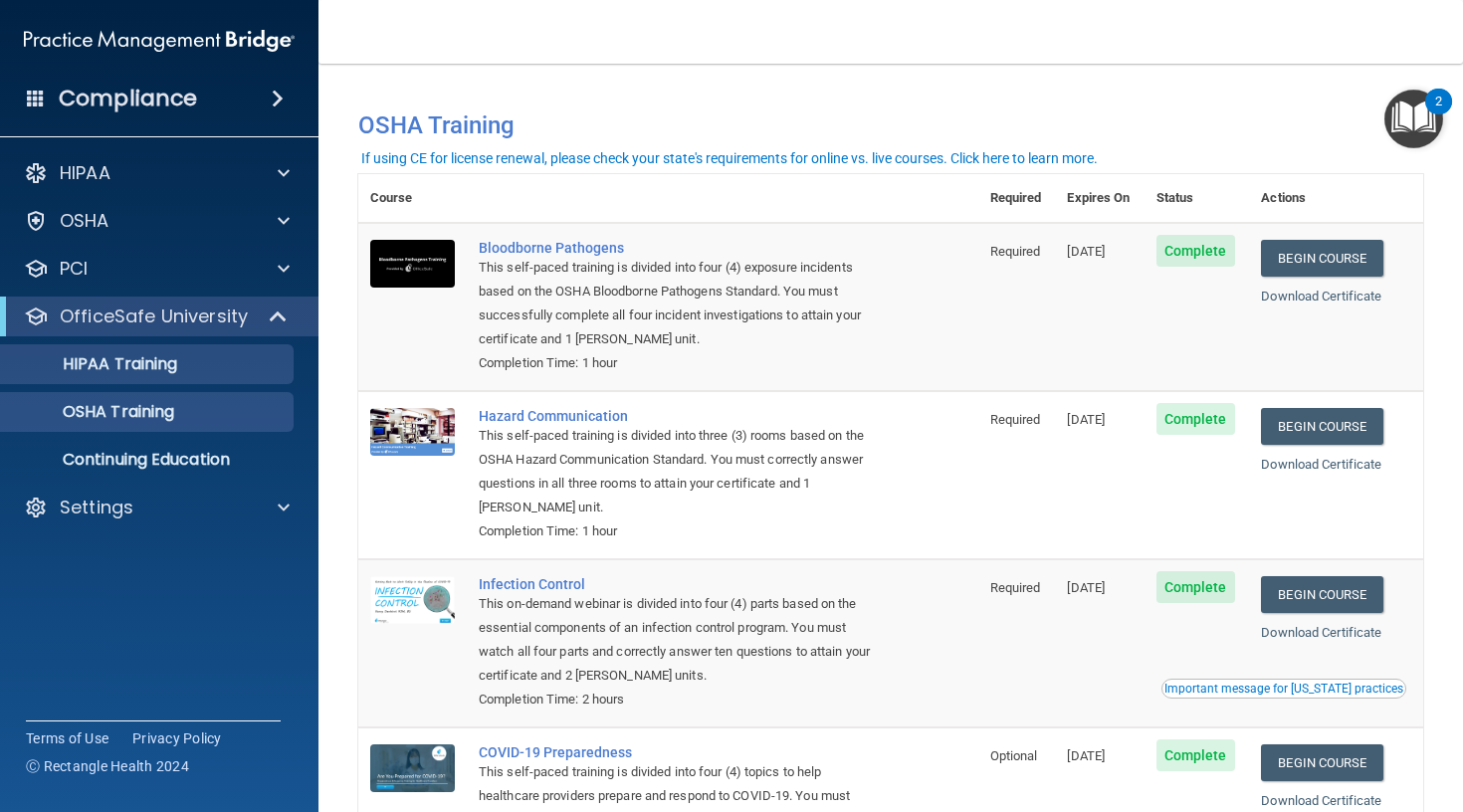 click on "HIPAA Training" at bounding box center [95, 364] 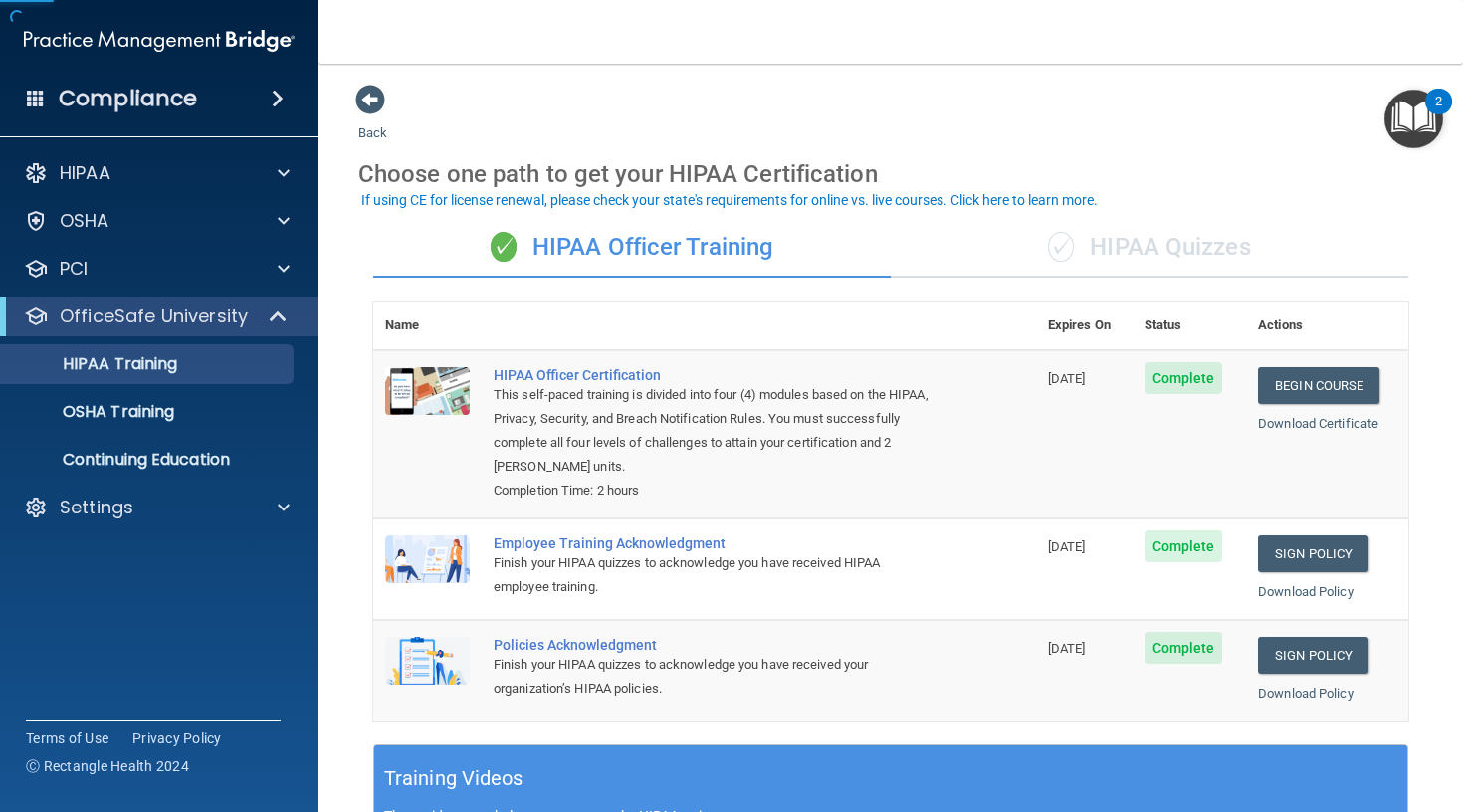 click on "✓   HIPAA Quizzes" at bounding box center (1150, 248) 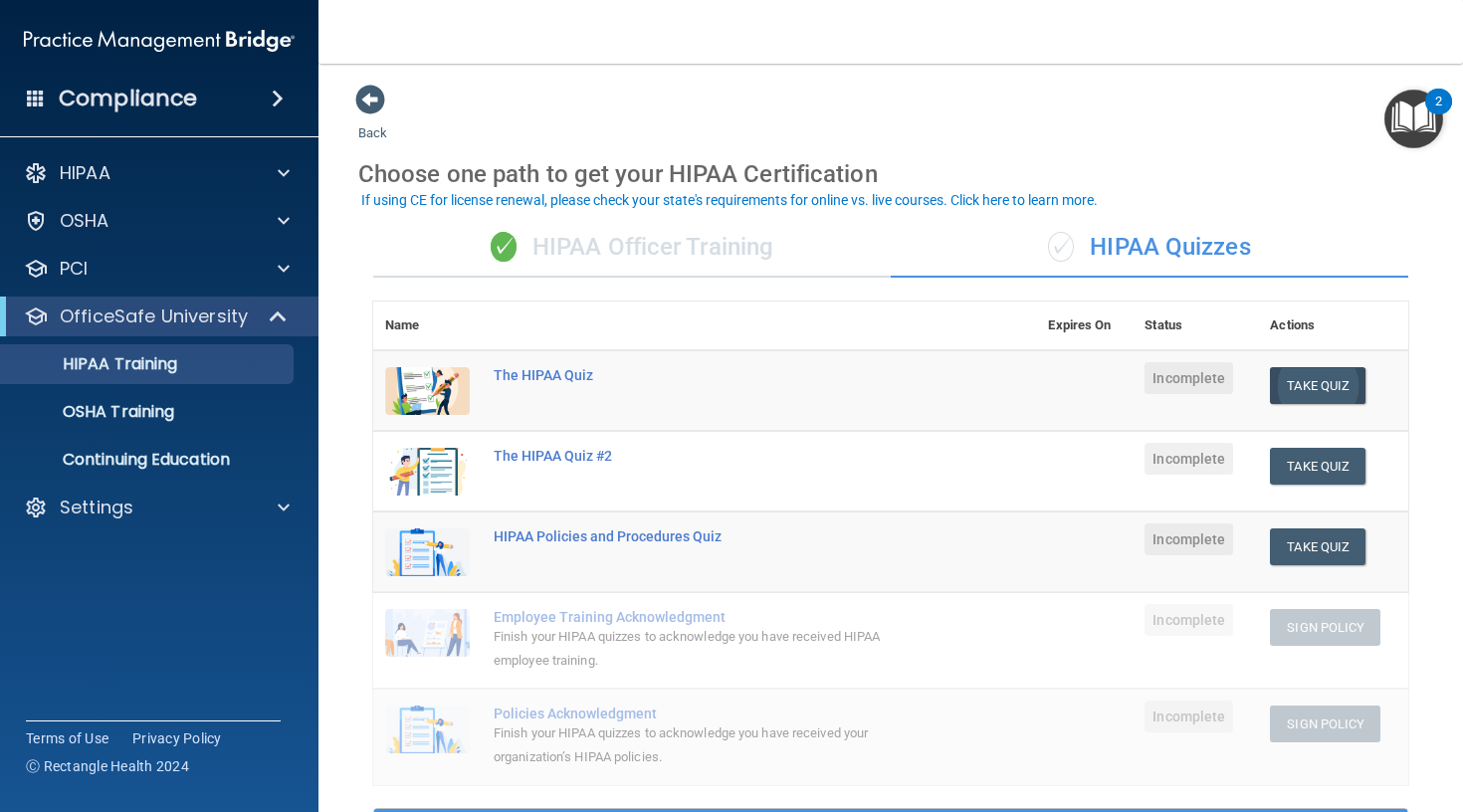 click on "Take Quiz" at bounding box center (1318, 385) 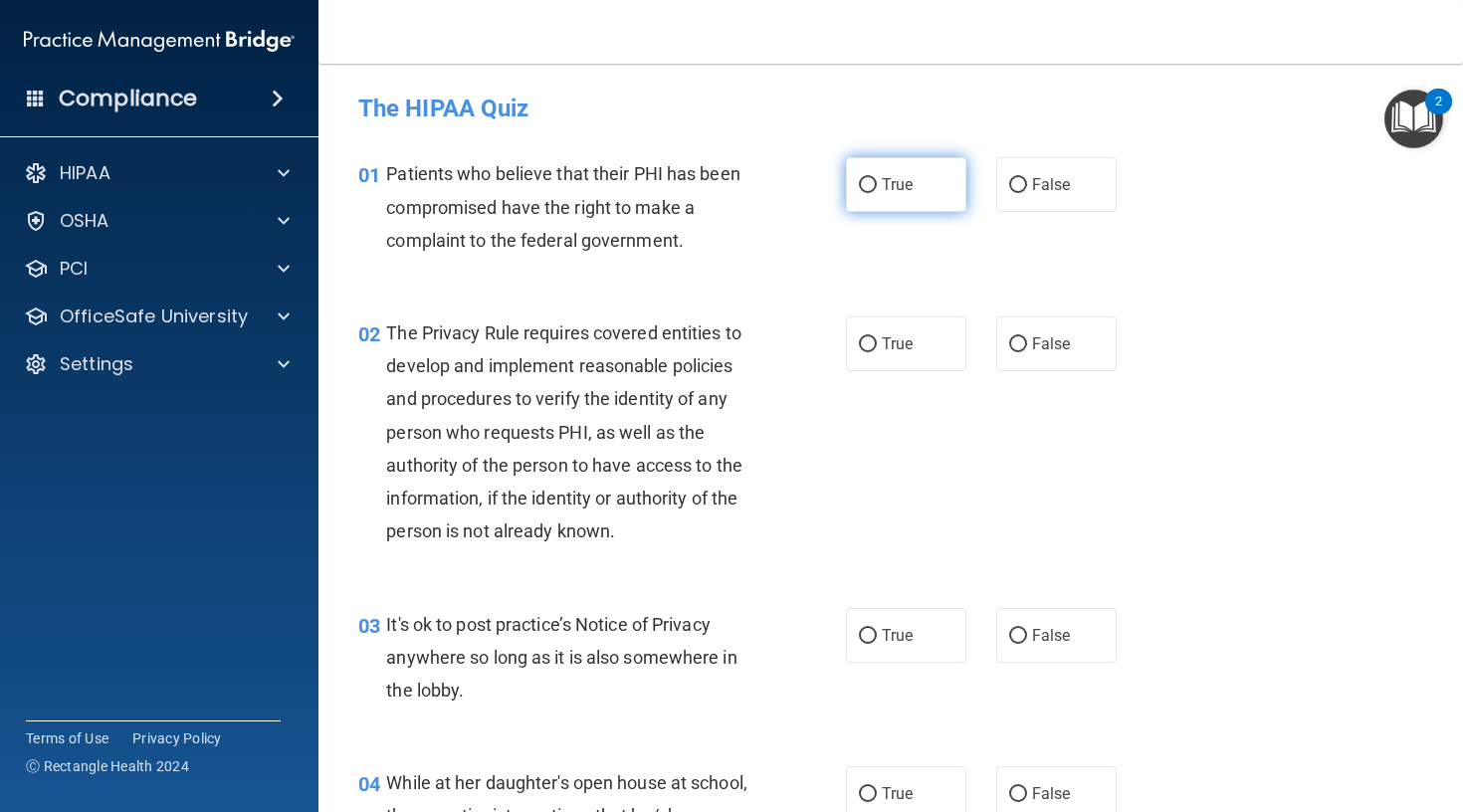 click on "True" at bounding box center (868, 185) 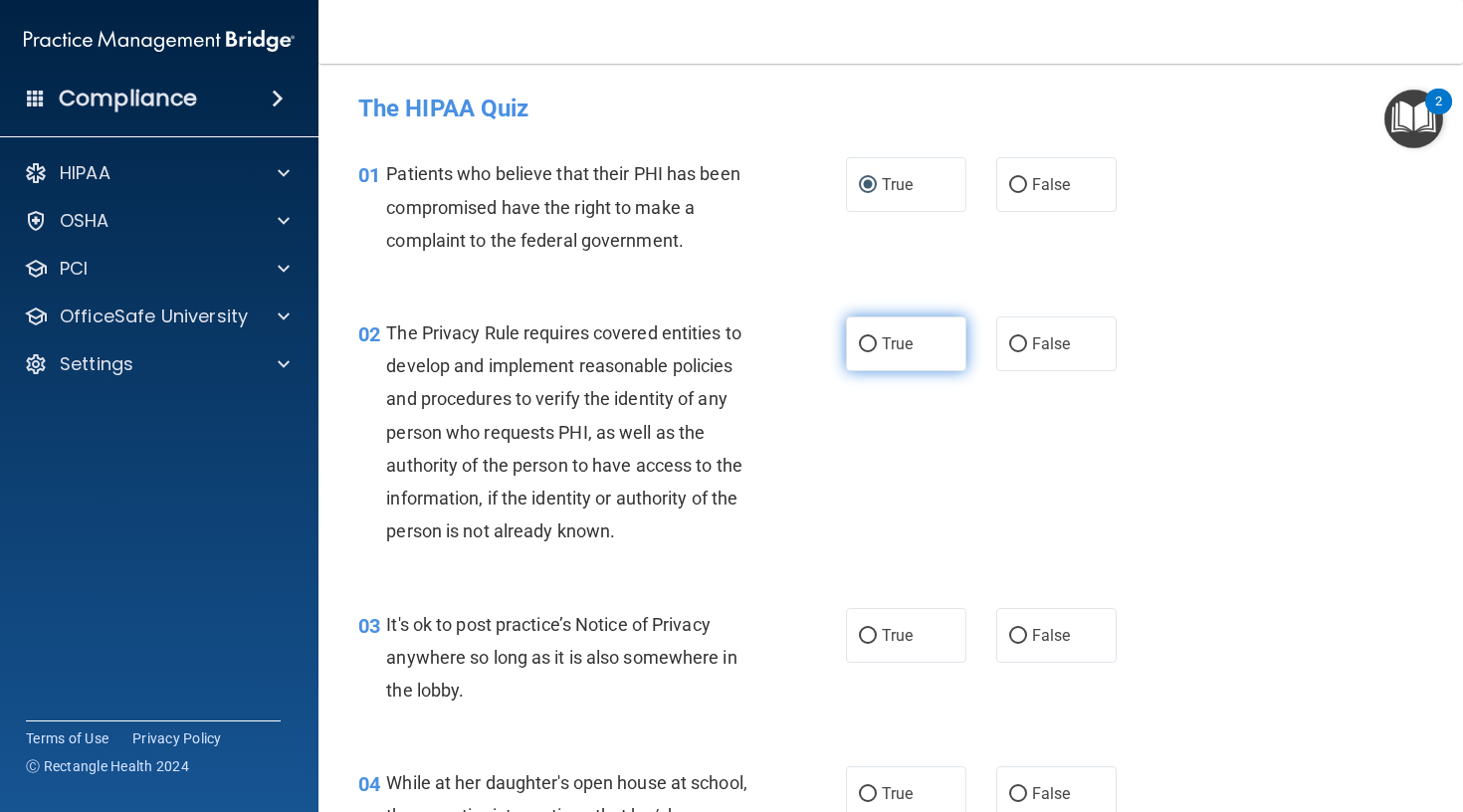 click on "True" at bounding box center (868, 344) 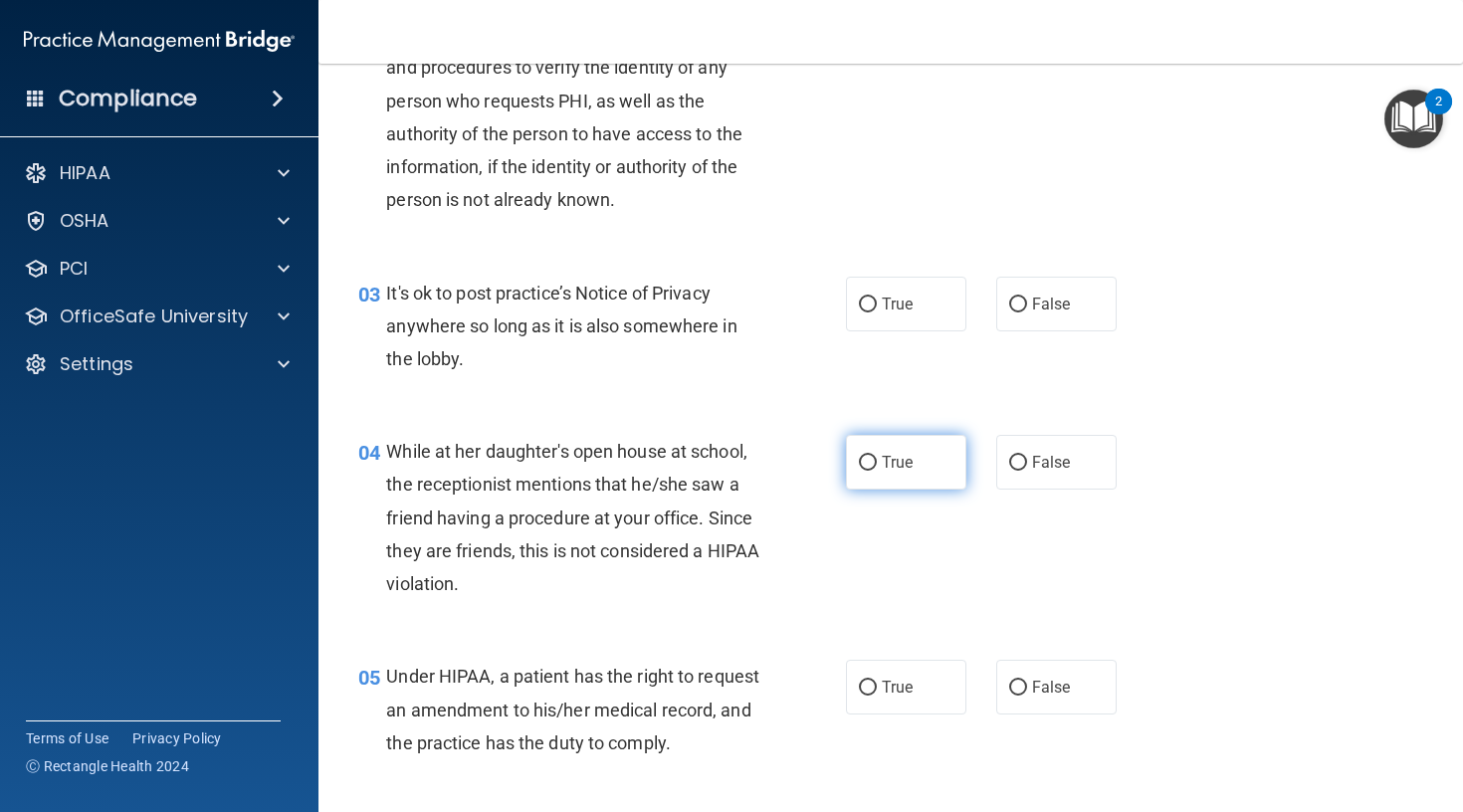 scroll, scrollTop: 334, scrollLeft: 0, axis: vertical 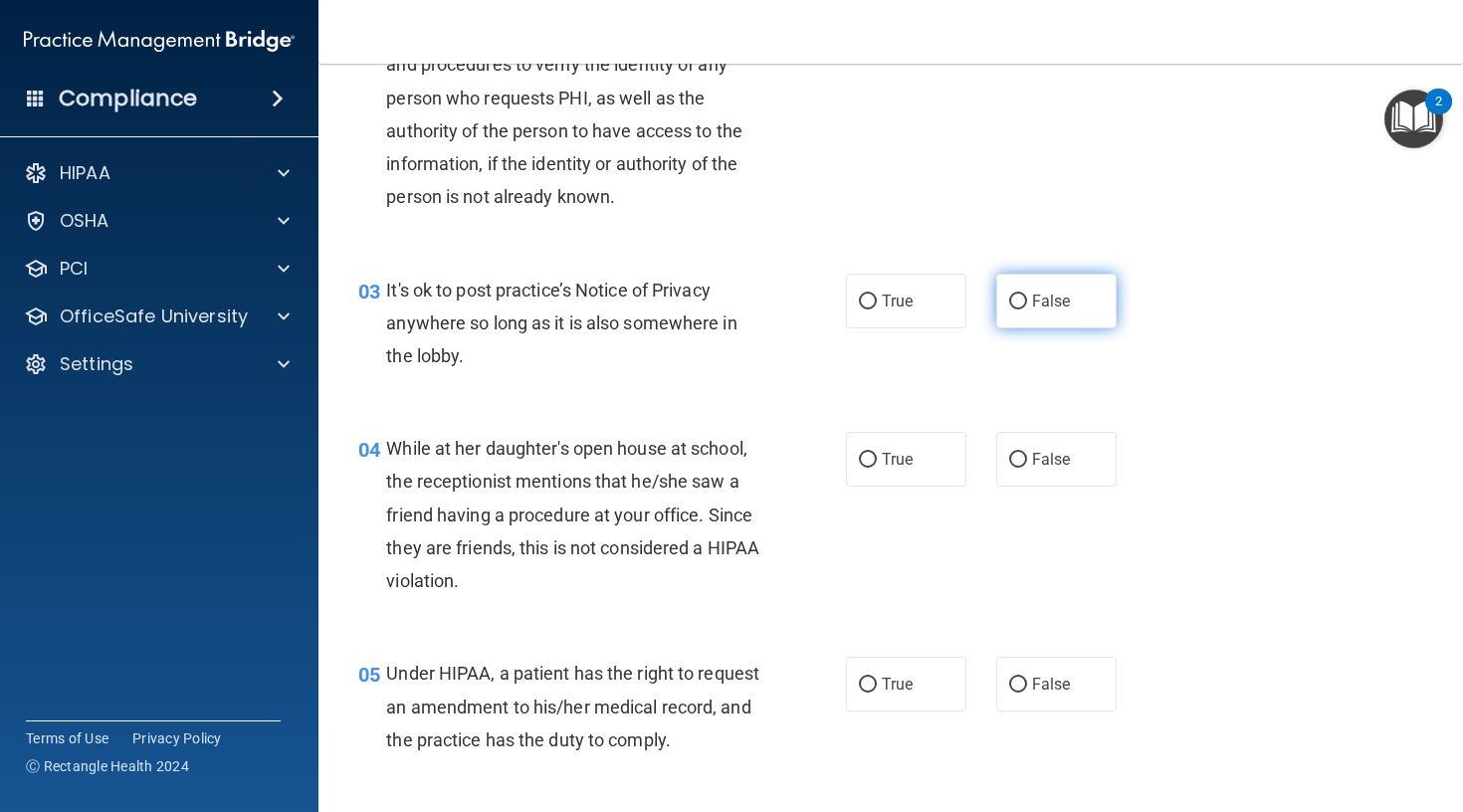 click on "False" at bounding box center [1018, 302] 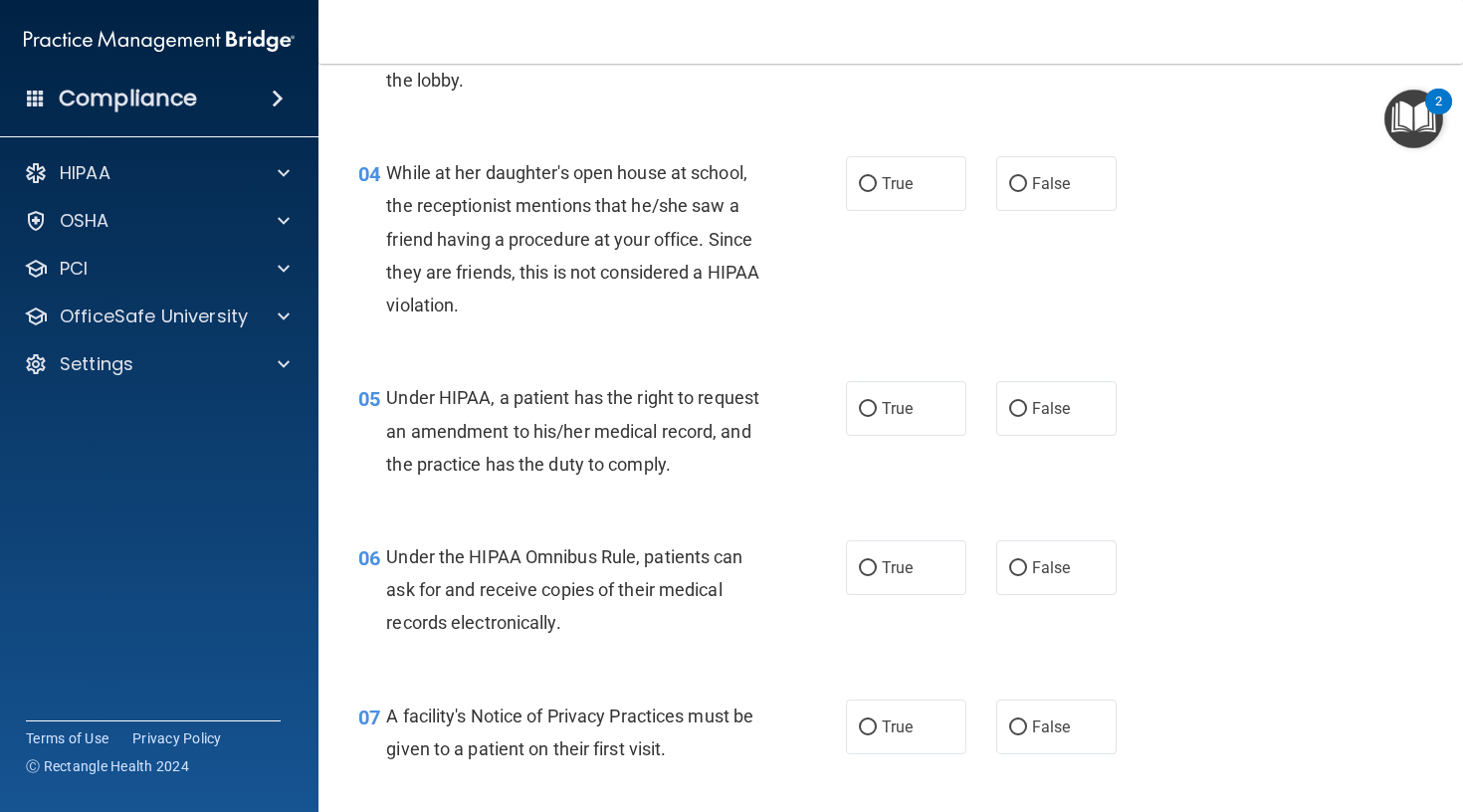 scroll, scrollTop: 614, scrollLeft: 0, axis: vertical 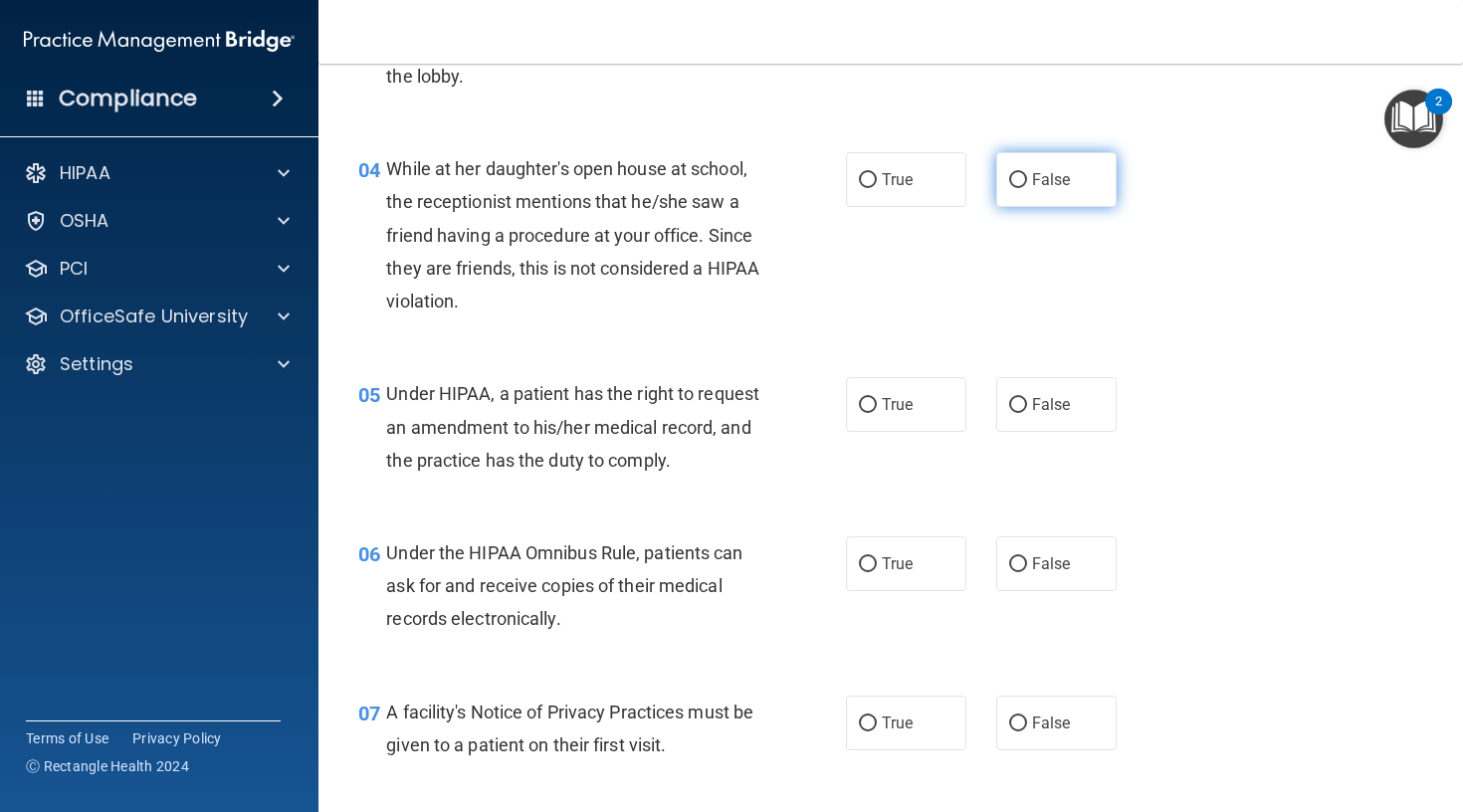 click on "False" at bounding box center (1018, 180) 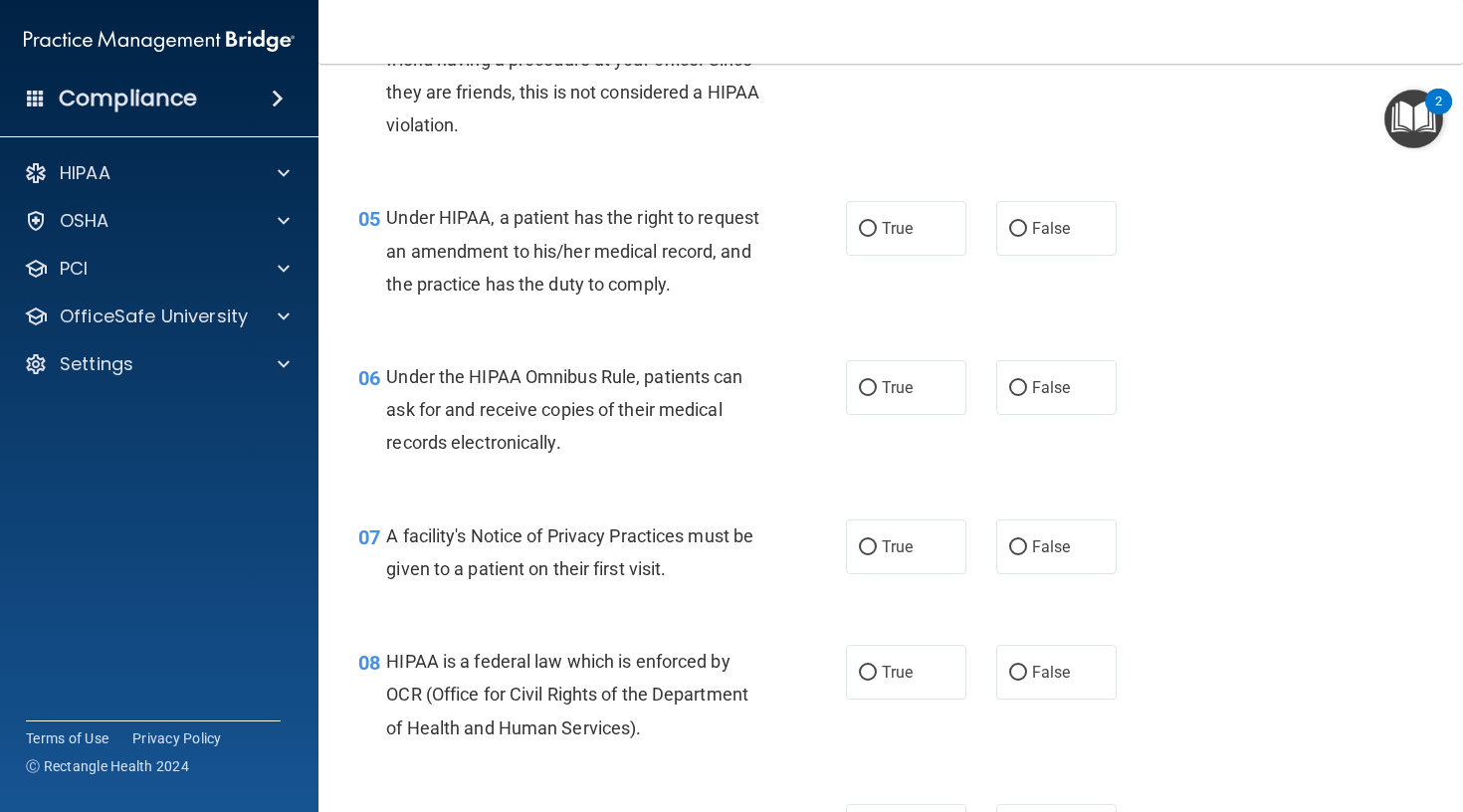 scroll, scrollTop: 791, scrollLeft: 0, axis: vertical 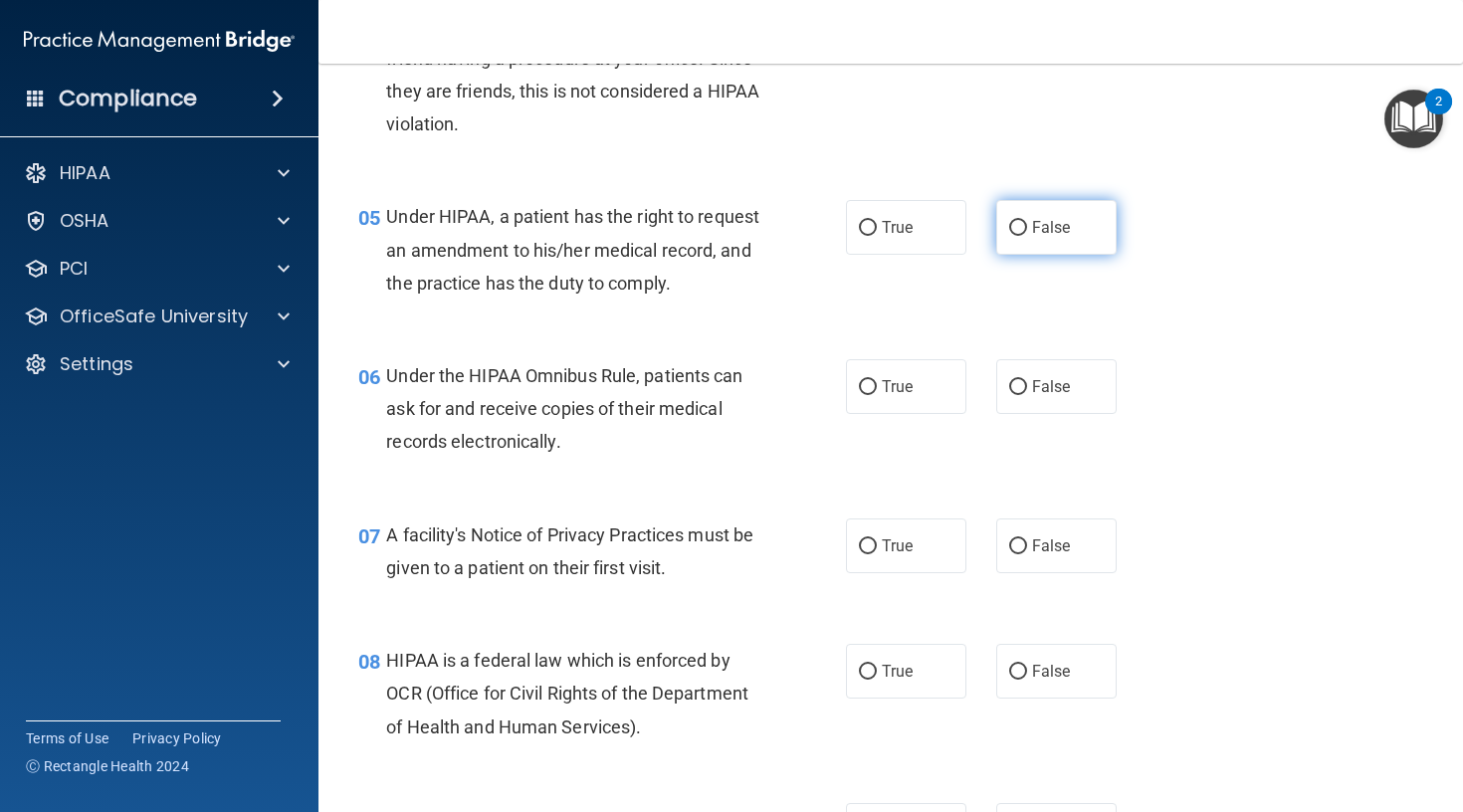 click on "False" at bounding box center (1018, 228) 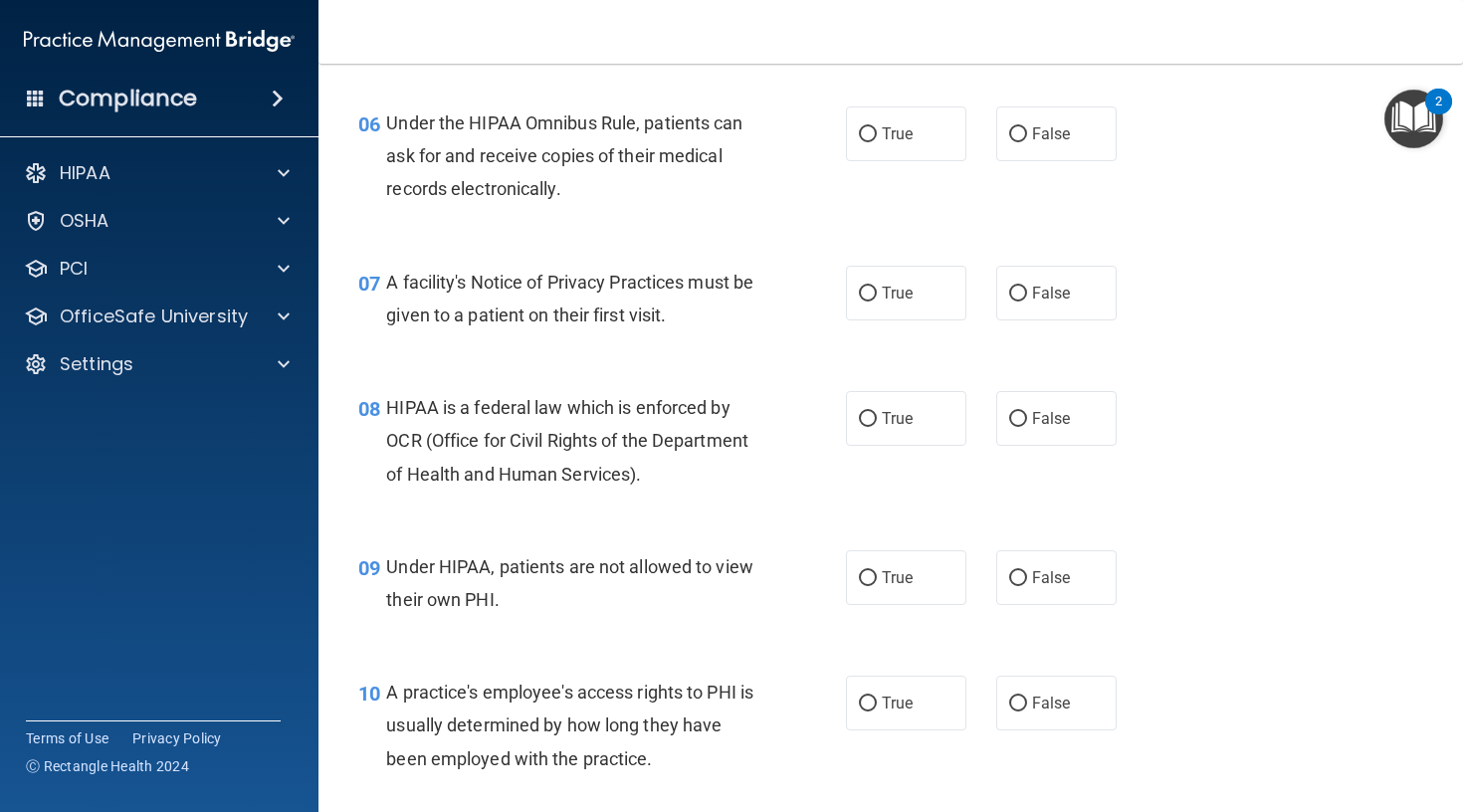 scroll, scrollTop: 1050, scrollLeft: 0, axis: vertical 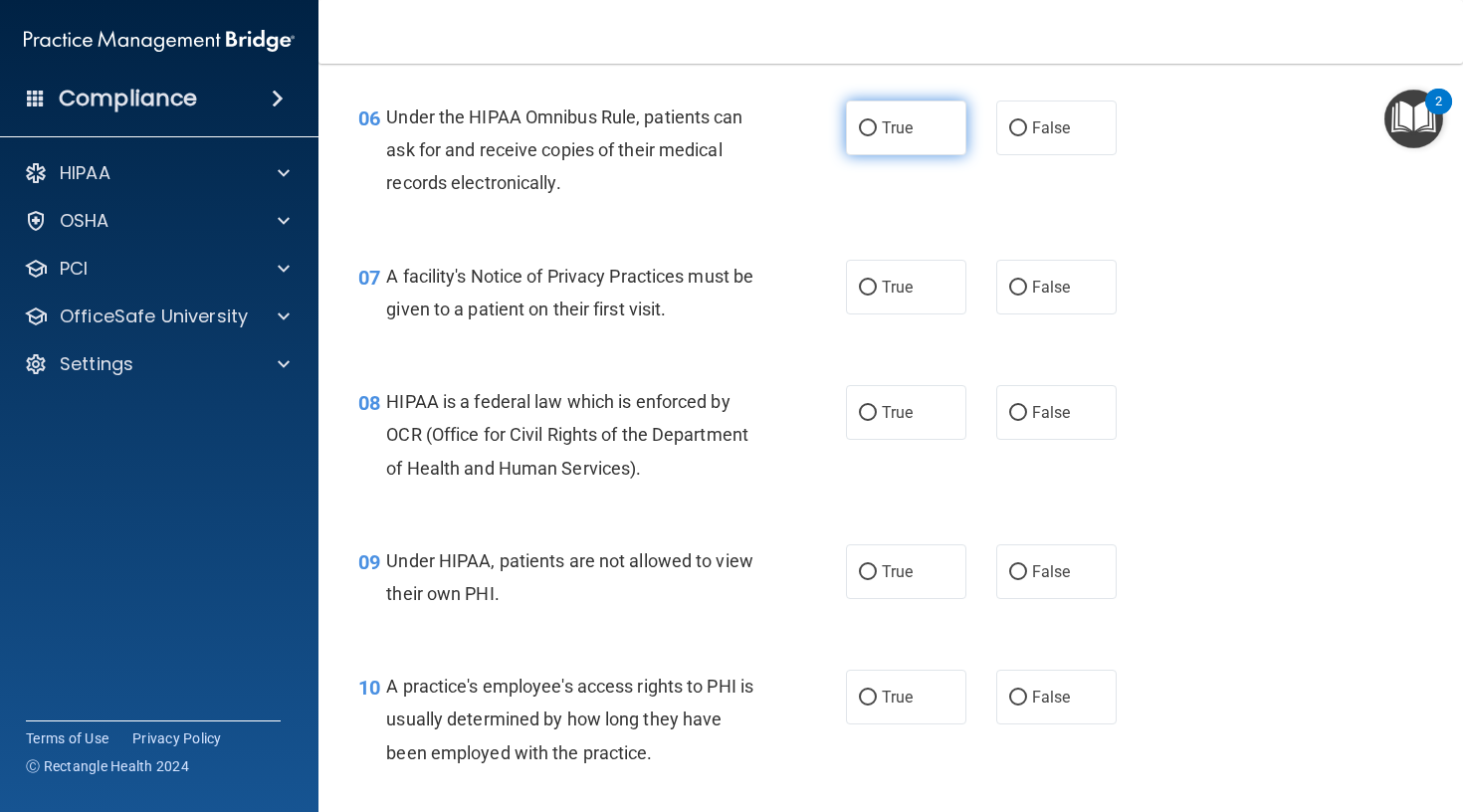 click on "True" at bounding box center [868, 128] 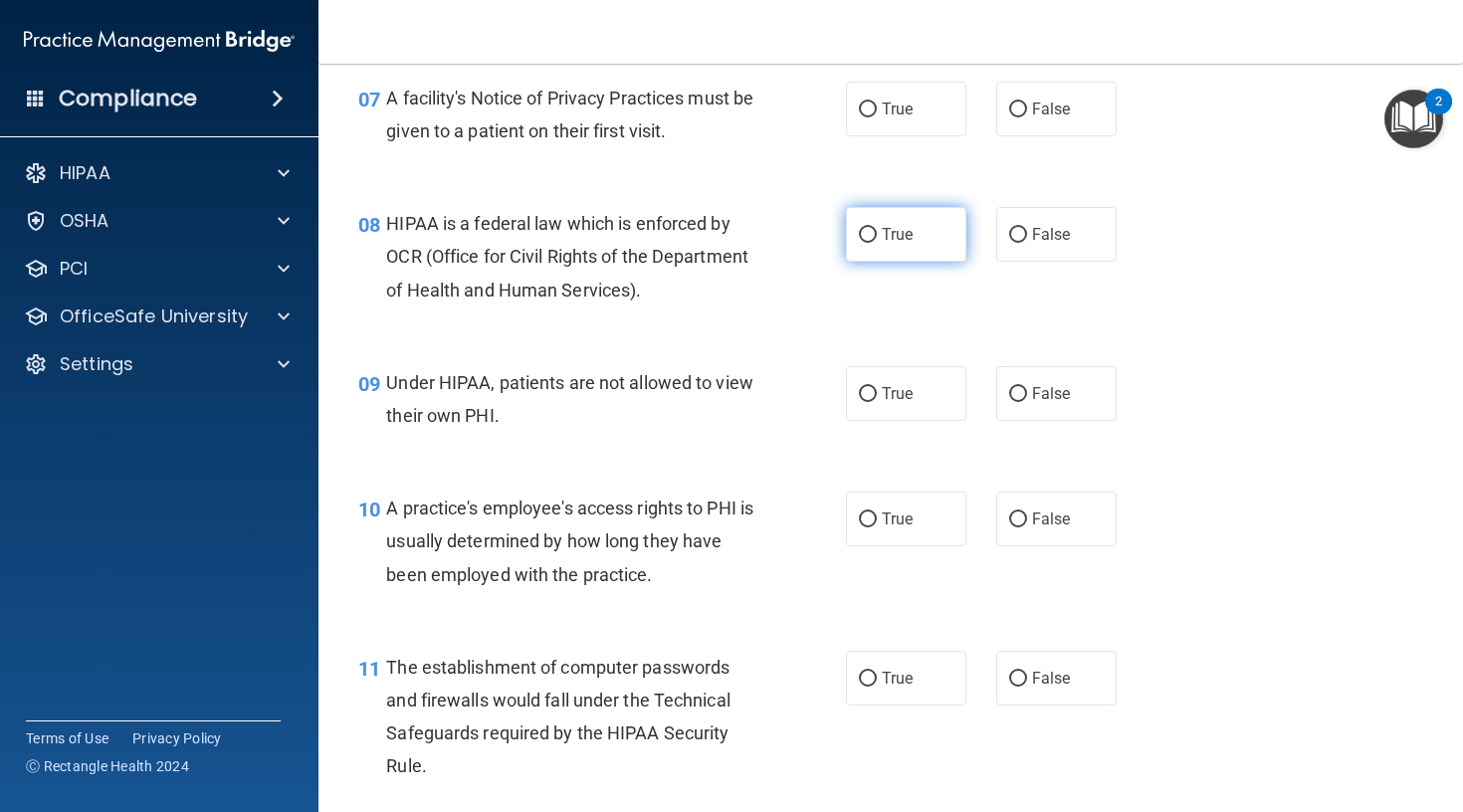 scroll, scrollTop: 1231, scrollLeft: 0, axis: vertical 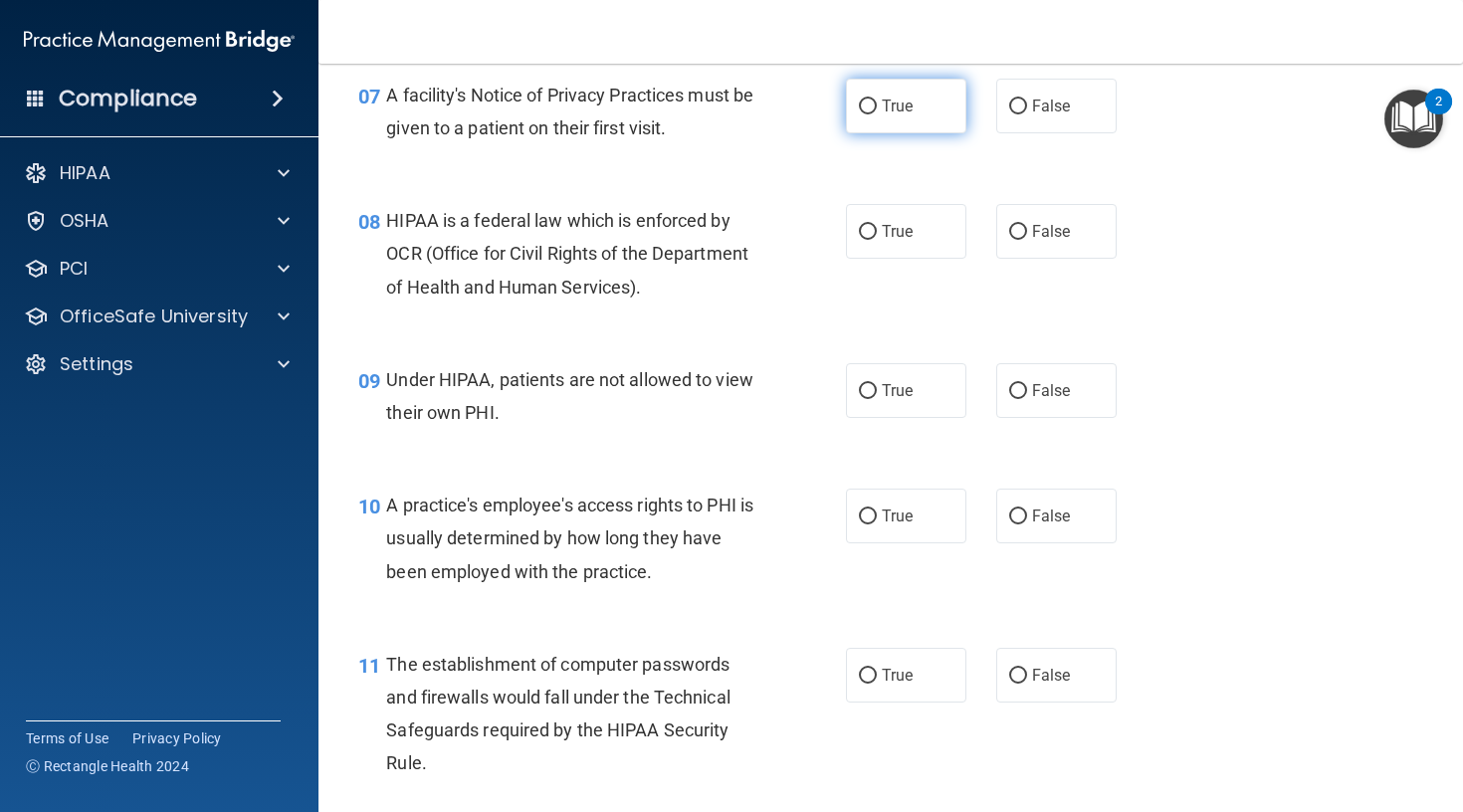 click on "True" at bounding box center (868, 106) 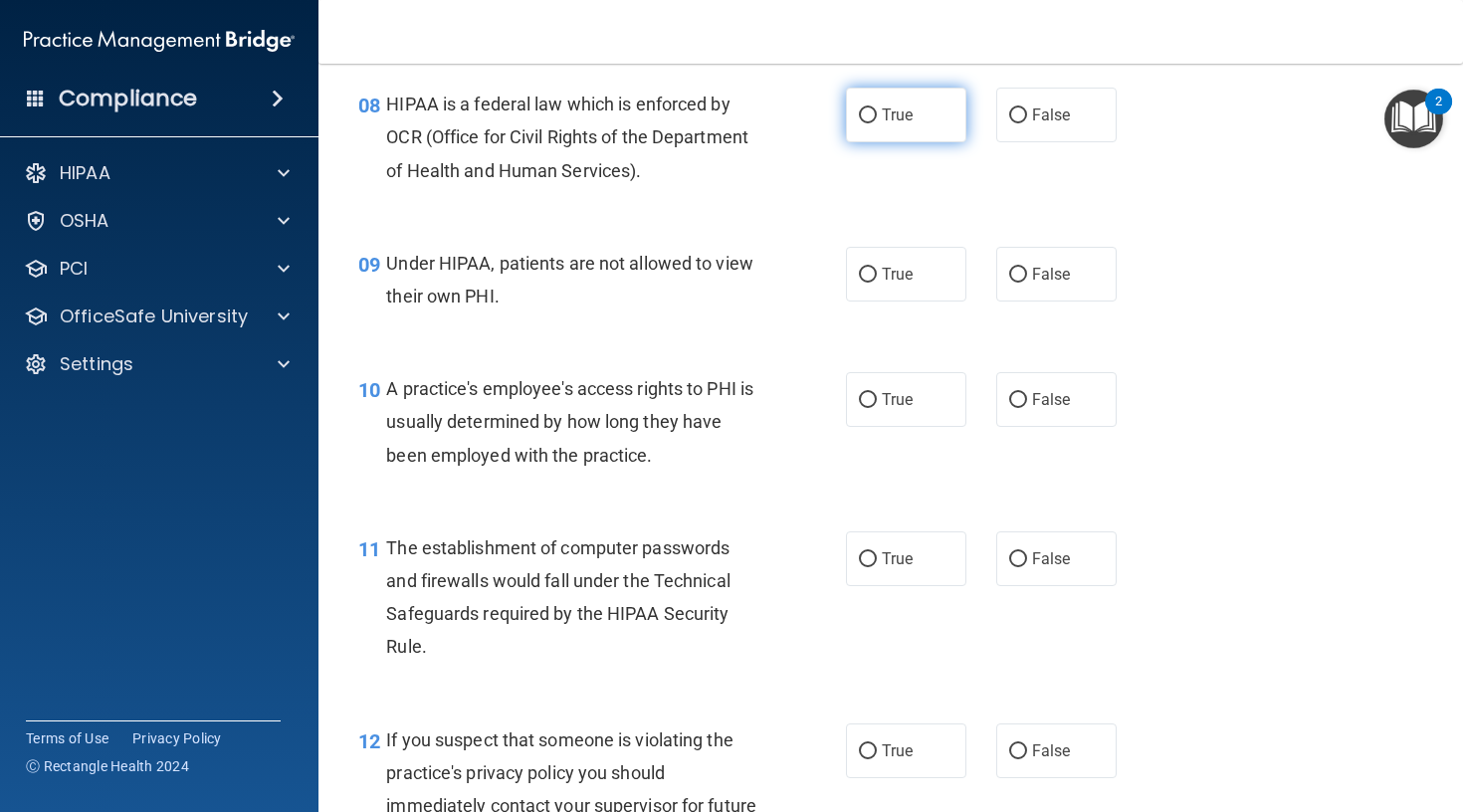 scroll, scrollTop: 1348, scrollLeft: 0, axis: vertical 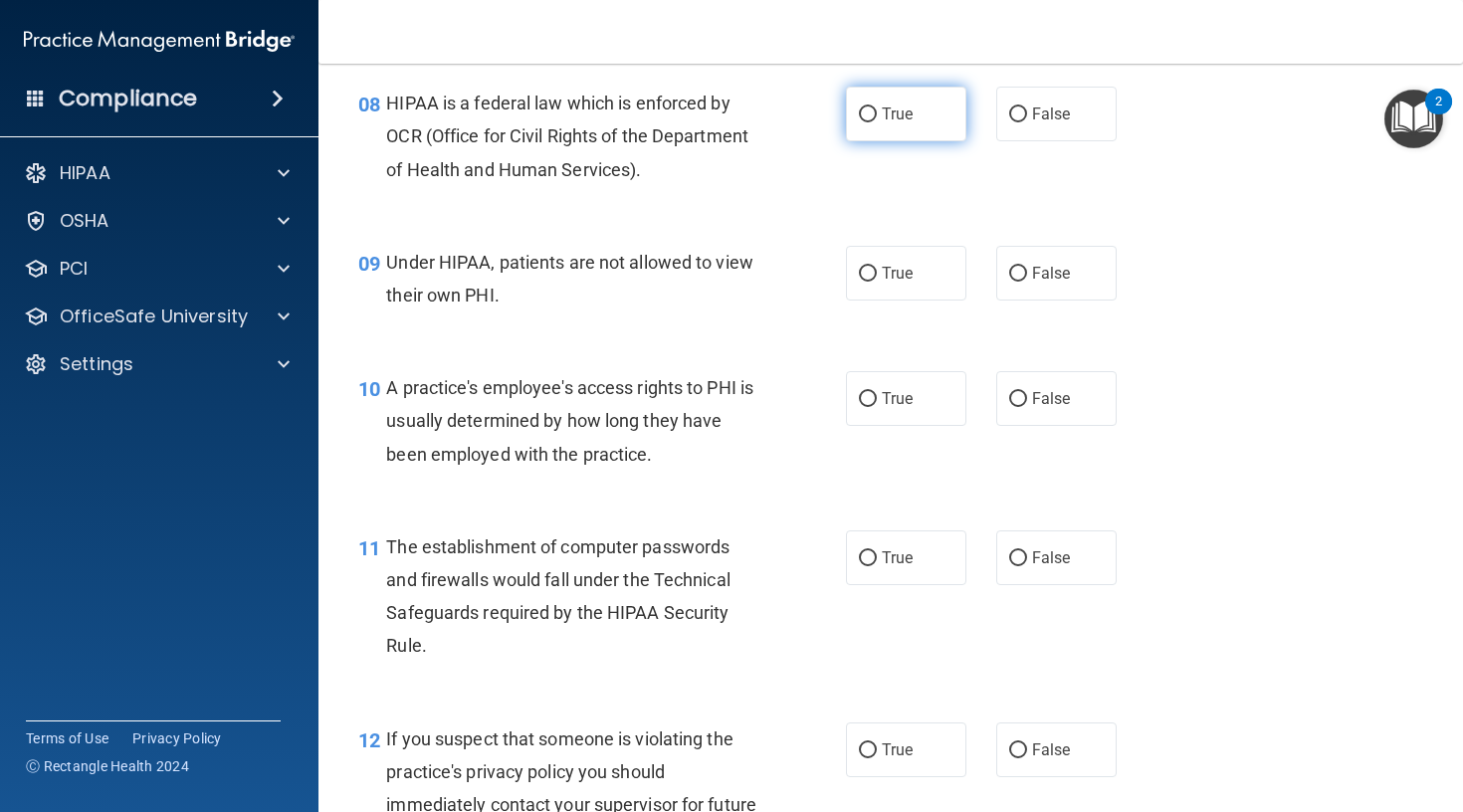 click on "True" at bounding box center [868, 114] 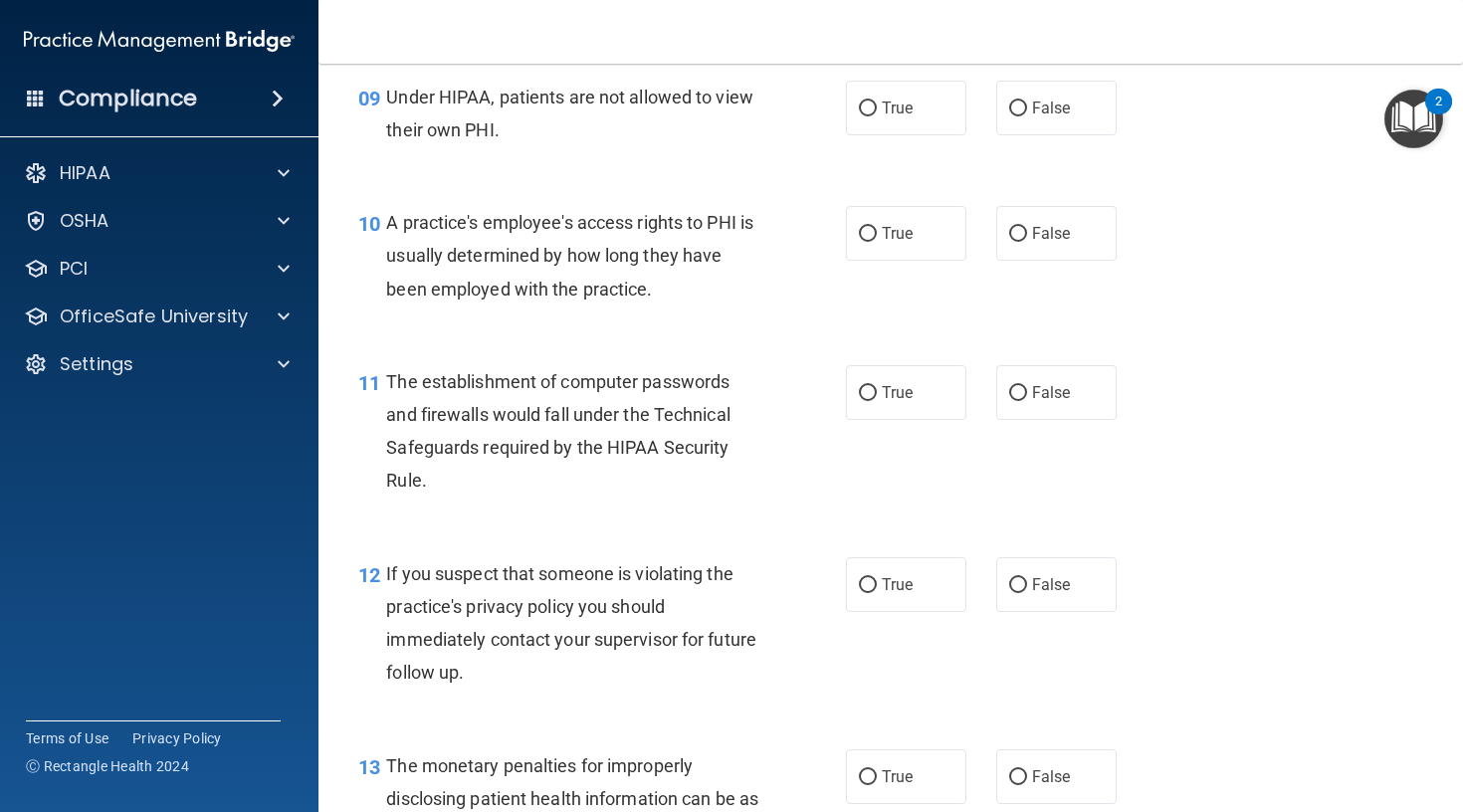 scroll, scrollTop: 1519, scrollLeft: 0, axis: vertical 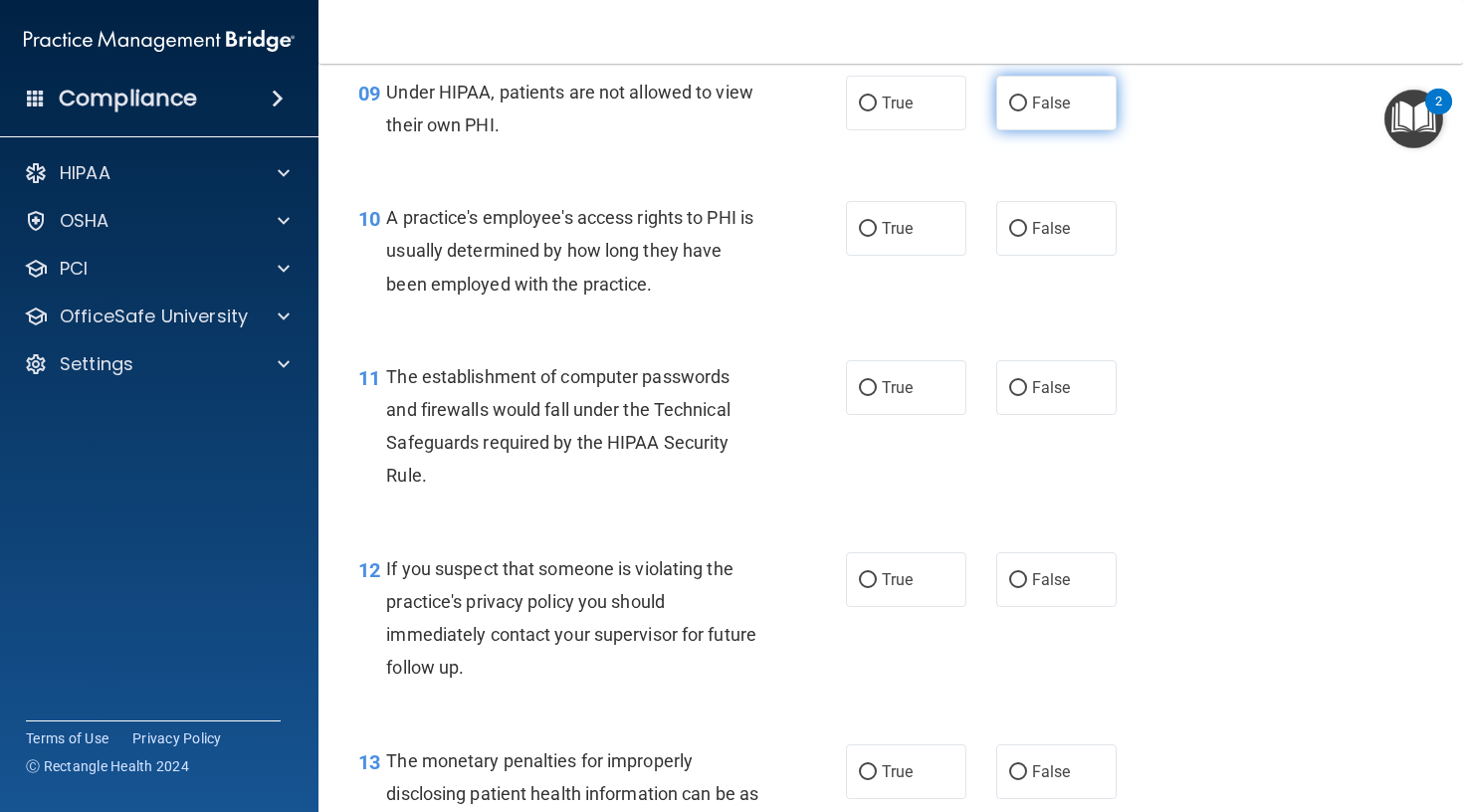click on "False" at bounding box center [1018, 103] 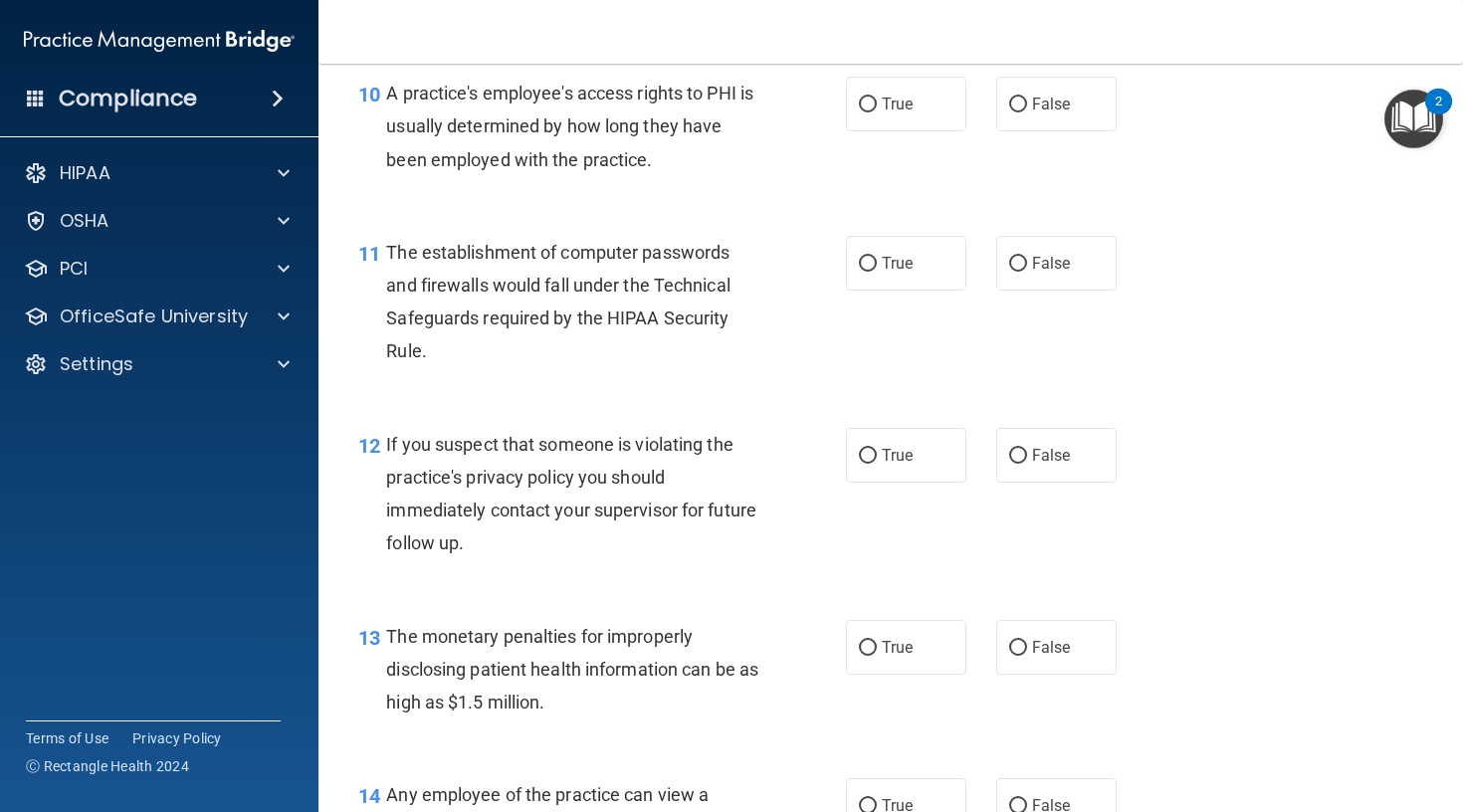 scroll, scrollTop: 1647, scrollLeft: 0, axis: vertical 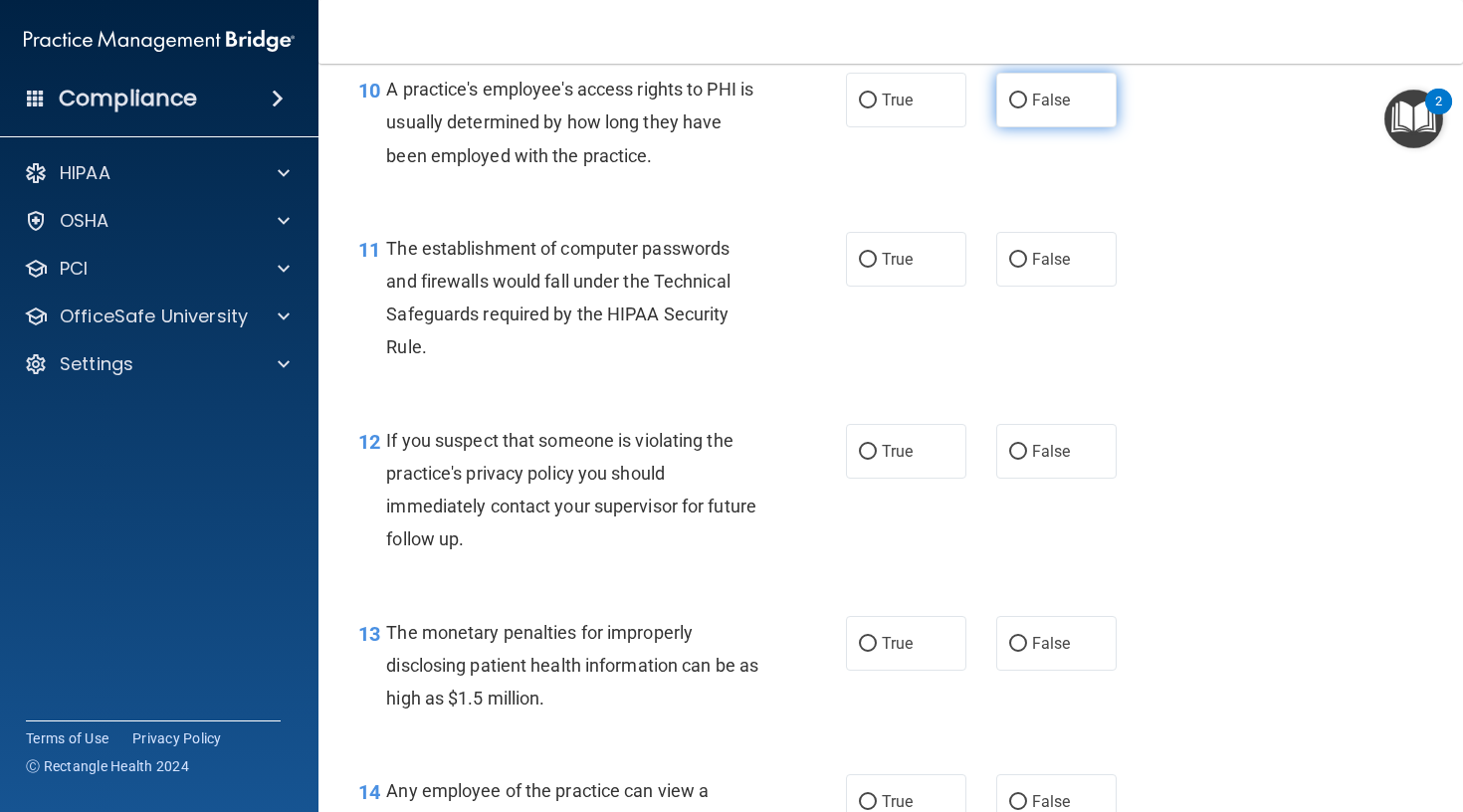click on "False" at bounding box center [1018, 101] 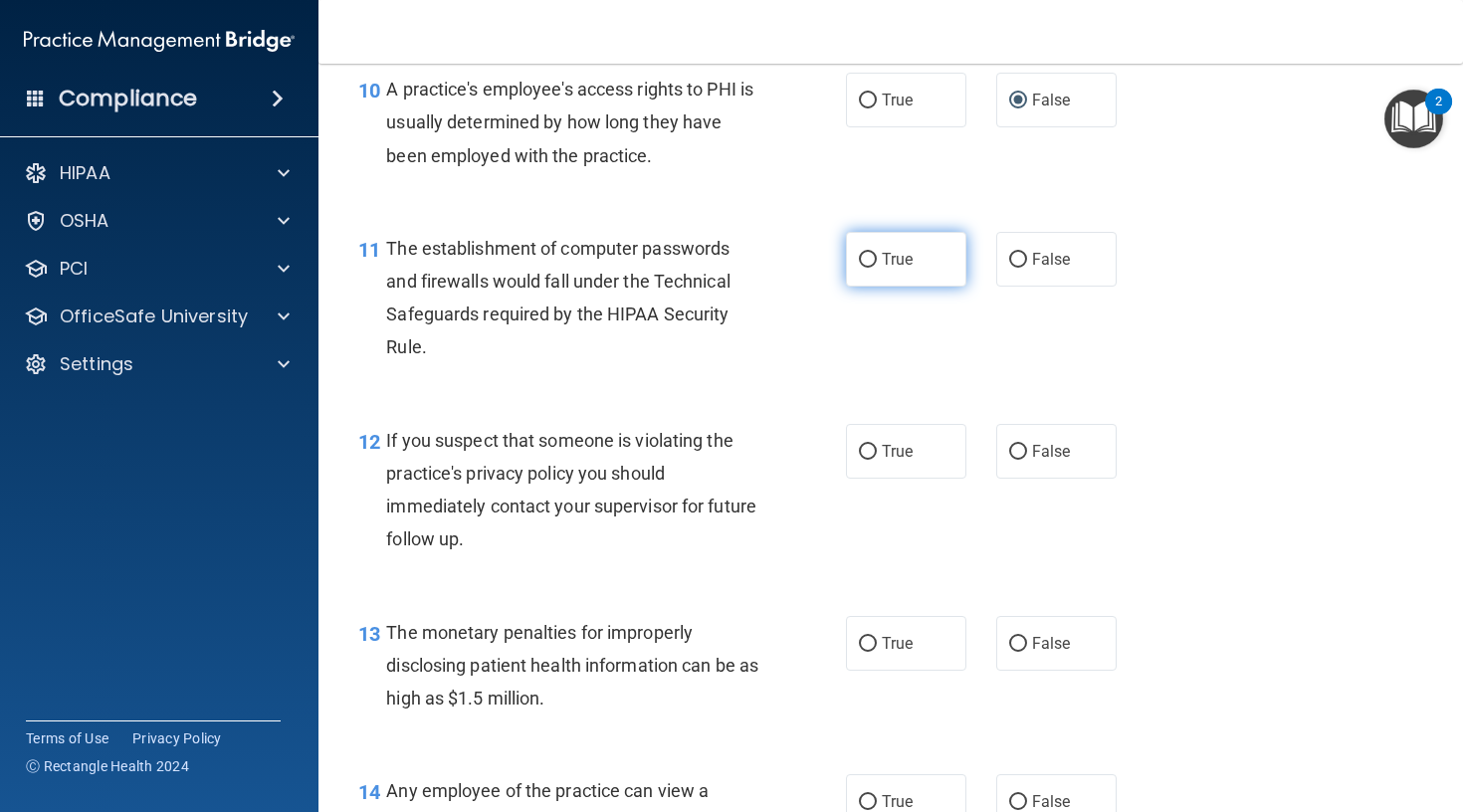 click on "True" at bounding box center (868, 260) 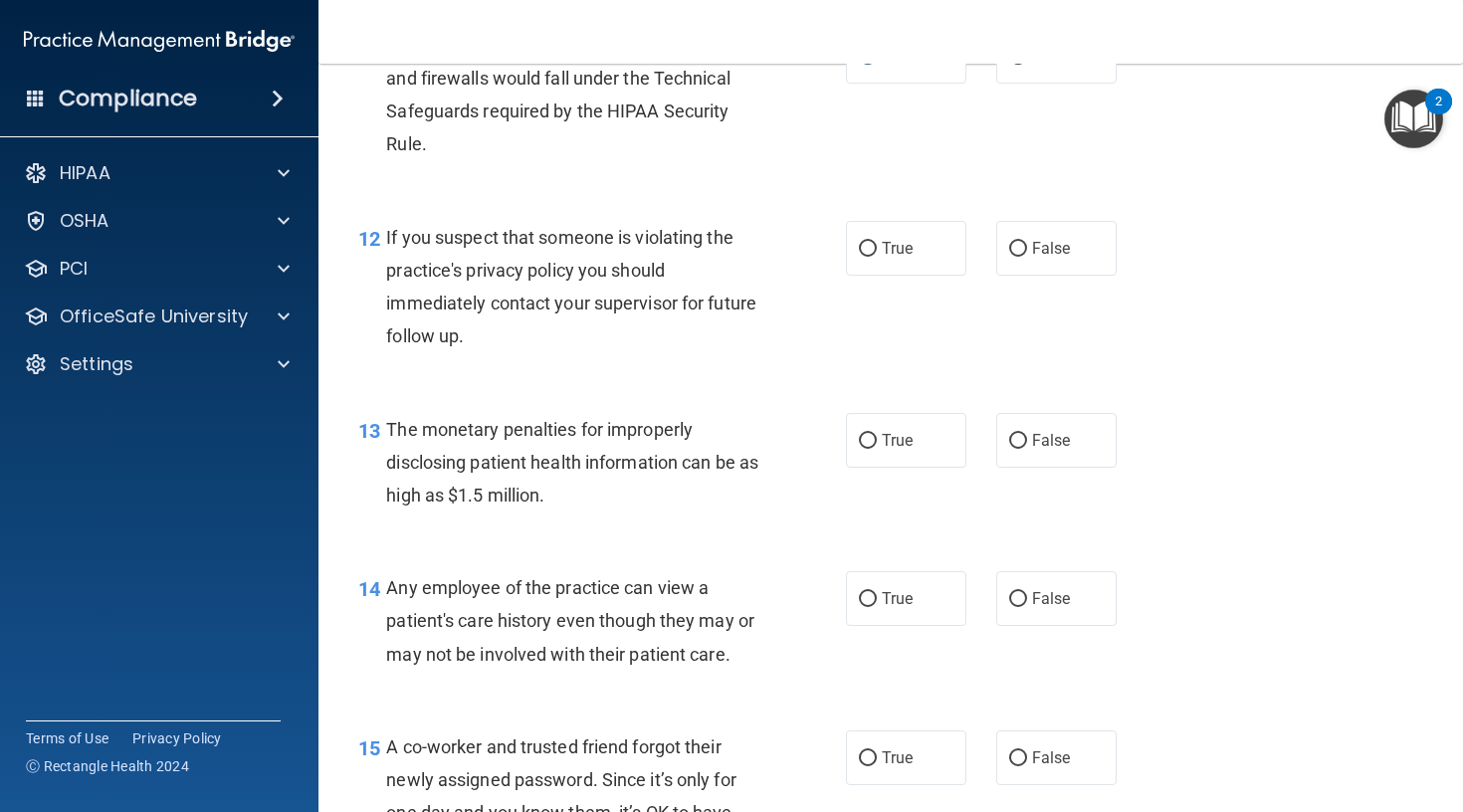 scroll, scrollTop: 1856, scrollLeft: 0, axis: vertical 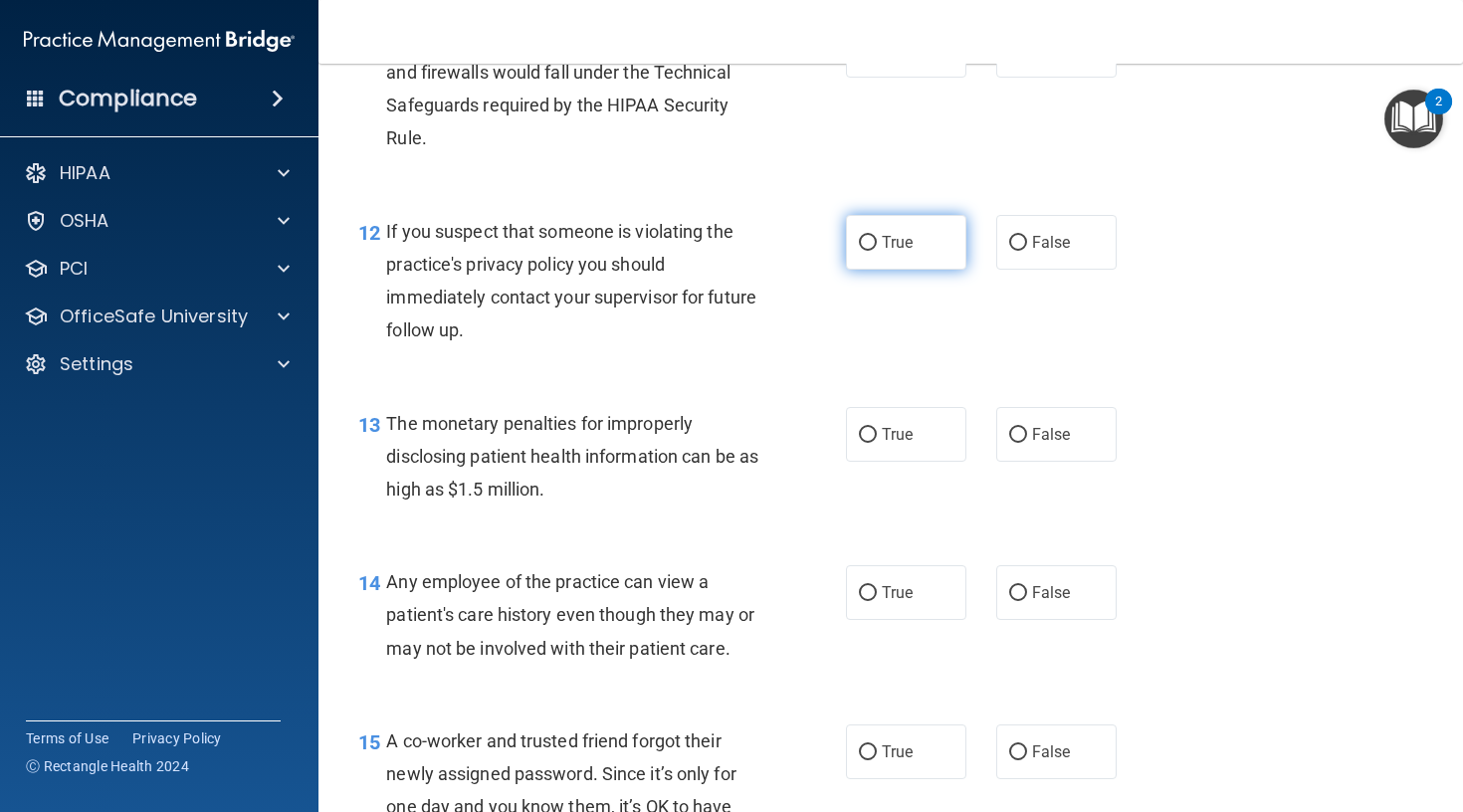 click on "True" at bounding box center [868, 243] 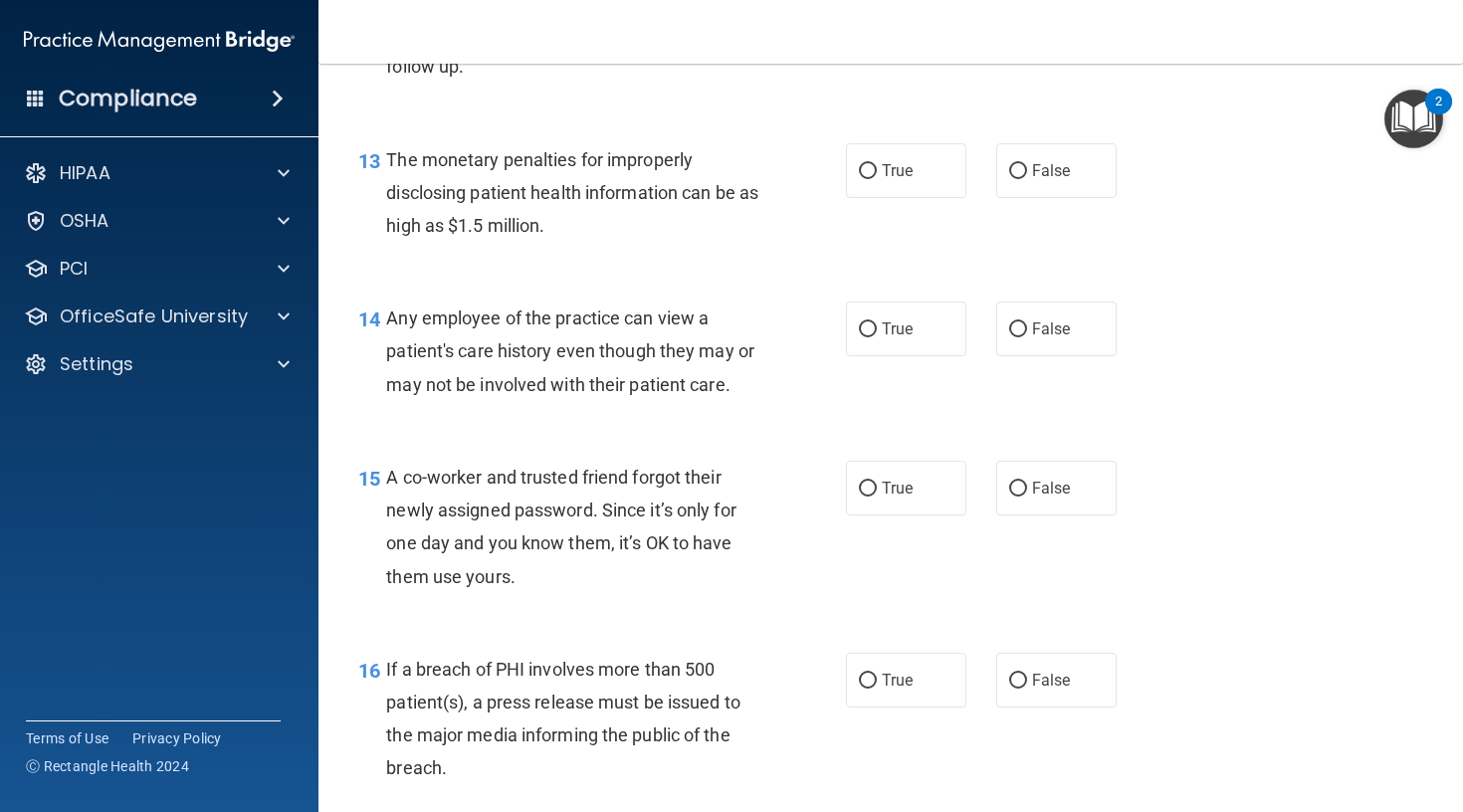 scroll, scrollTop: 2125, scrollLeft: 0, axis: vertical 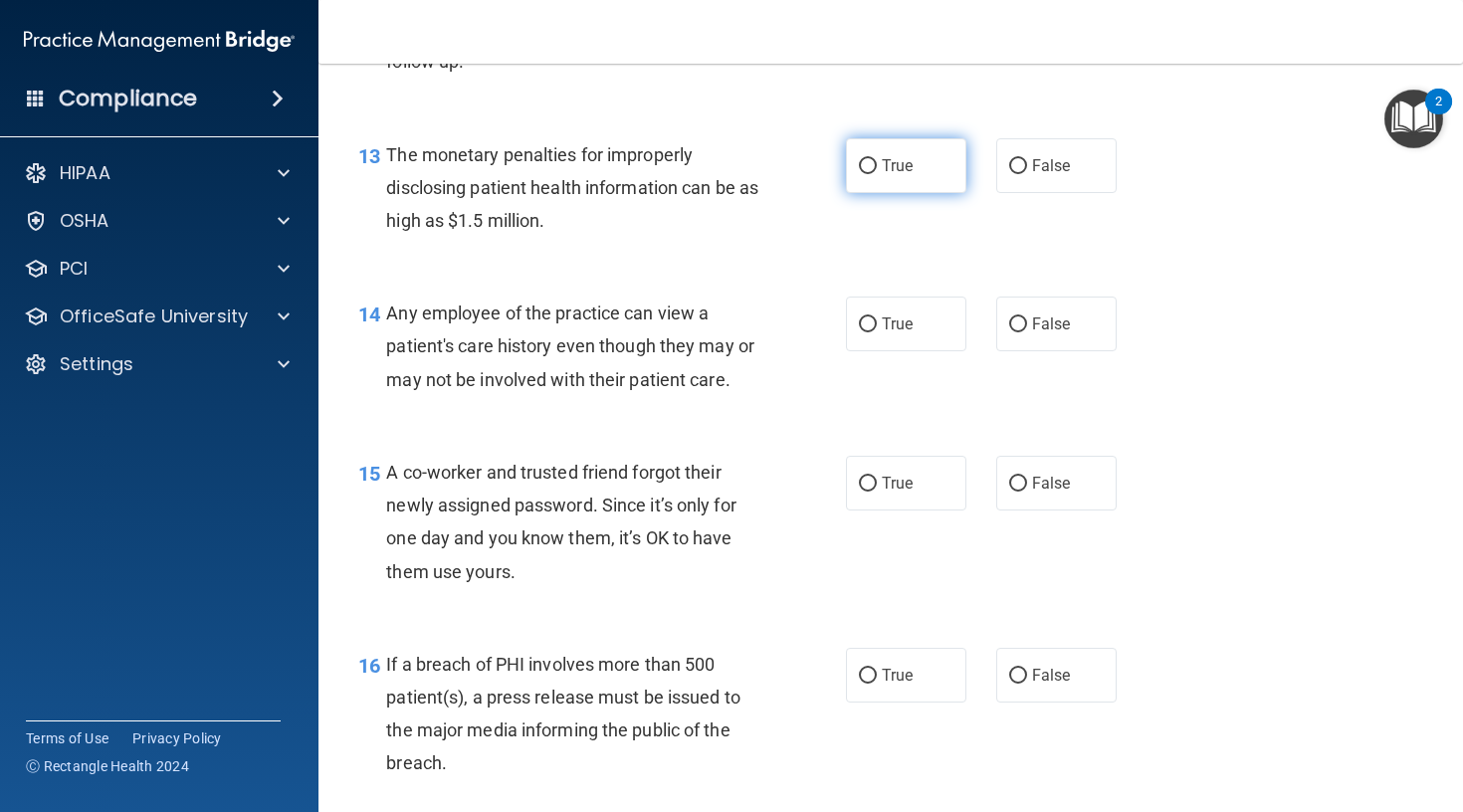 click on "True" at bounding box center (868, 166) 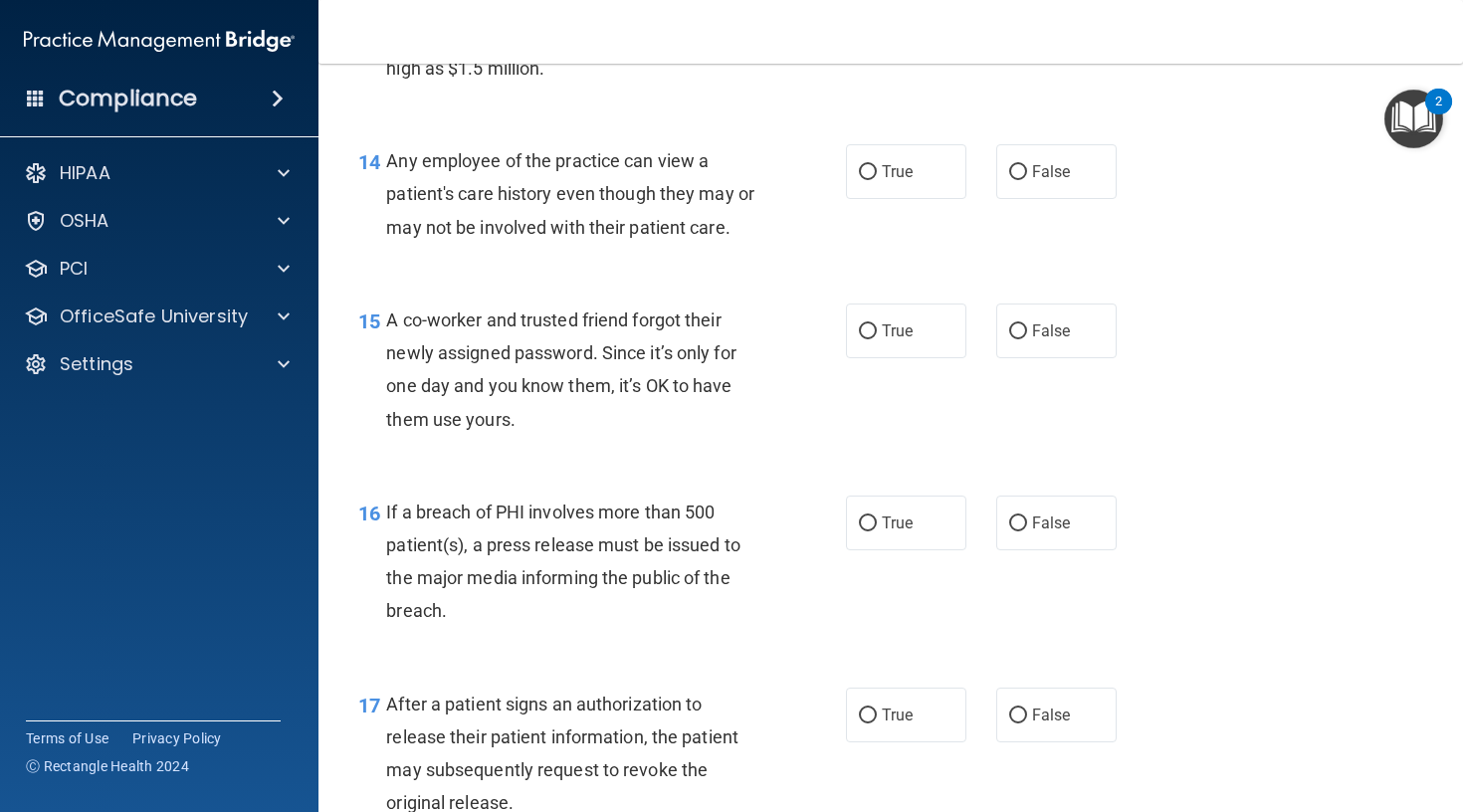 scroll, scrollTop: 2280, scrollLeft: 0, axis: vertical 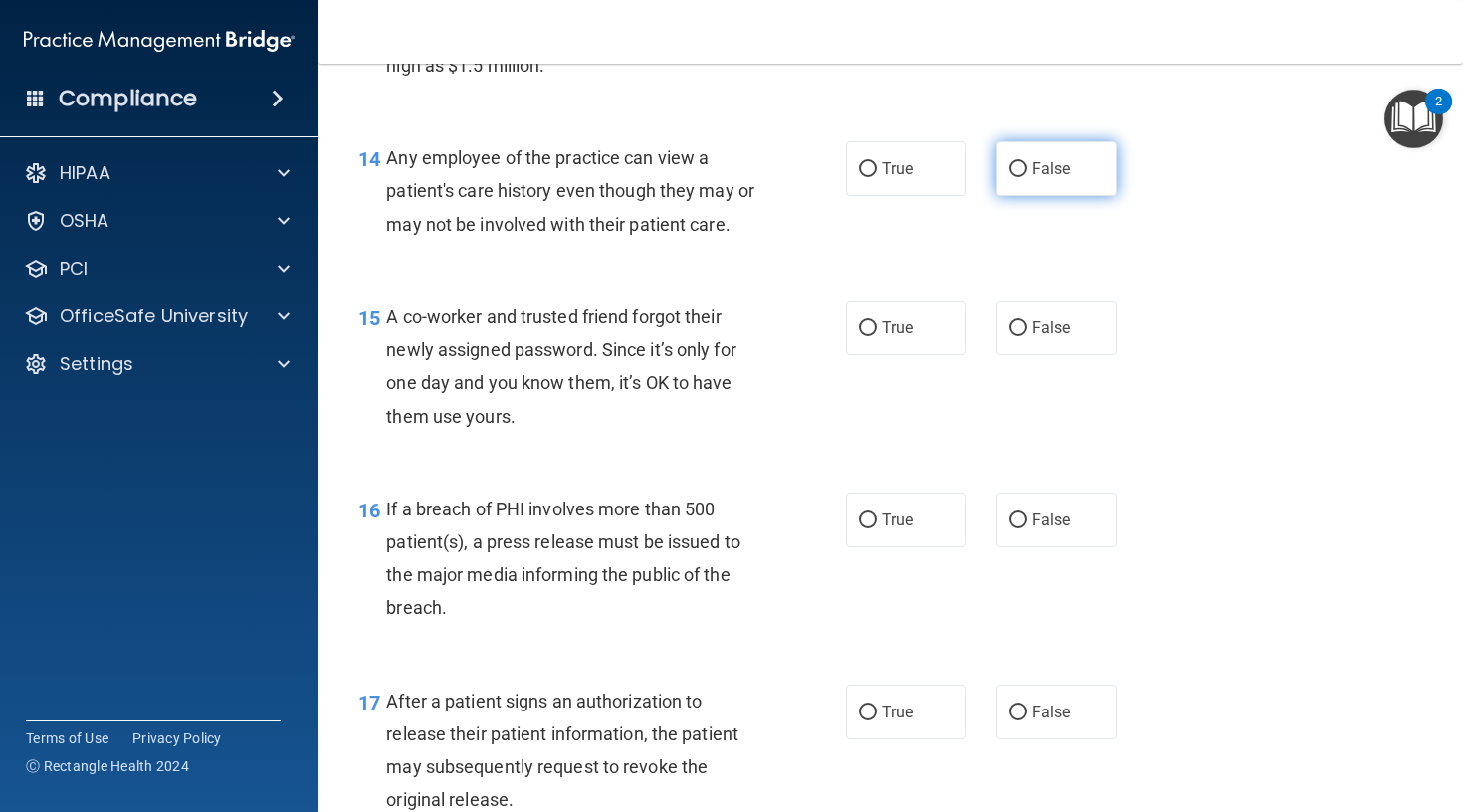 click on "False" at bounding box center (1051, 168) 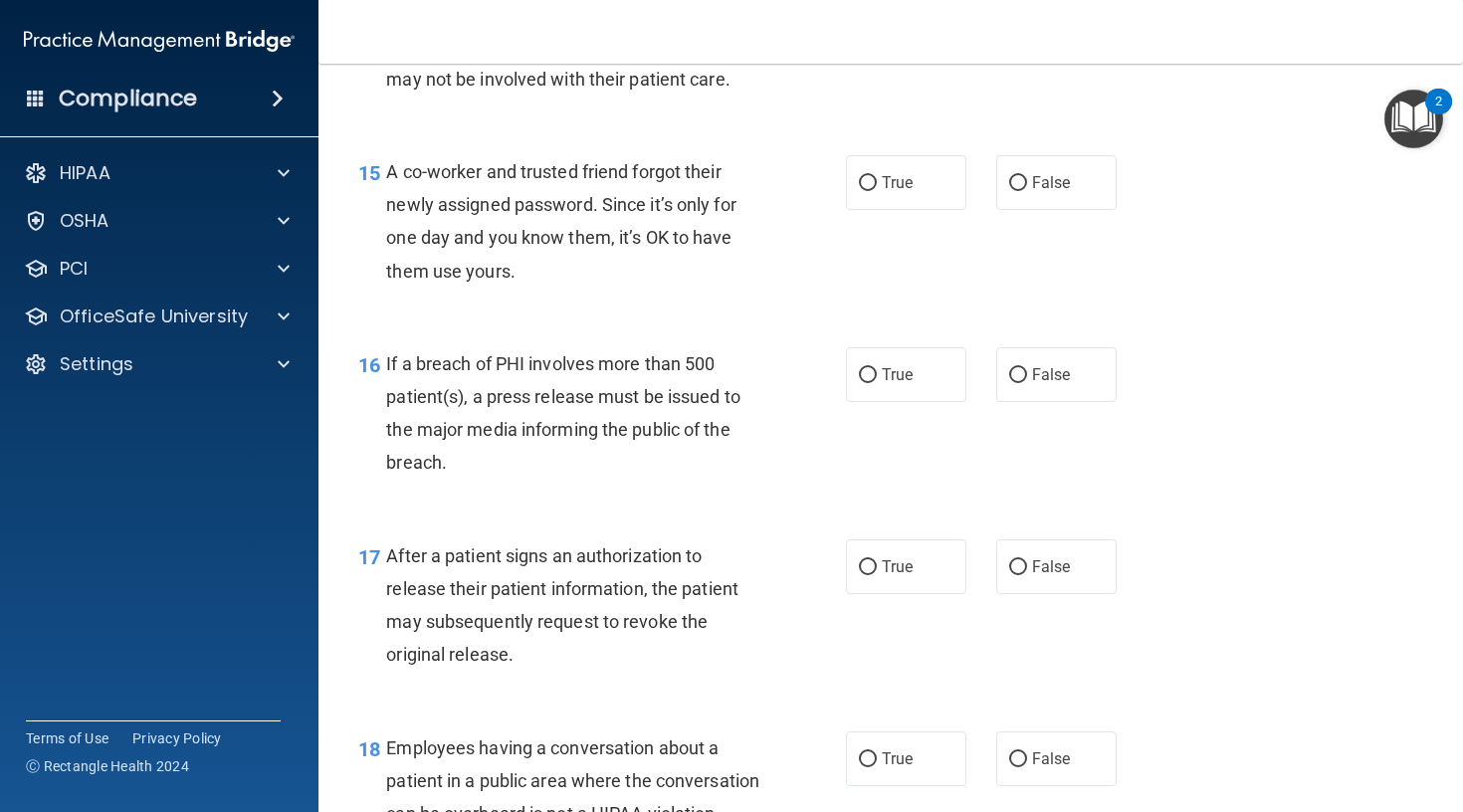 scroll, scrollTop: 2427, scrollLeft: 0, axis: vertical 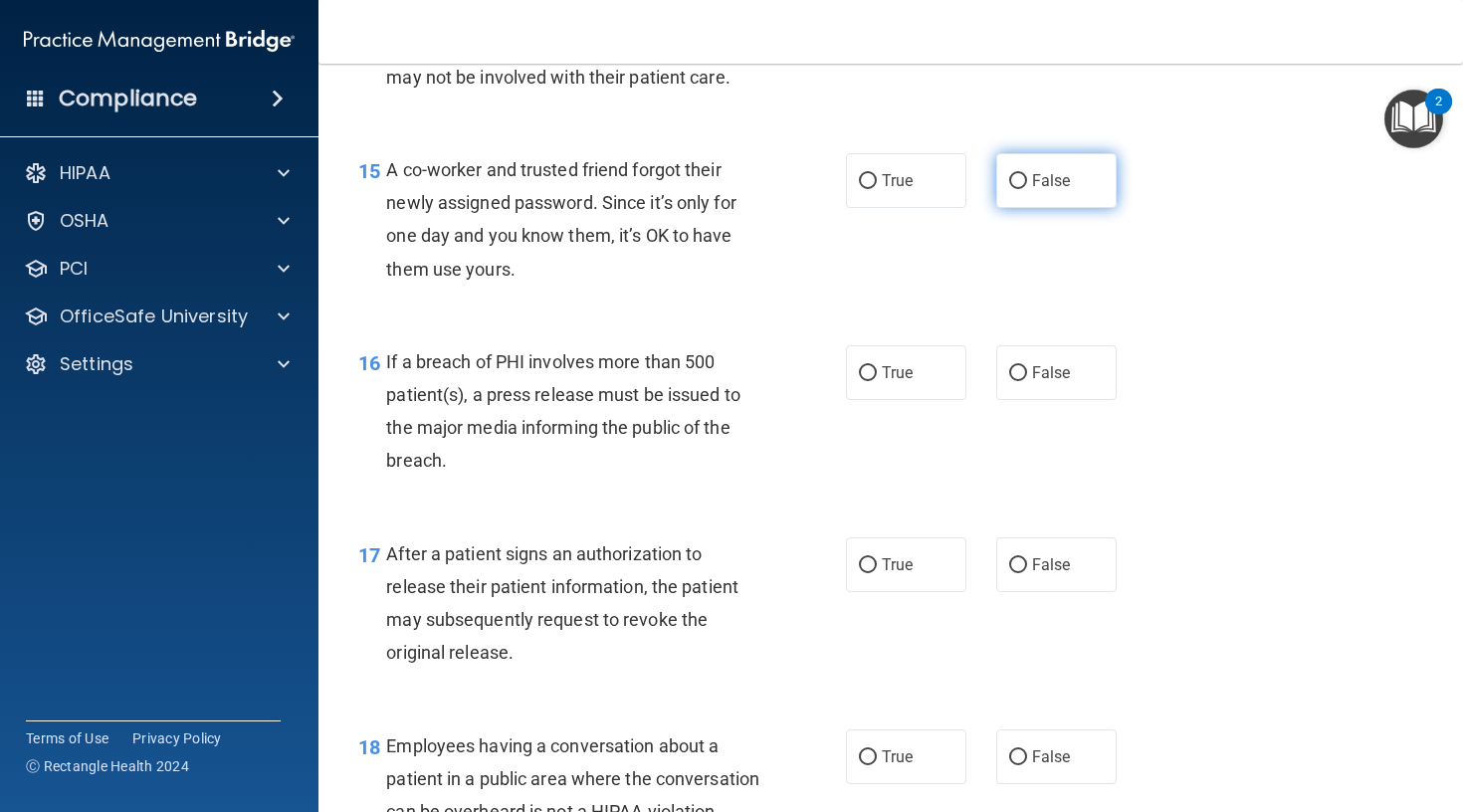 click on "False" at bounding box center [1018, 181] 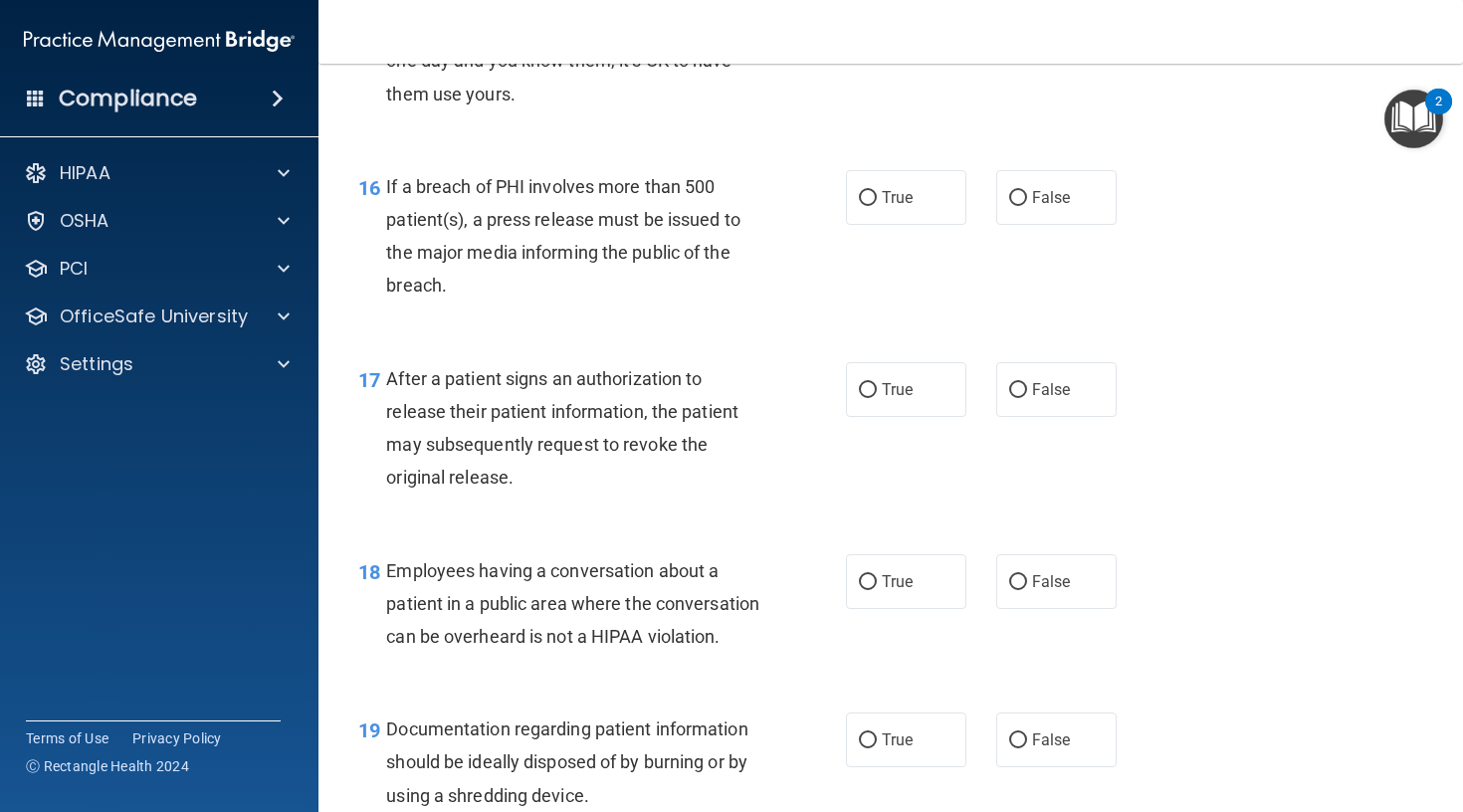 scroll, scrollTop: 2613, scrollLeft: 0, axis: vertical 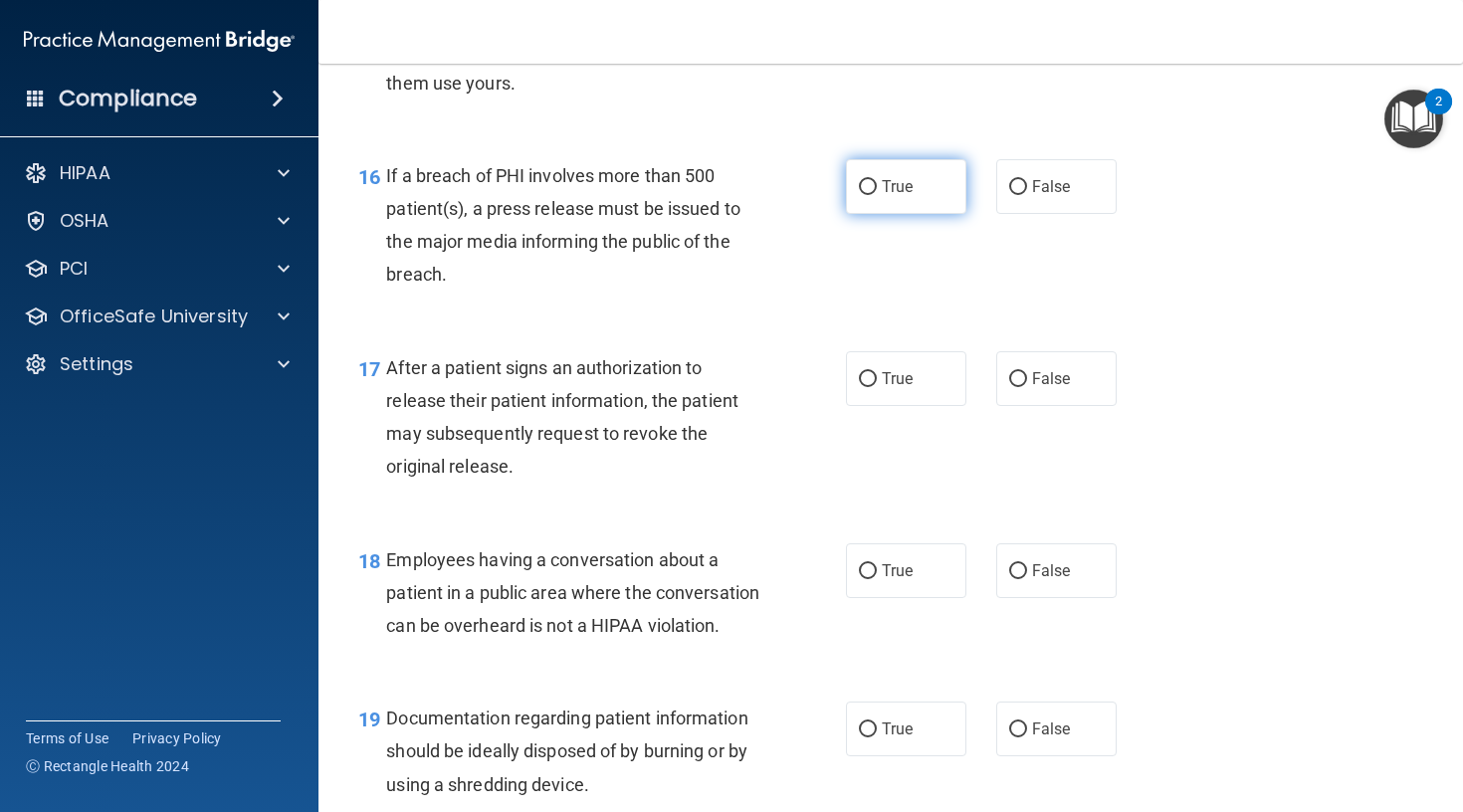 click on "True" at bounding box center [868, 187] 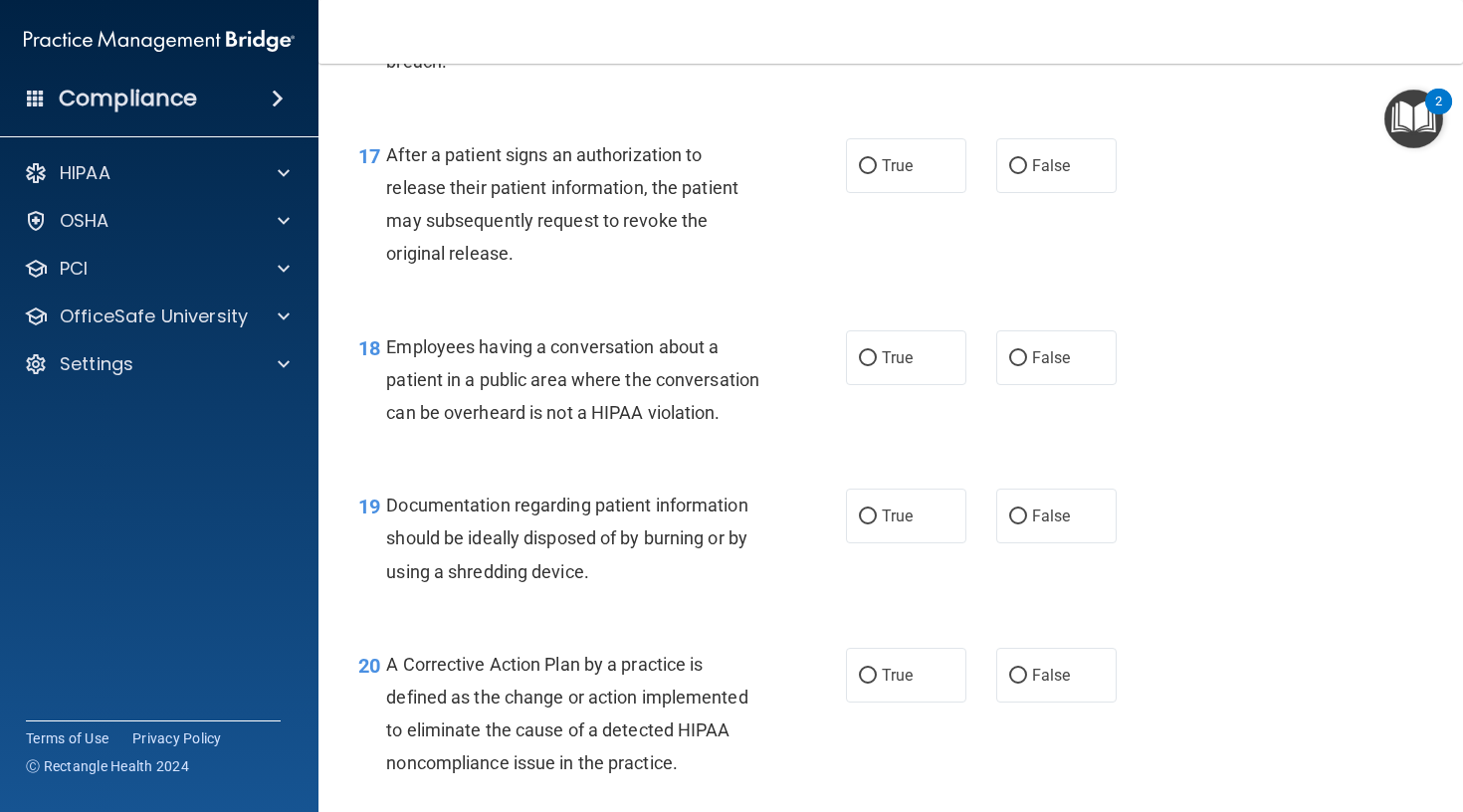 scroll, scrollTop: 2829, scrollLeft: 0, axis: vertical 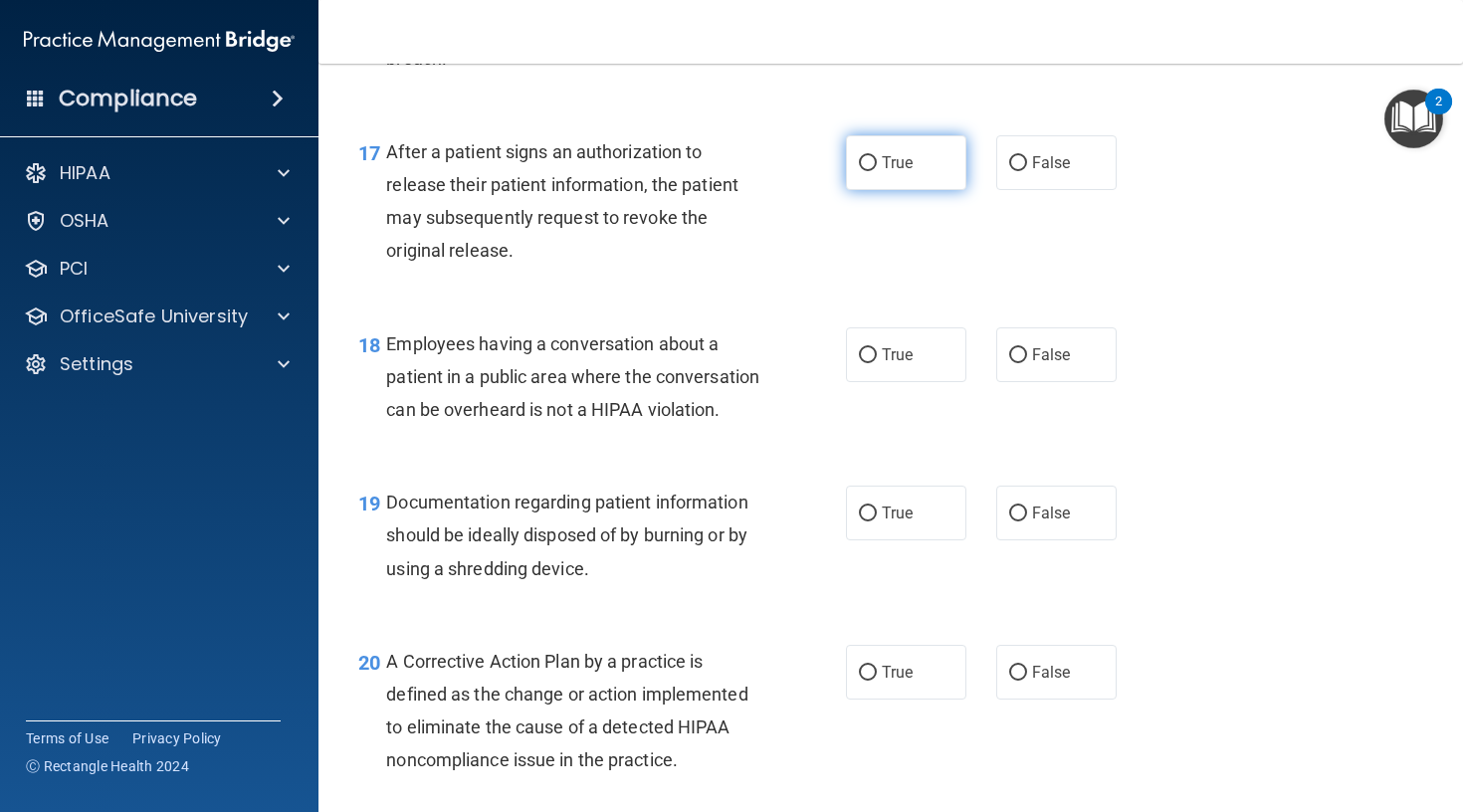 click on "True" at bounding box center [897, 162] 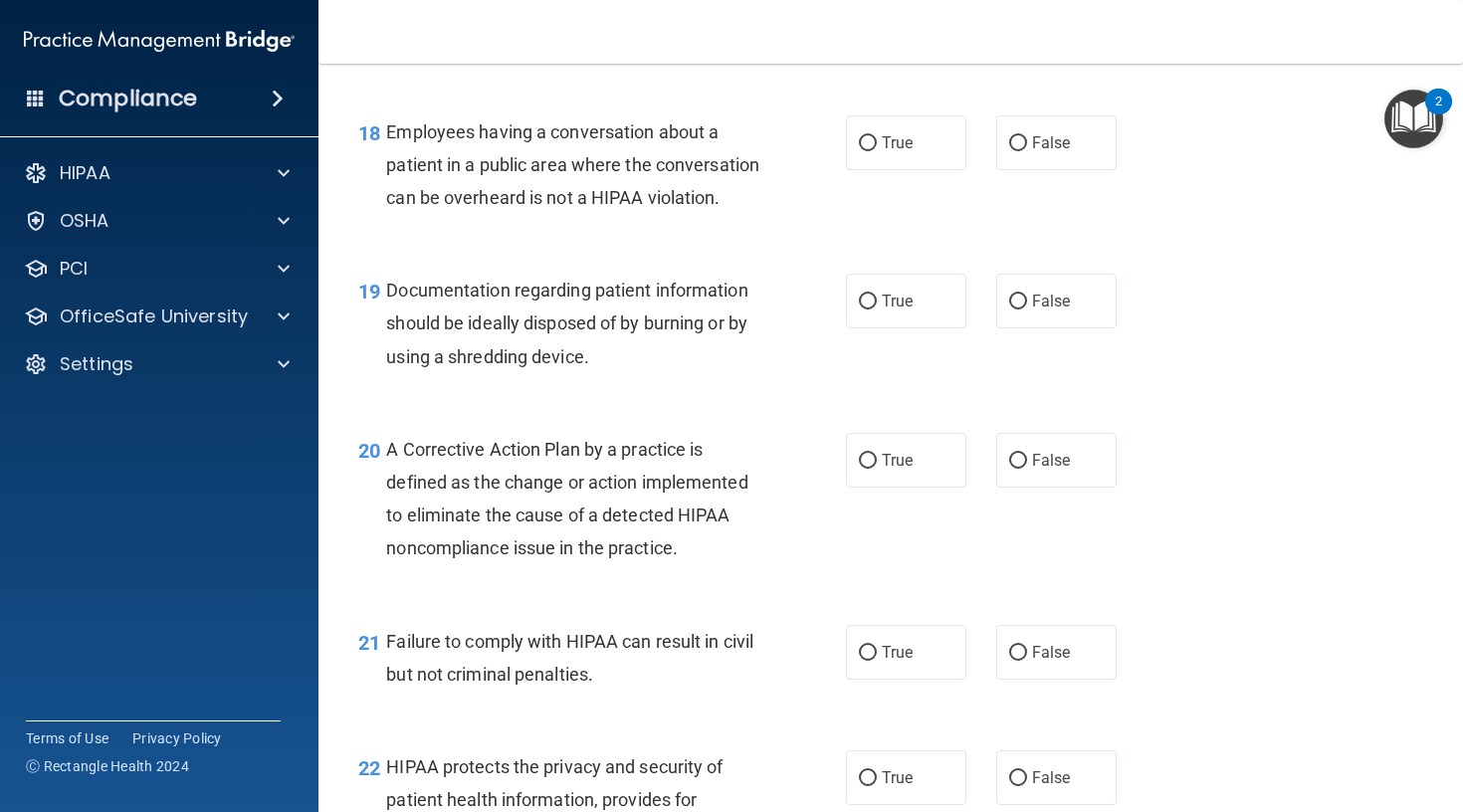 scroll, scrollTop: 3044, scrollLeft: 0, axis: vertical 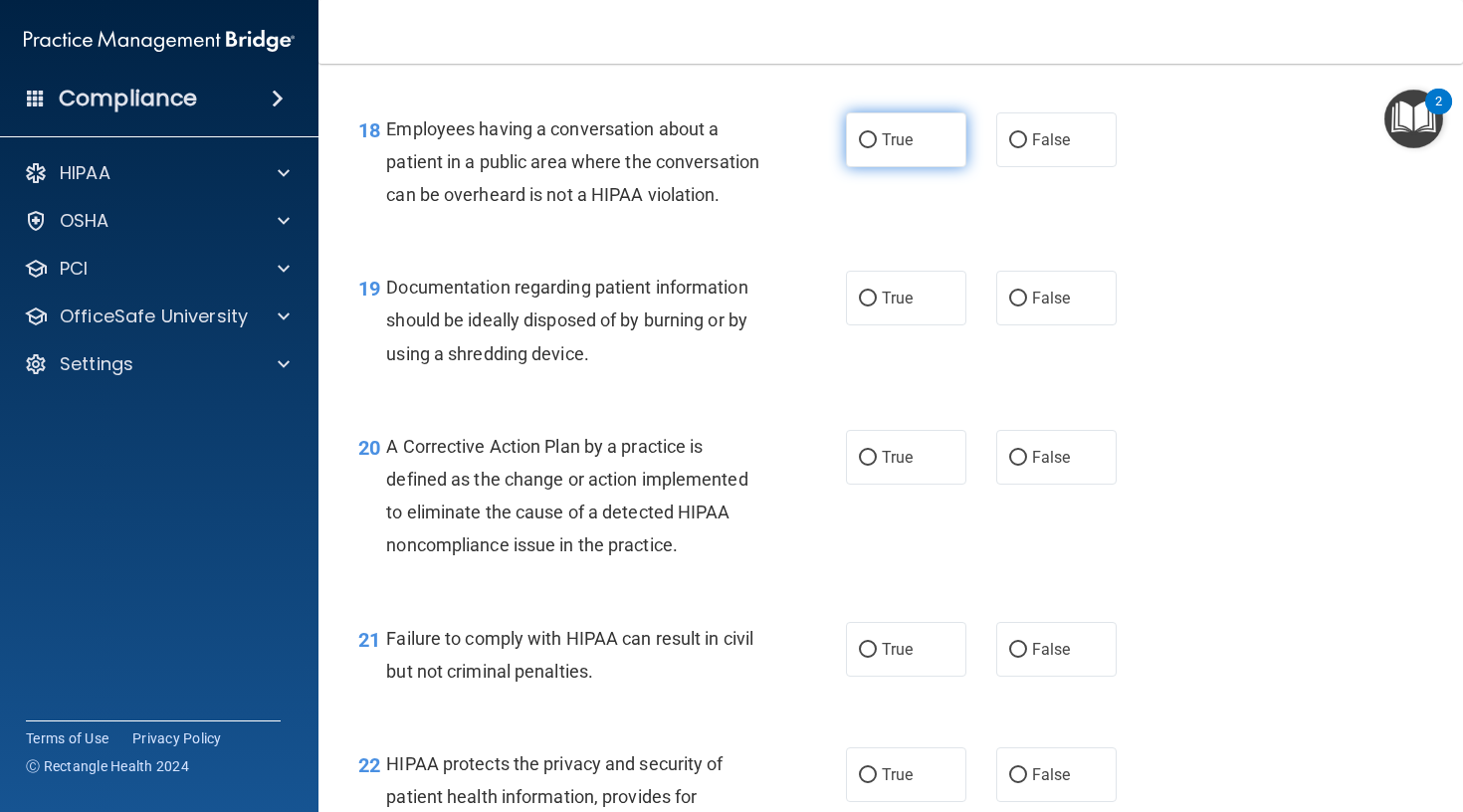 click on "True" at bounding box center [897, 139] 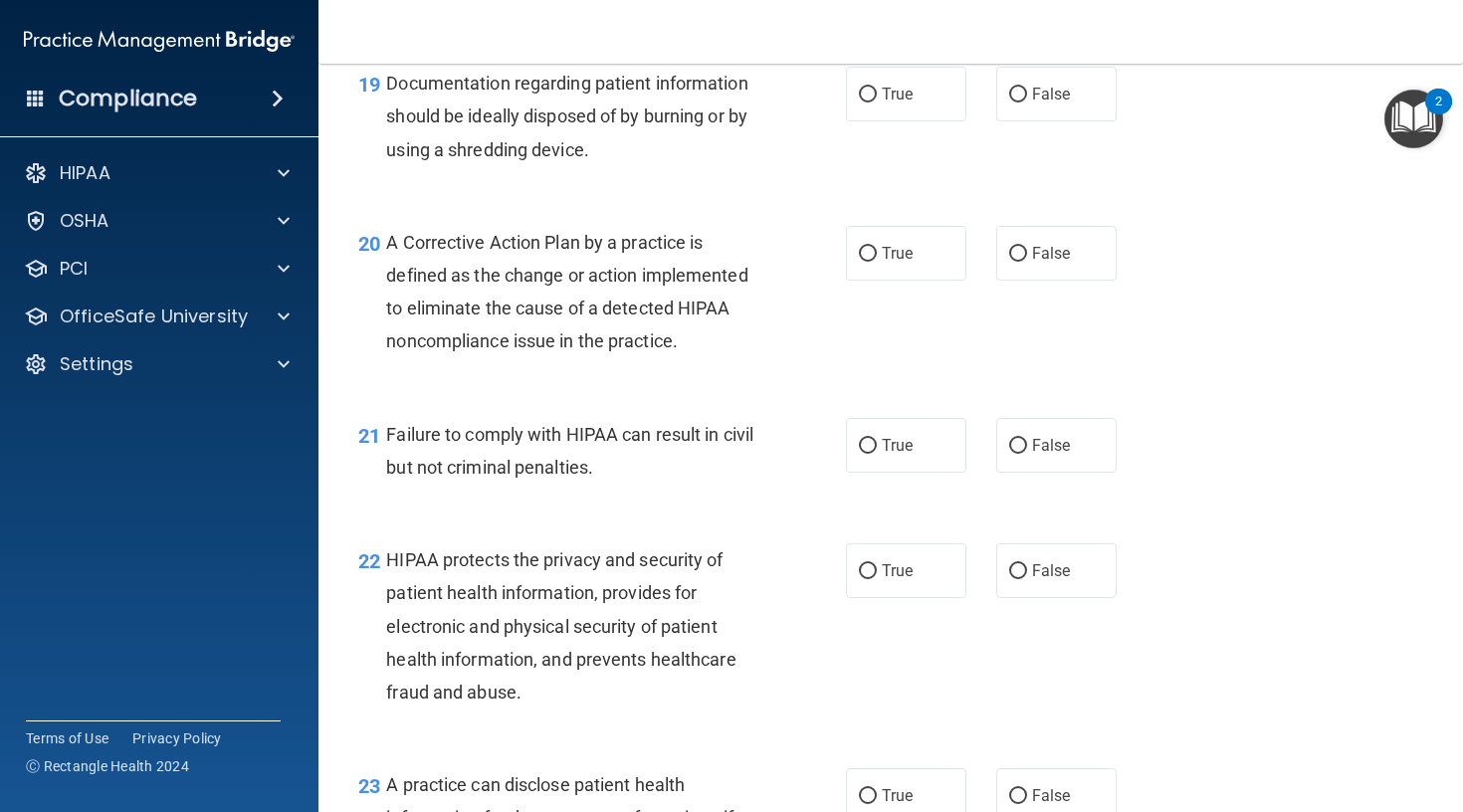 scroll, scrollTop: 3253, scrollLeft: 0, axis: vertical 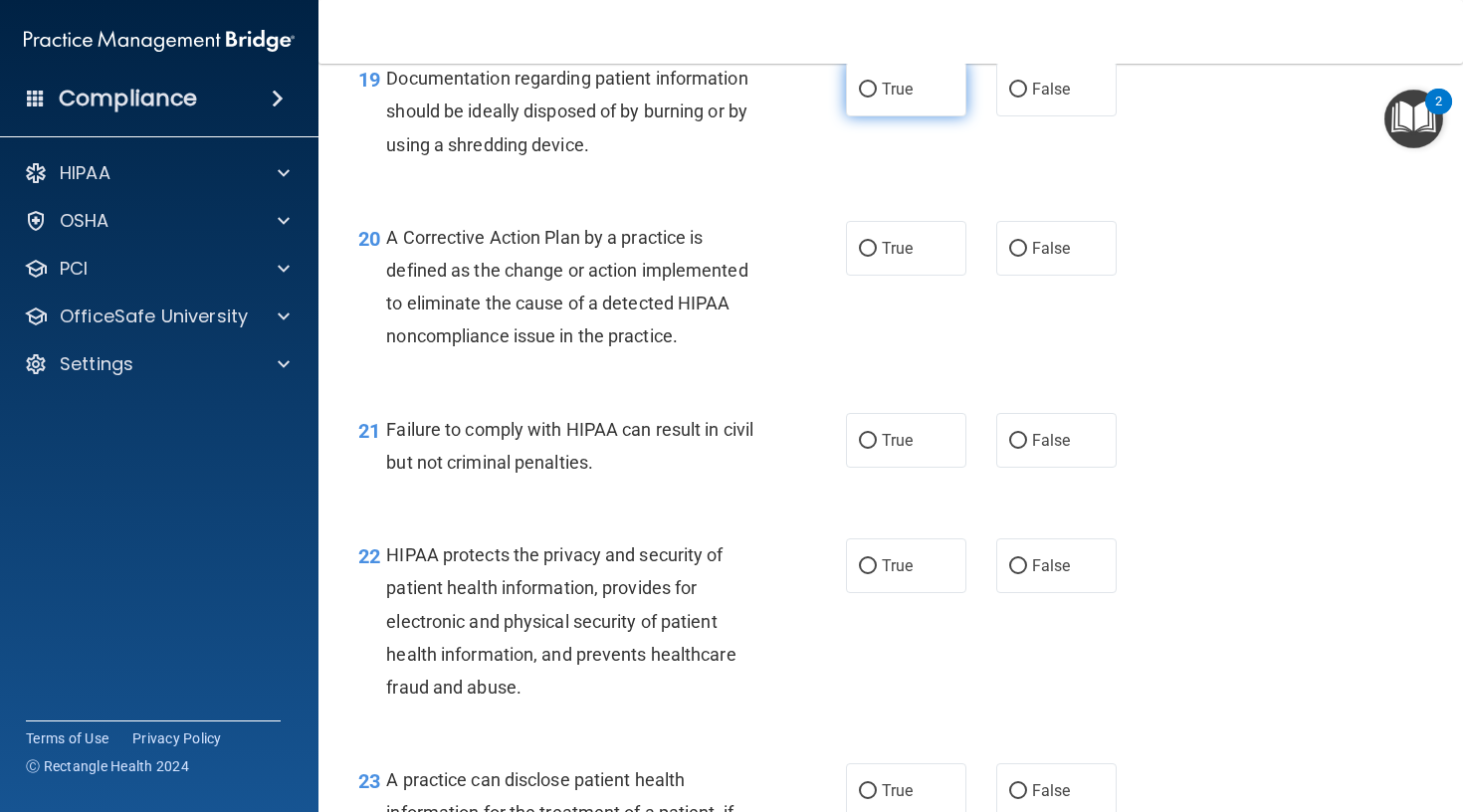 click on "True" at bounding box center (906, 89) 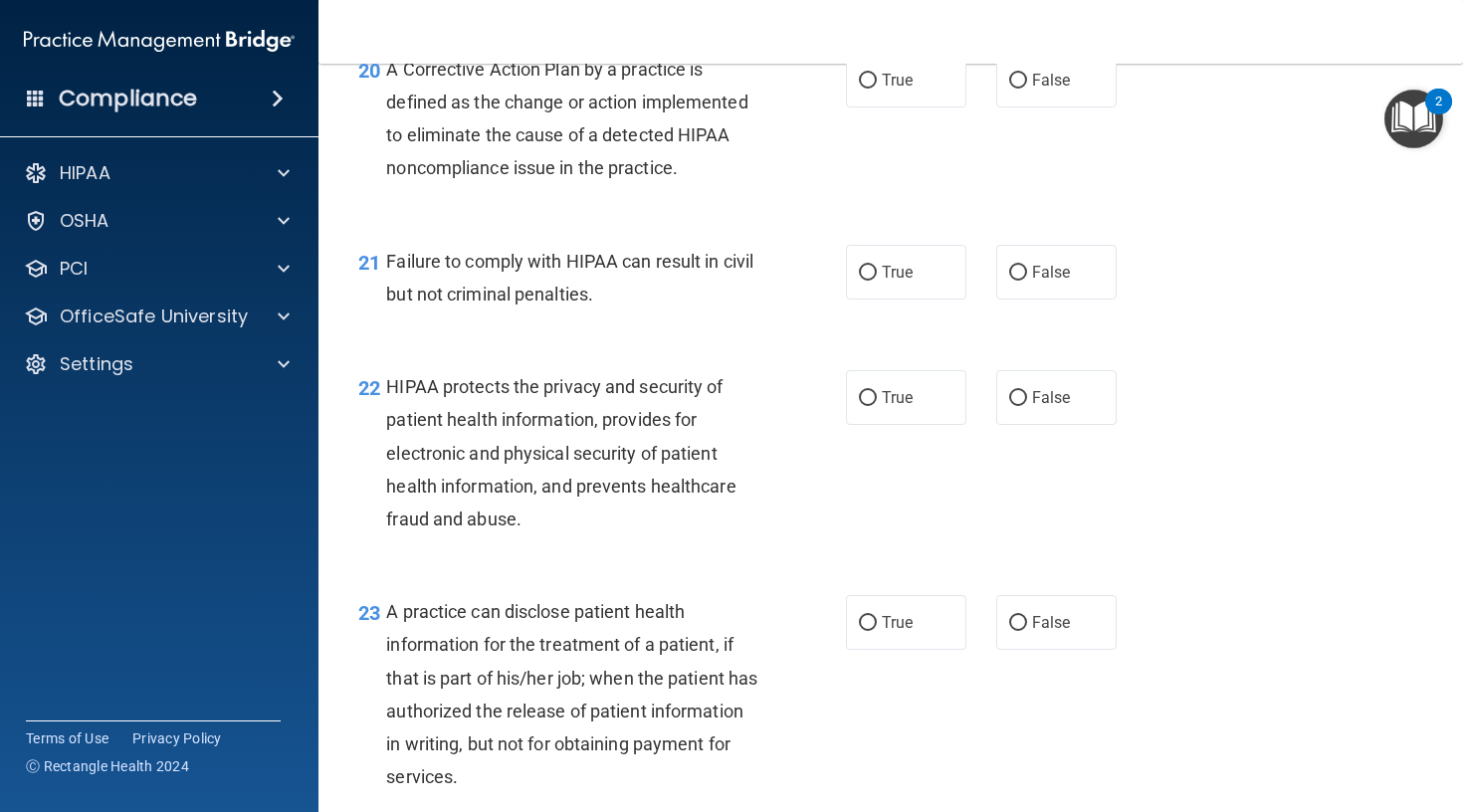 scroll, scrollTop: 3427, scrollLeft: 0, axis: vertical 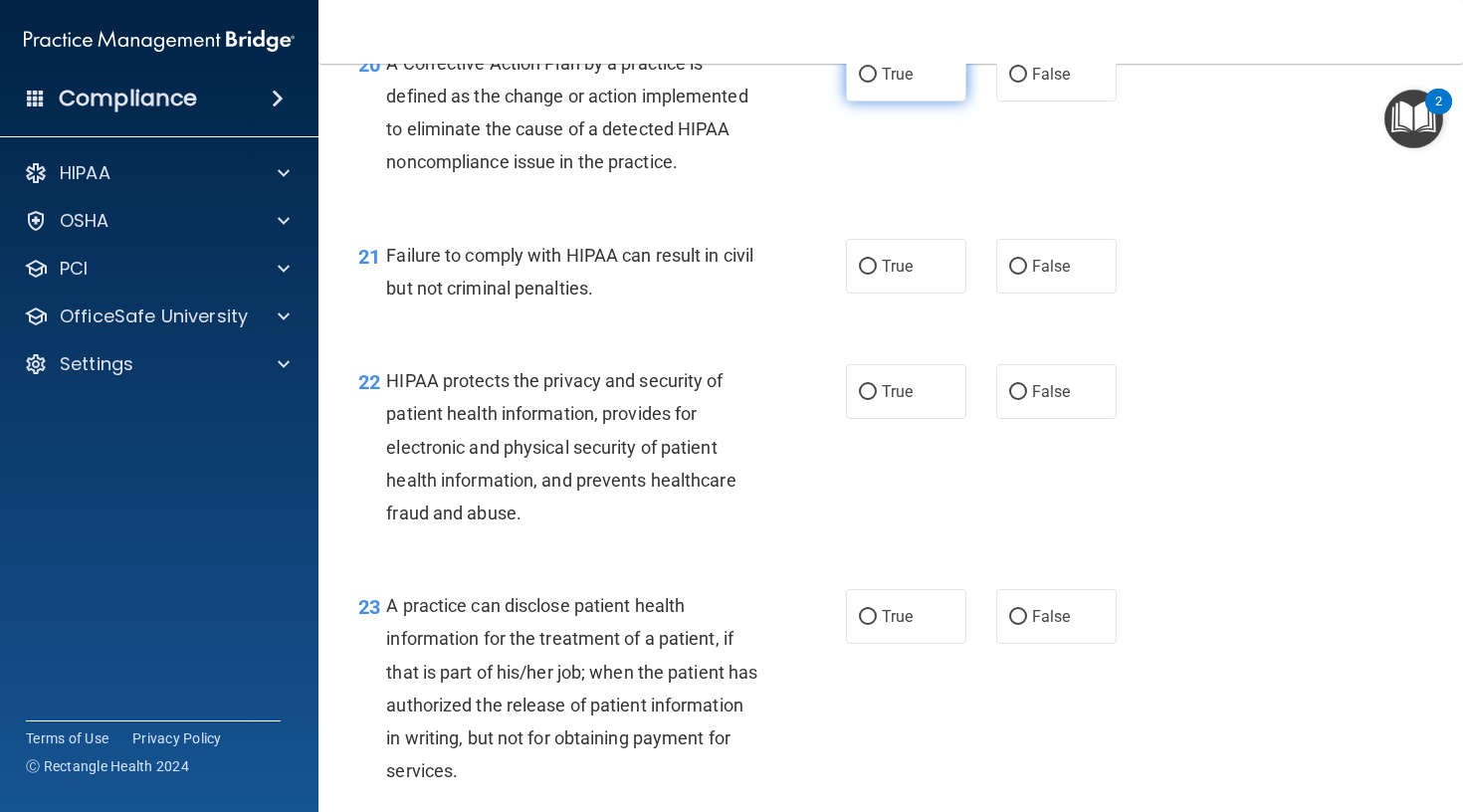 click on "True" at bounding box center [897, 74] 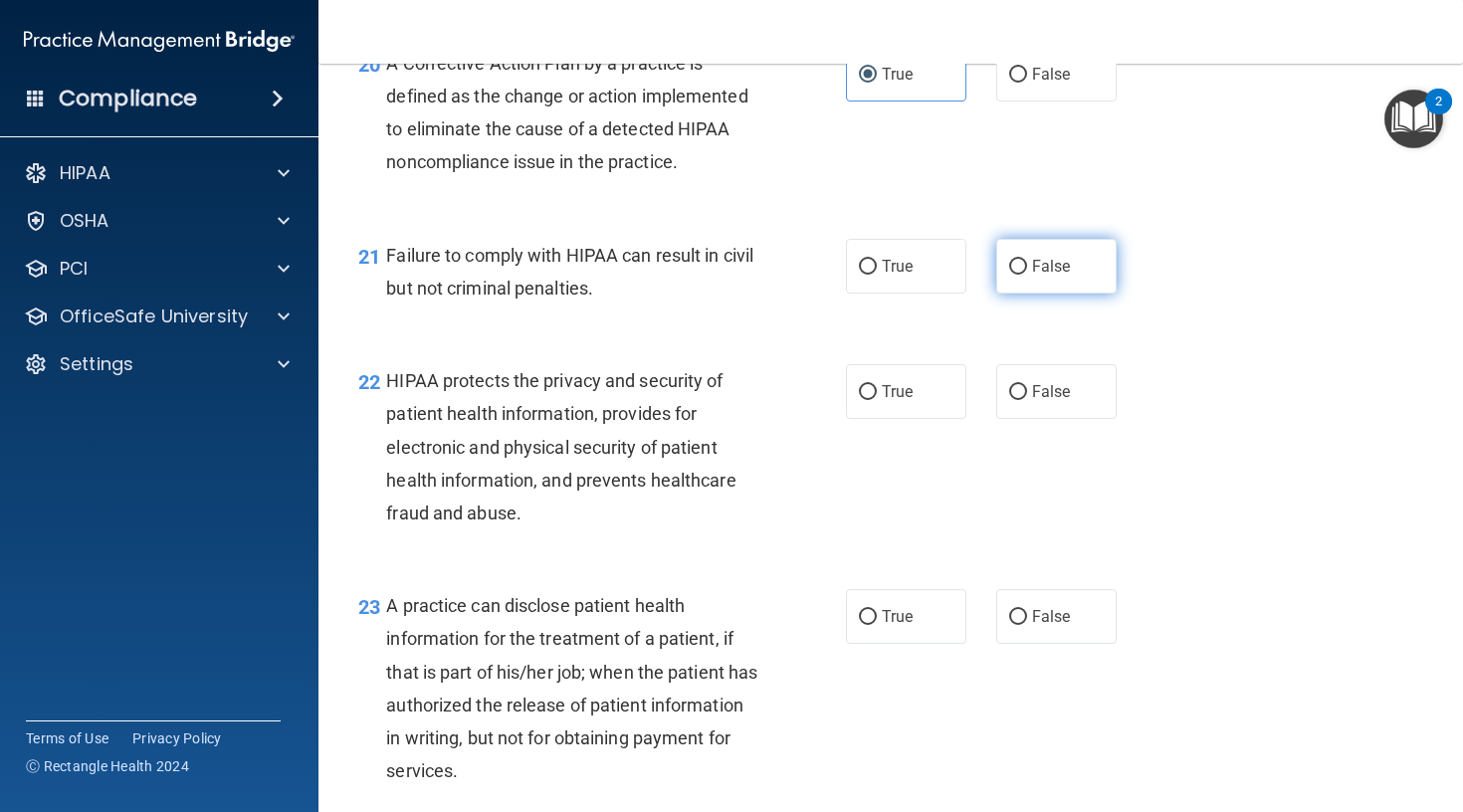 click on "False" at bounding box center (1056, 266) 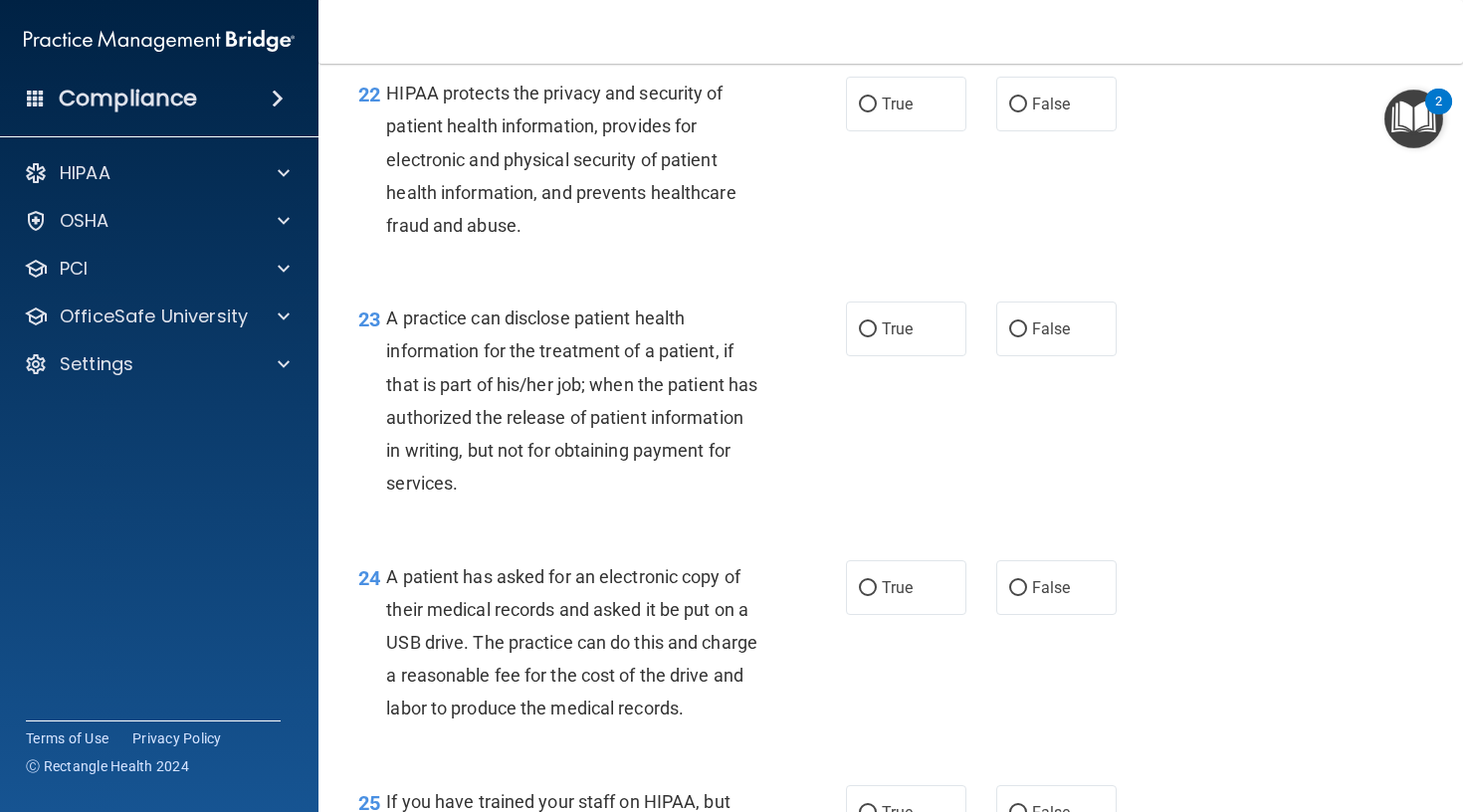 scroll, scrollTop: 3716, scrollLeft: 0, axis: vertical 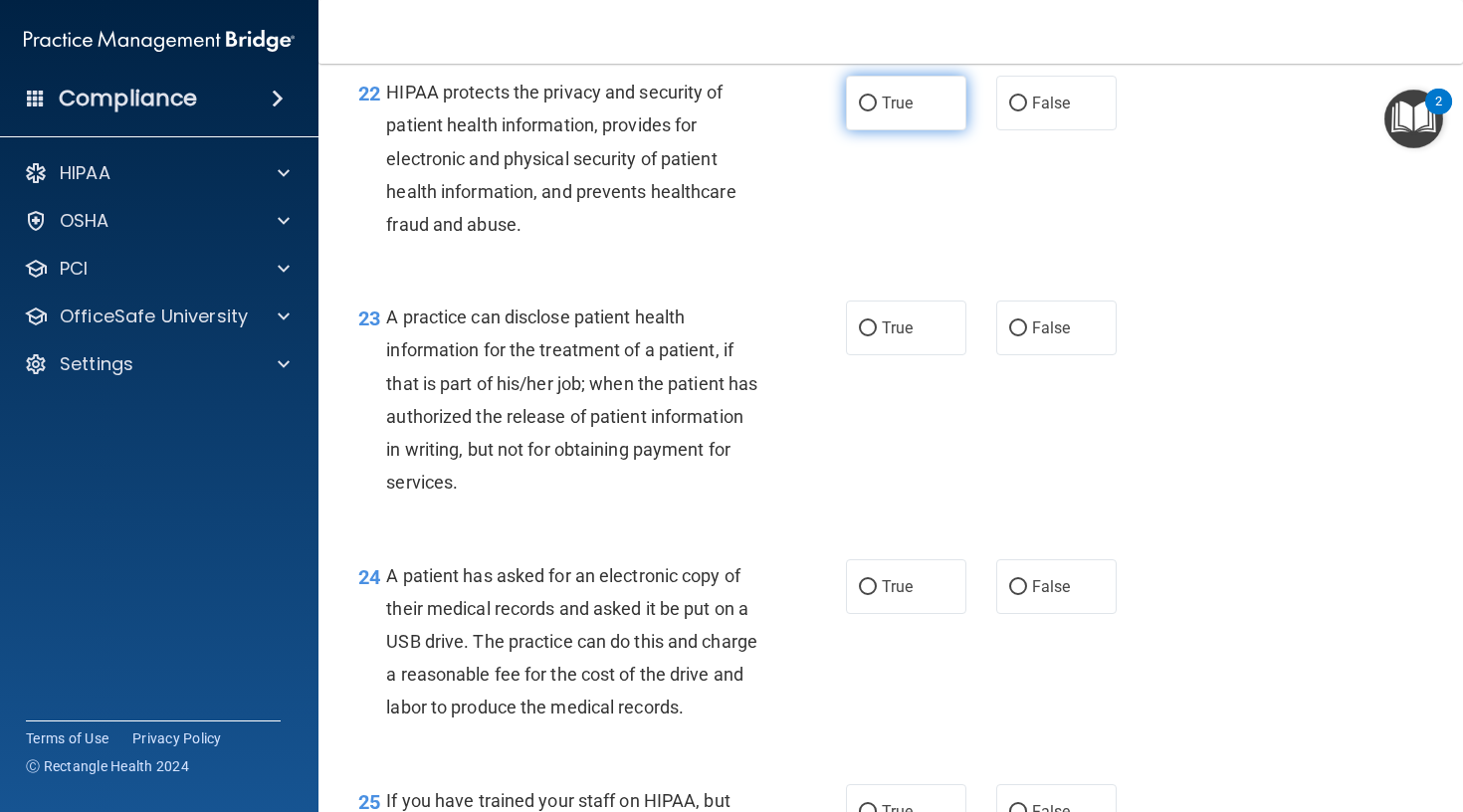 click on "True" at bounding box center [897, 102] 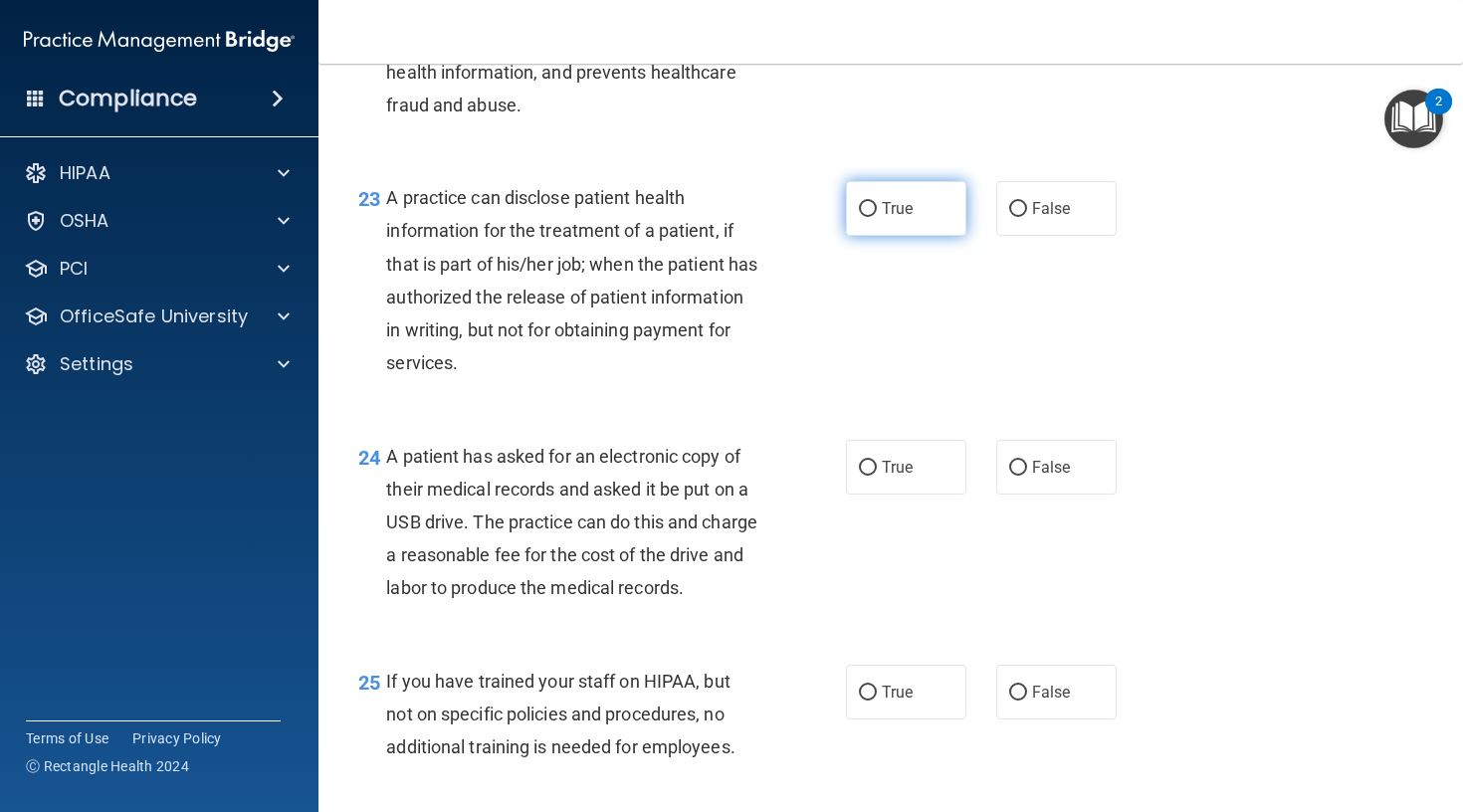 scroll, scrollTop: 3842, scrollLeft: 0, axis: vertical 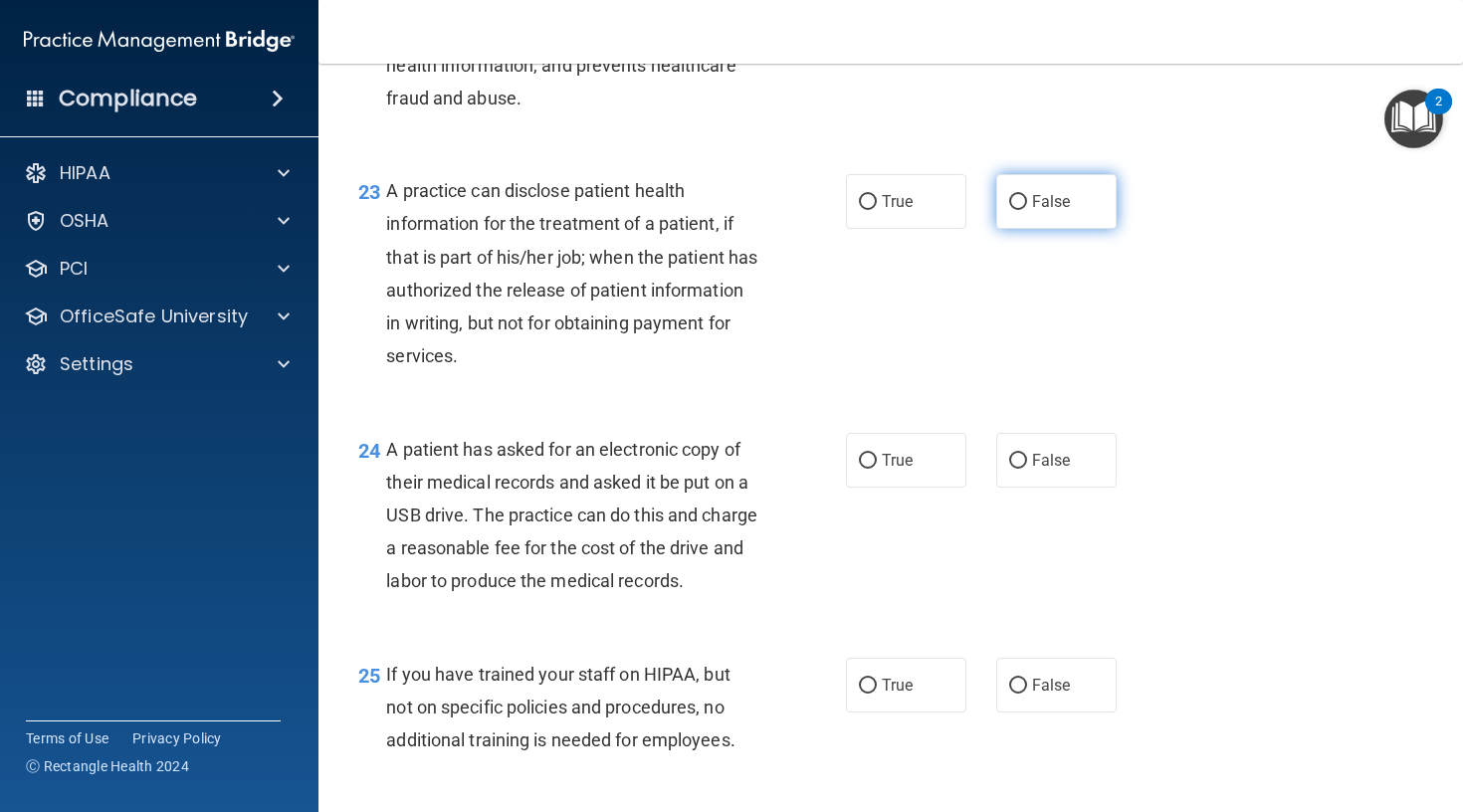 click on "False" at bounding box center [1018, 202] 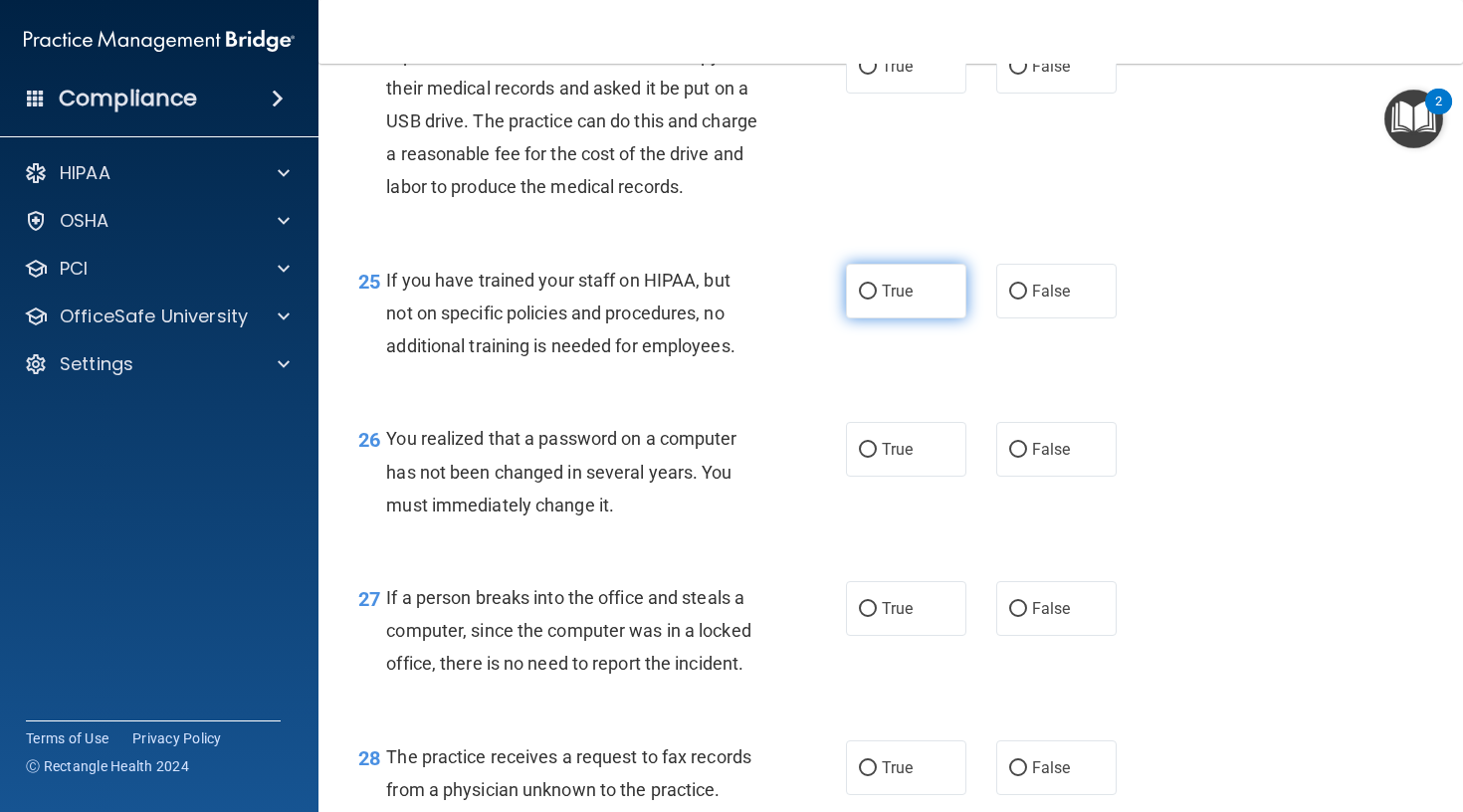 scroll, scrollTop: 4244, scrollLeft: 0, axis: vertical 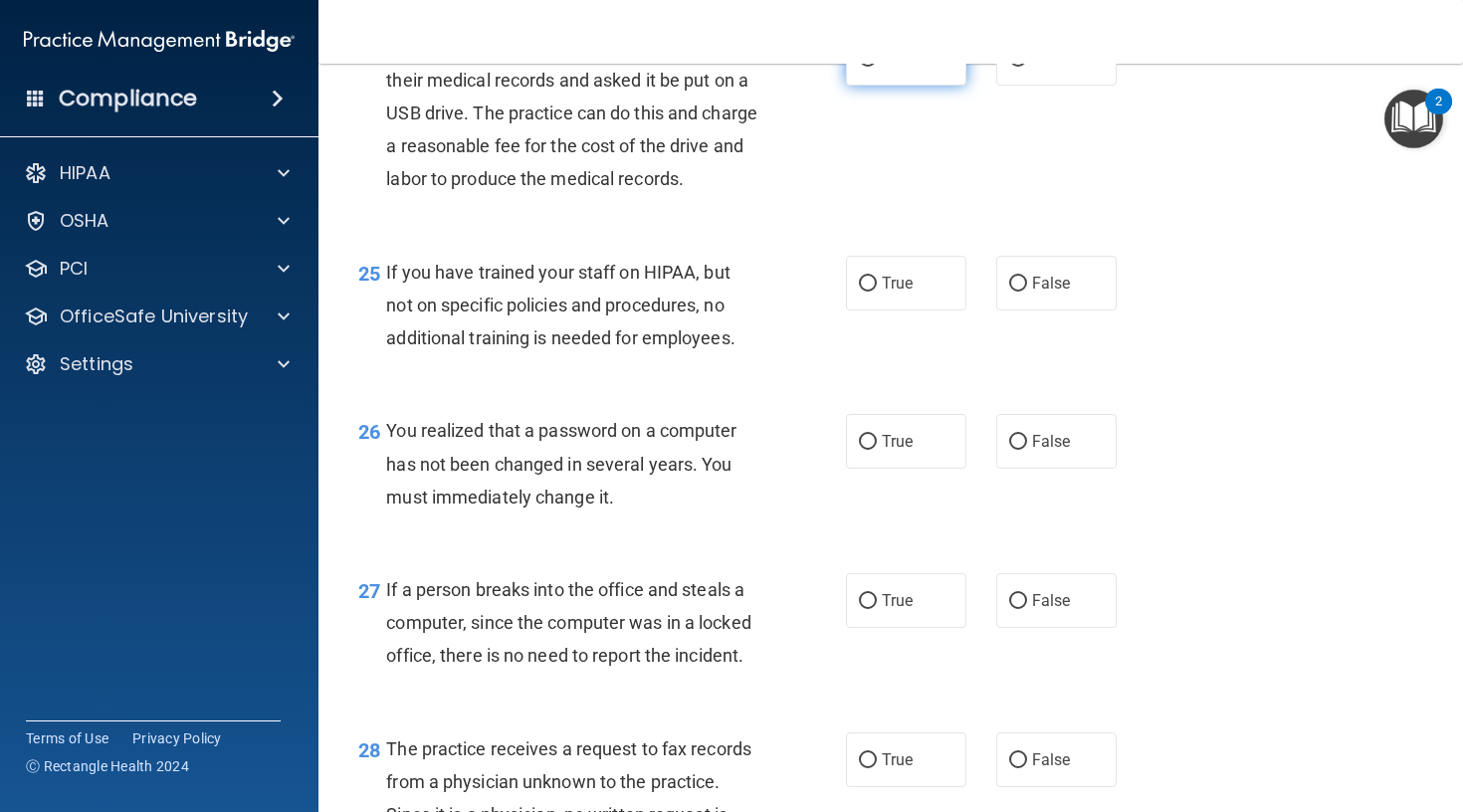click on "True" at bounding box center (906, 58) 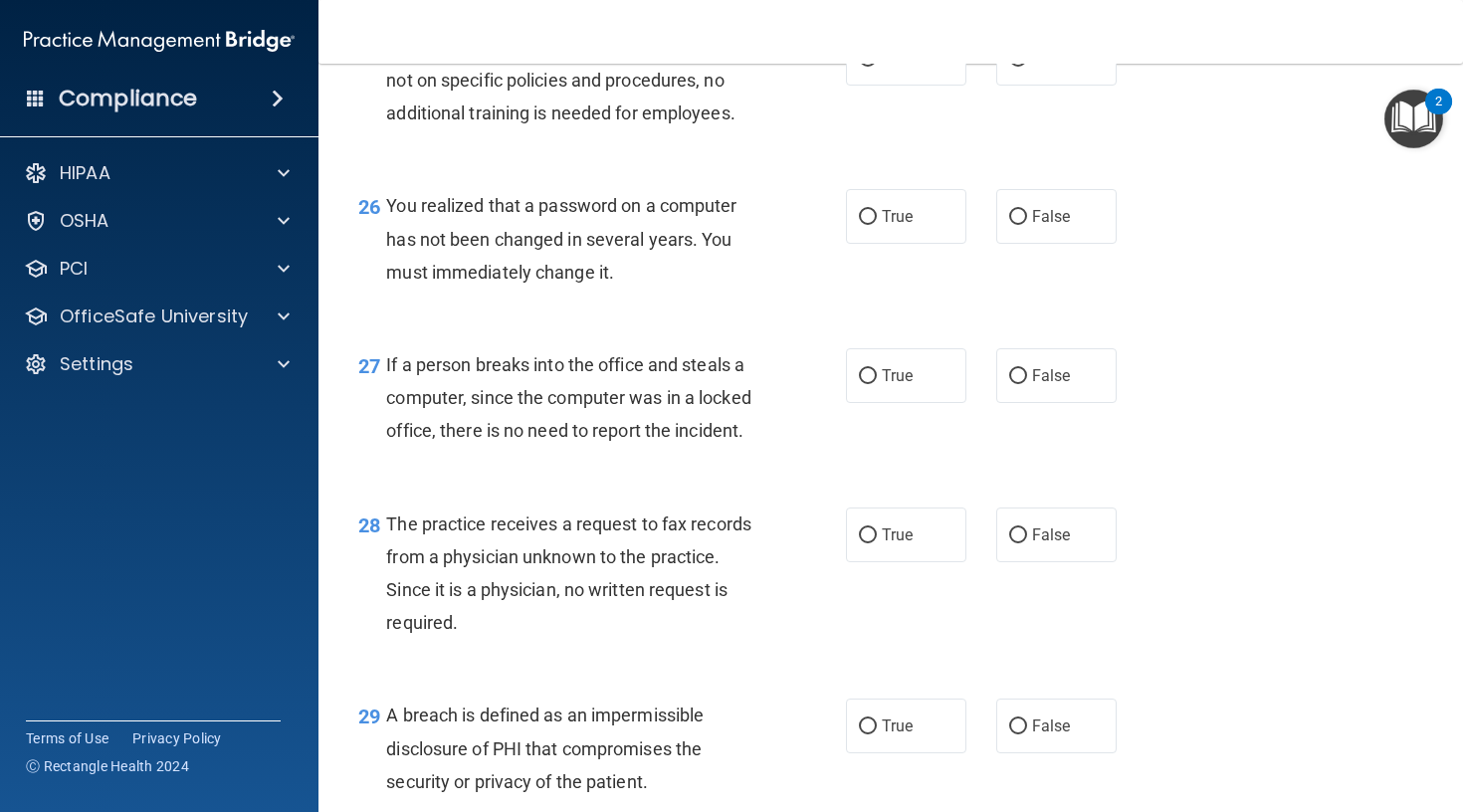 scroll, scrollTop: 4474, scrollLeft: 0, axis: vertical 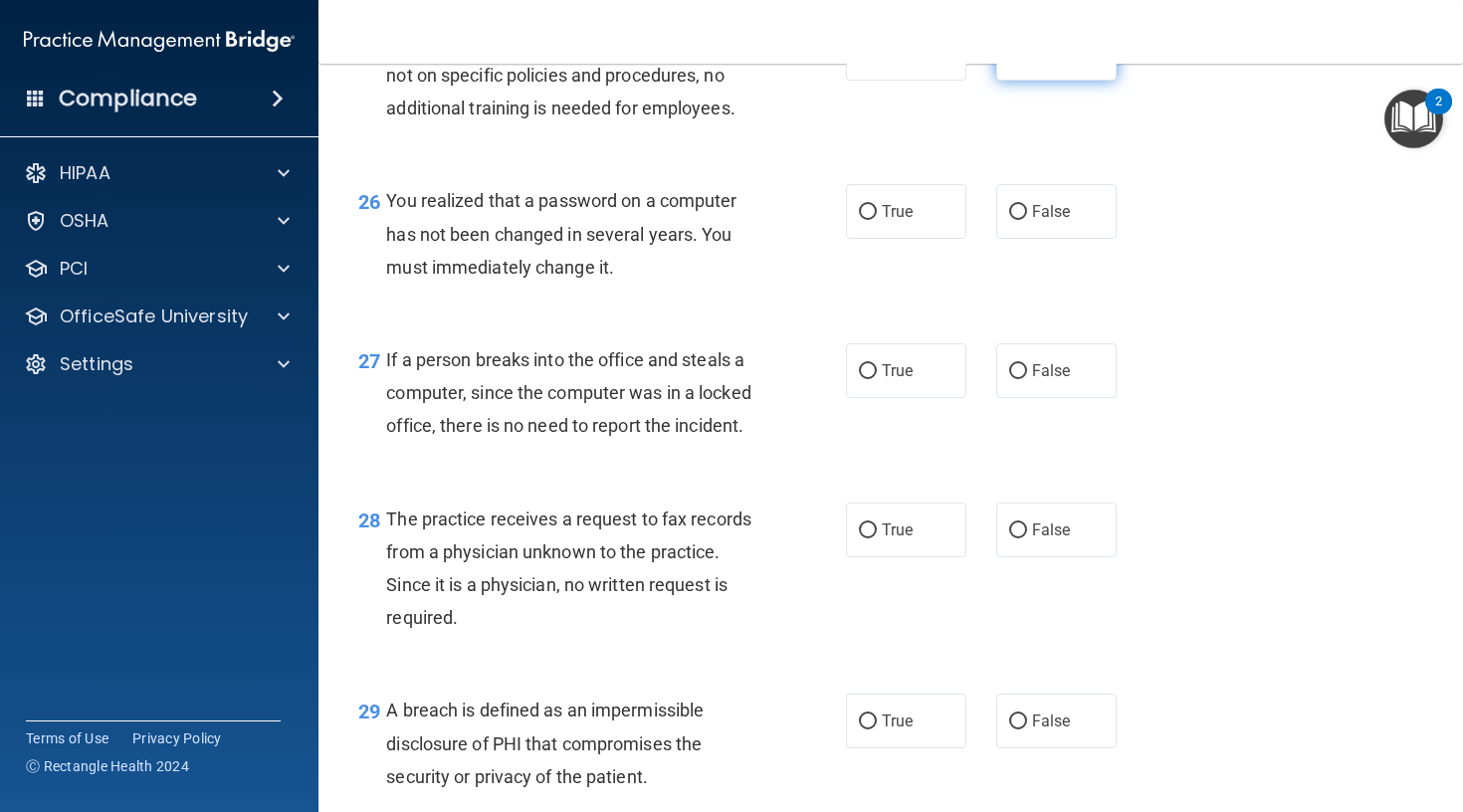 click on "False" at bounding box center [1018, 54] 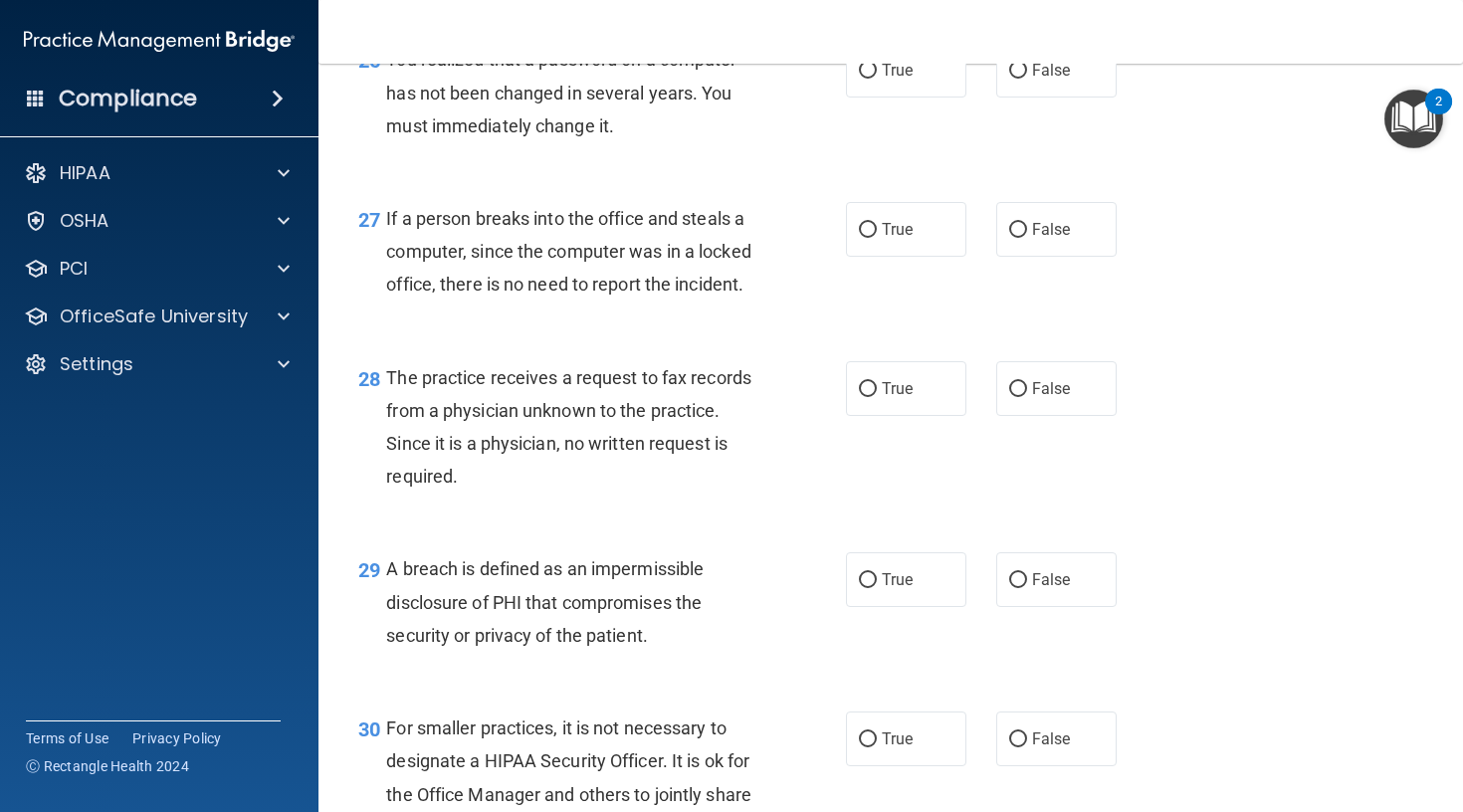 scroll, scrollTop: 4616, scrollLeft: 0, axis: vertical 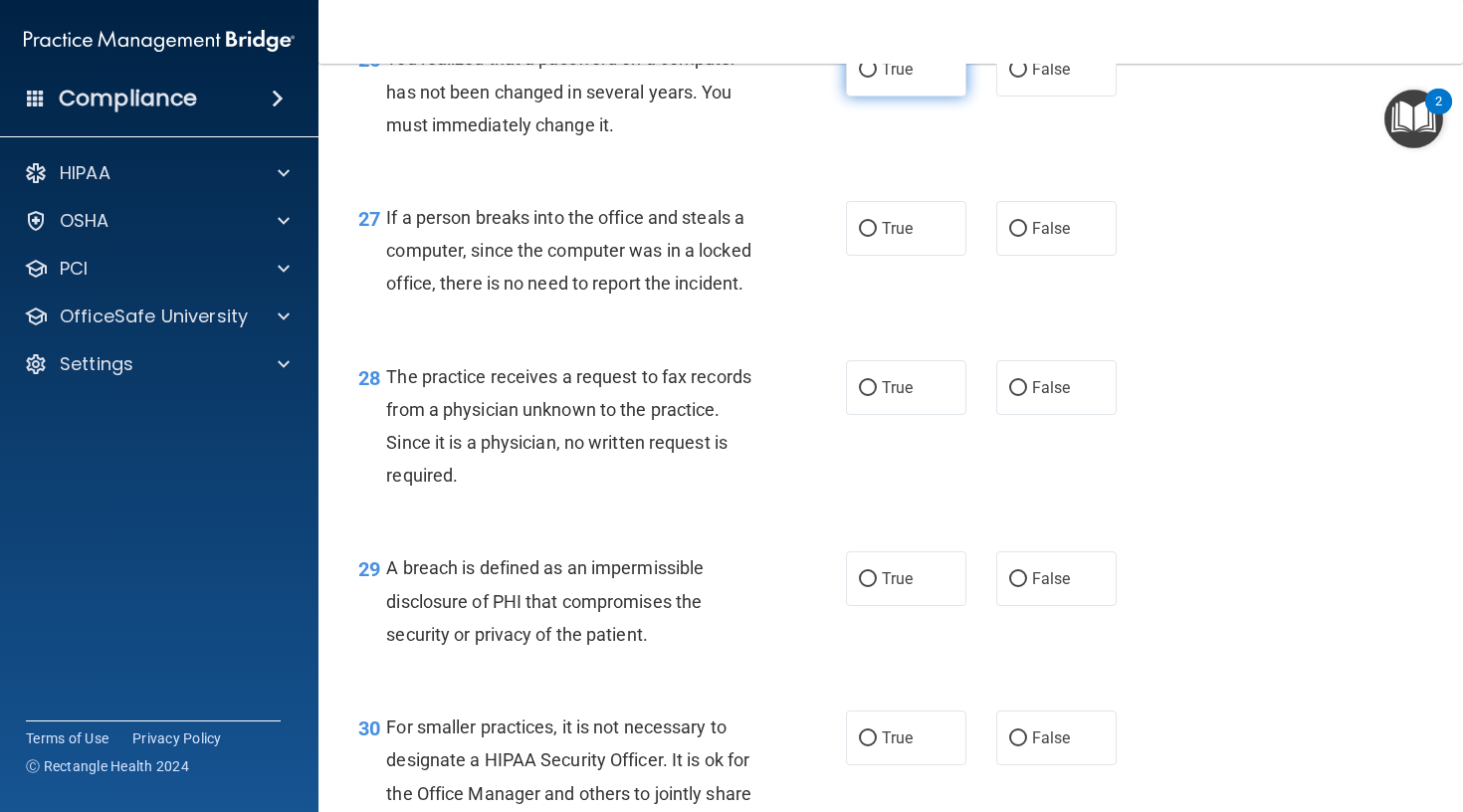 click on "True" at bounding box center [906, 69] 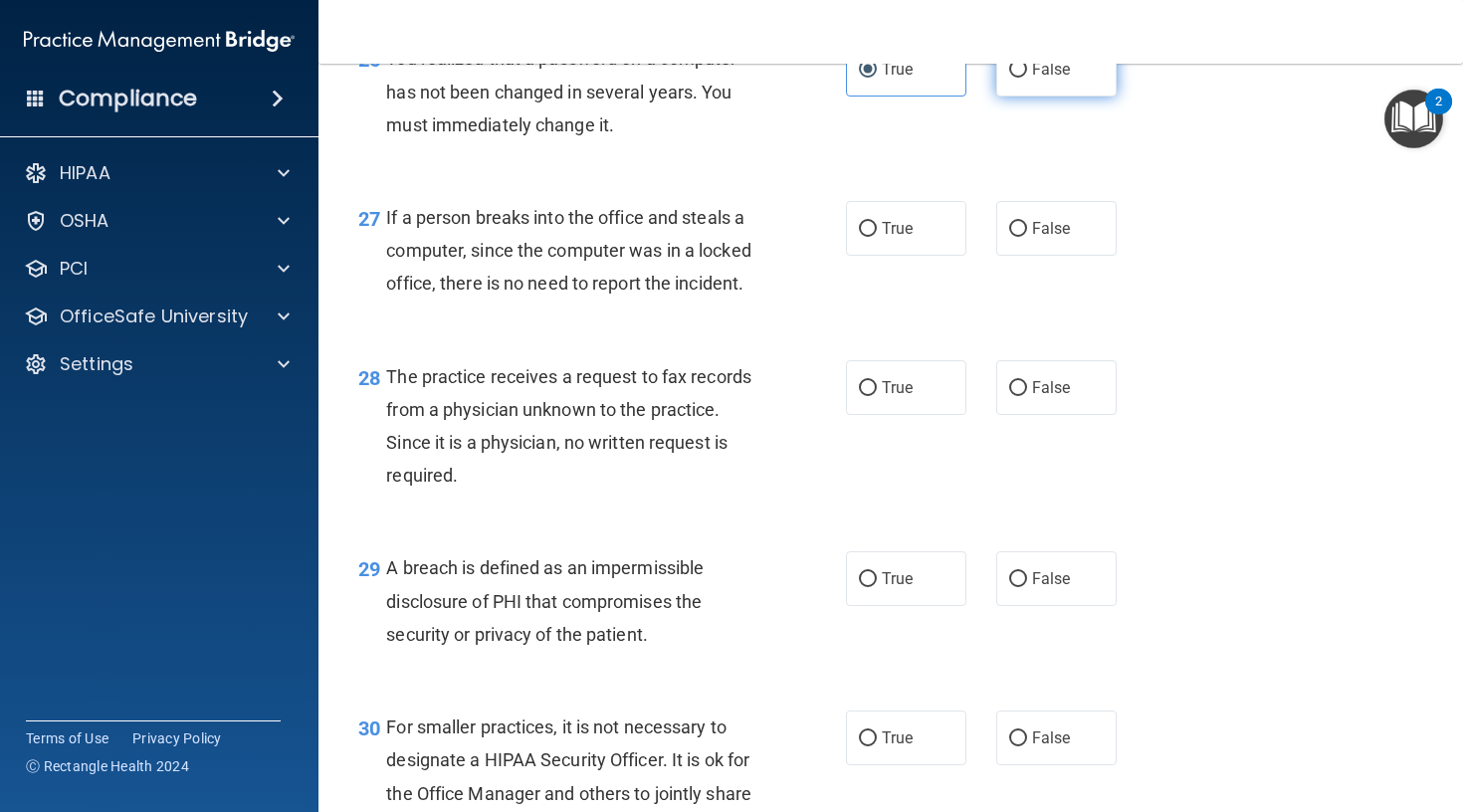 click on "False" at bounding box center [1056, 69] 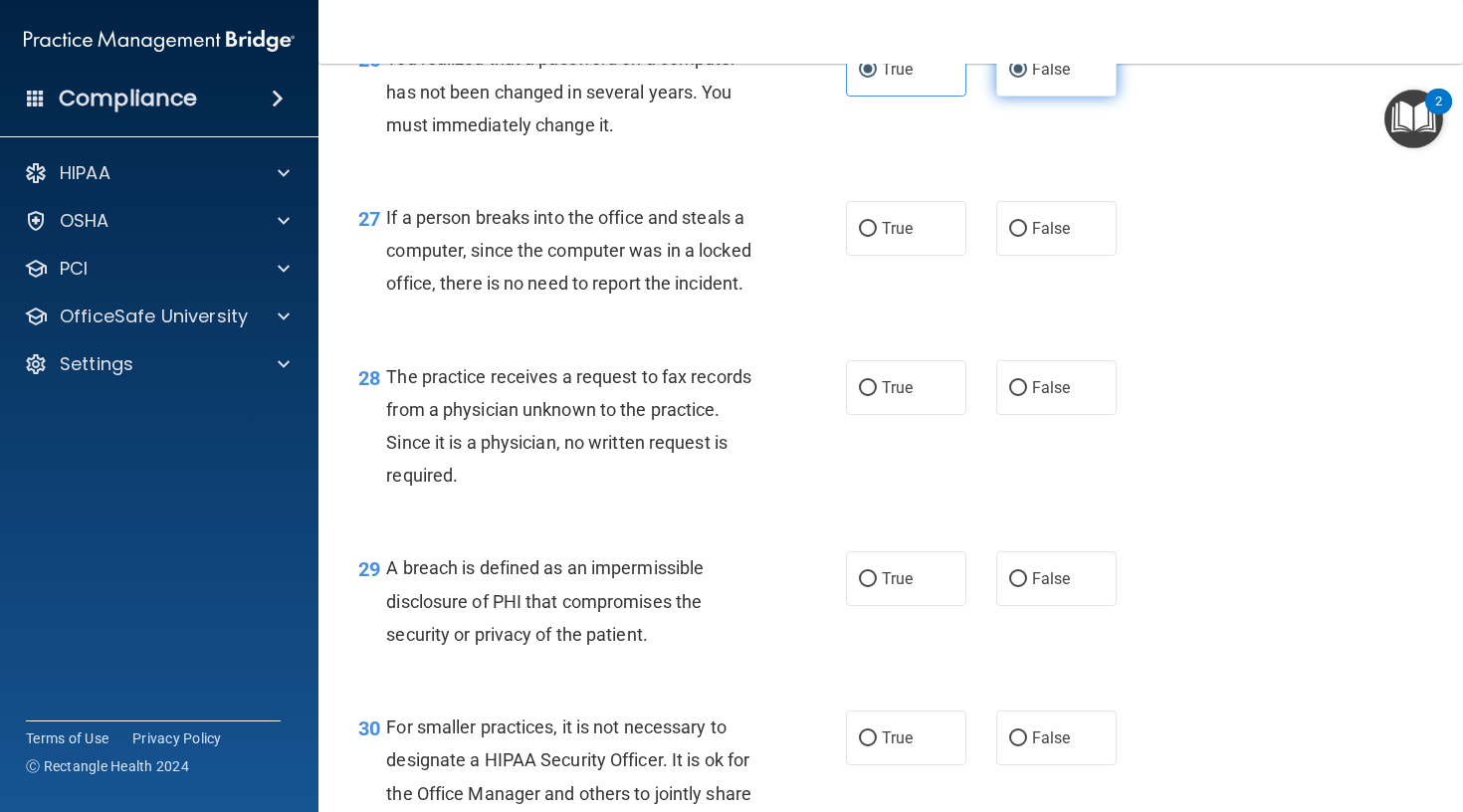 radio on "false" 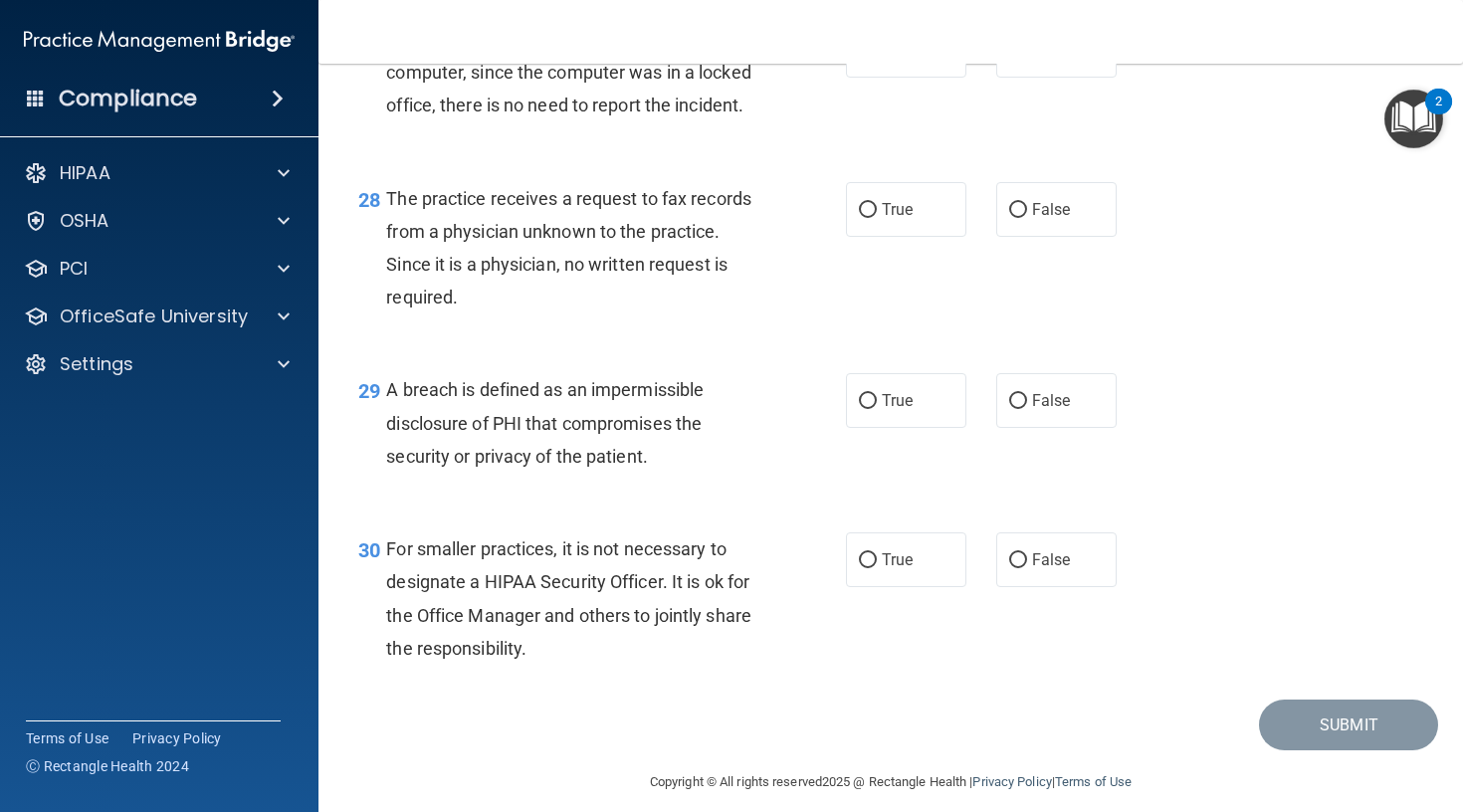 scroll, scrollTop: 4797, scrollLeft: 0, axis: vertical 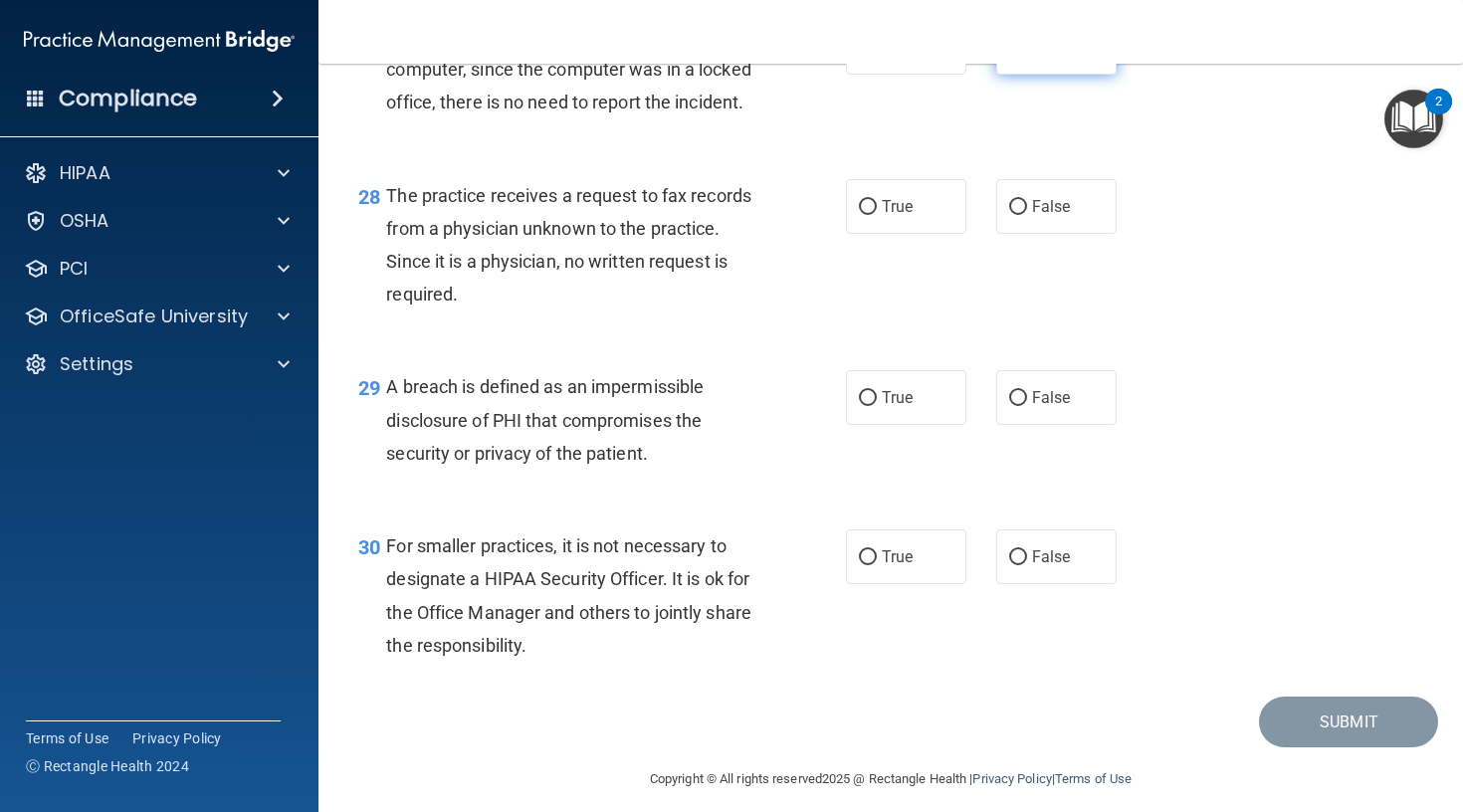 click on "False" at bounding box center (1056, 47) 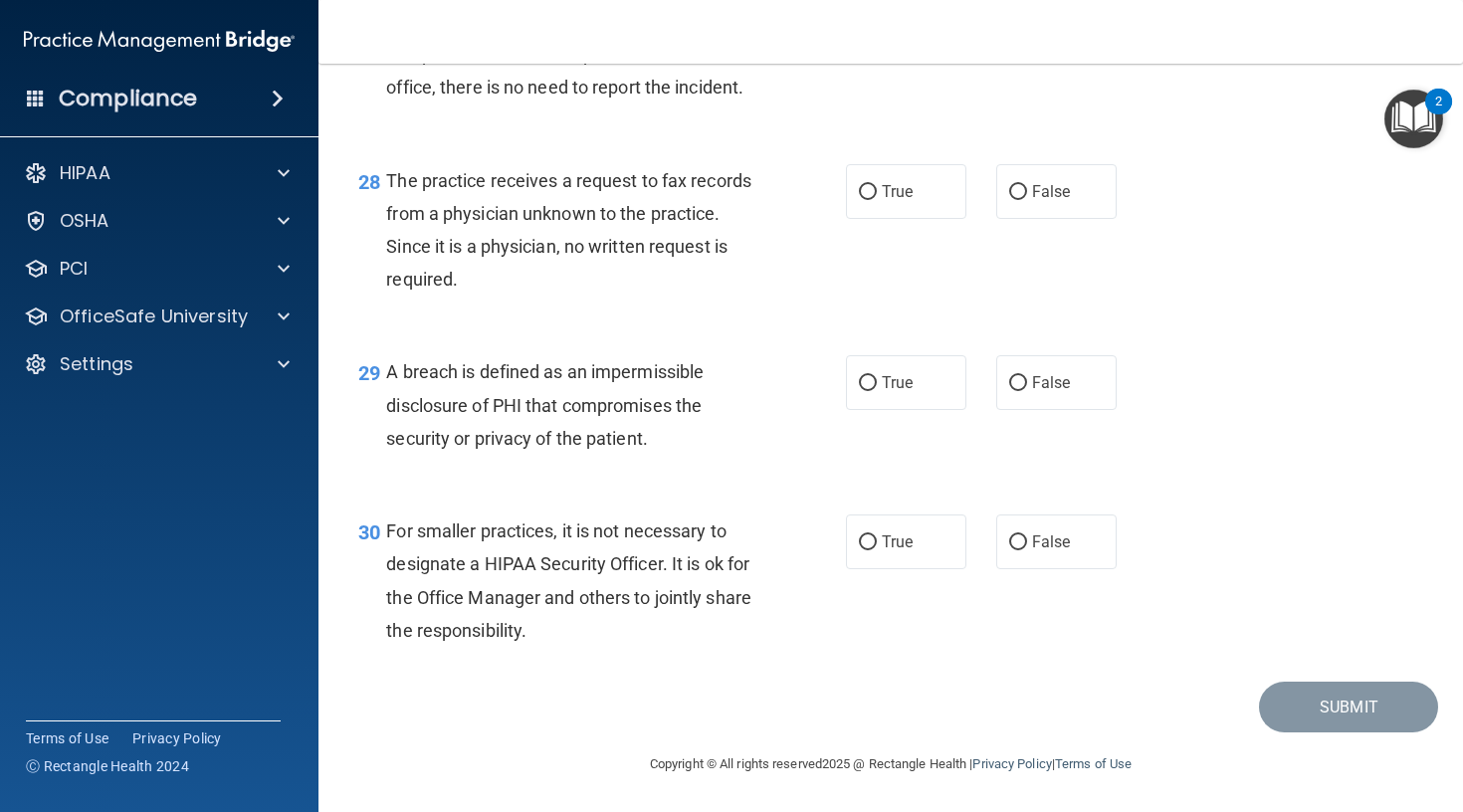 scroll, scrollTop: 4886, scrollLeft: 0, axis: vertical 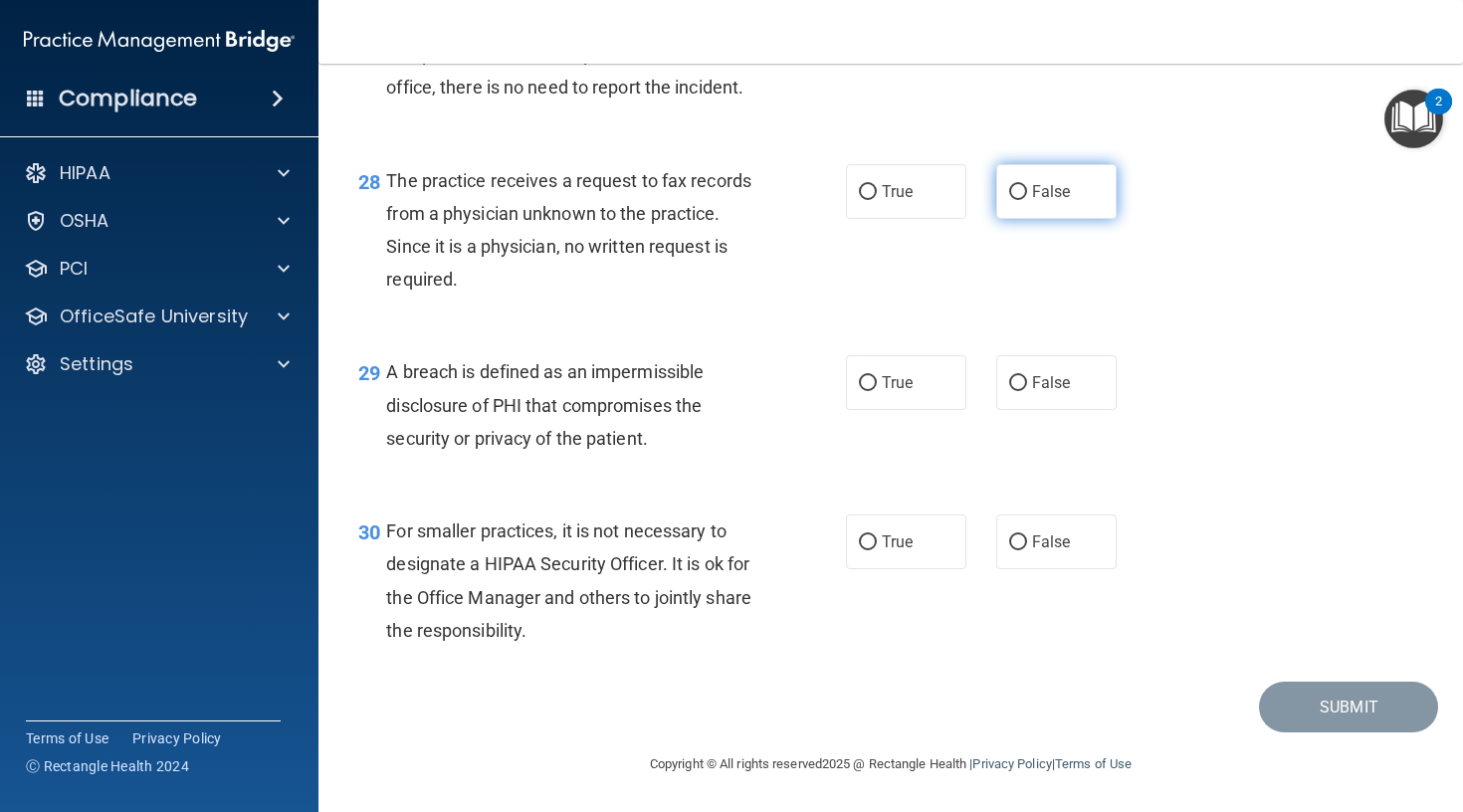 click on "False" at bounding box center (1018, 192) 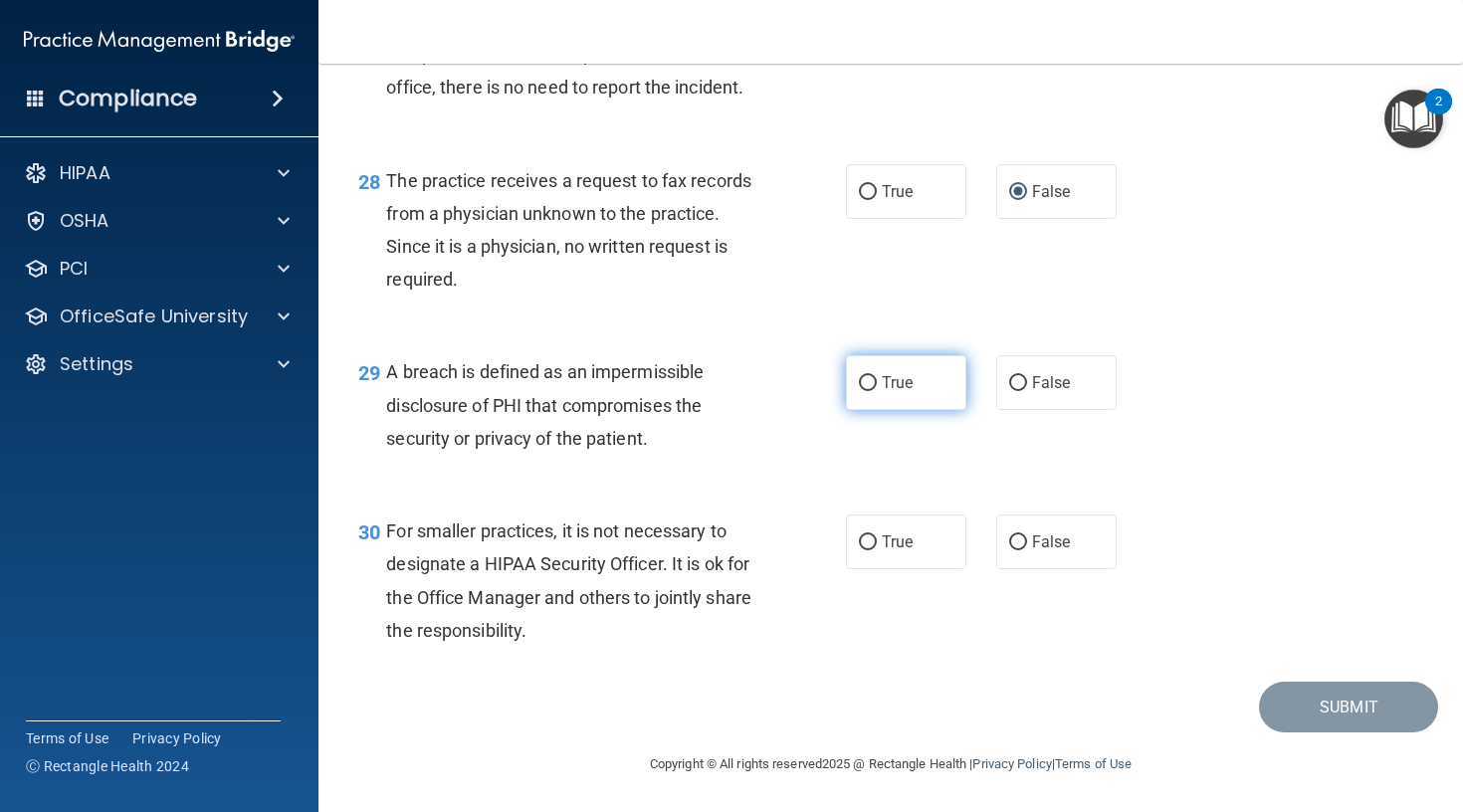 click on "True" at bounding box center (868, 383) 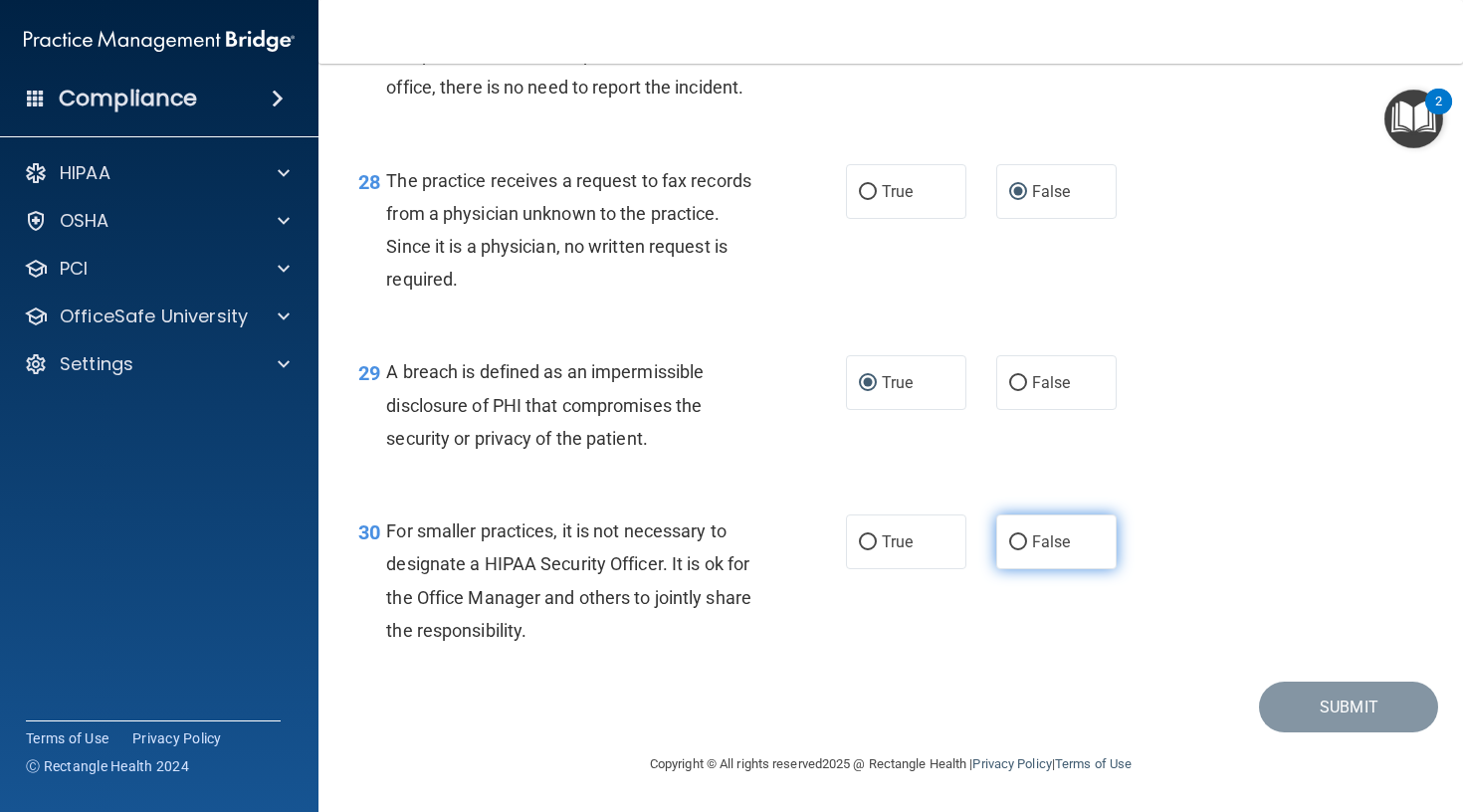 click on "False" at bounding box center [1018, 542] 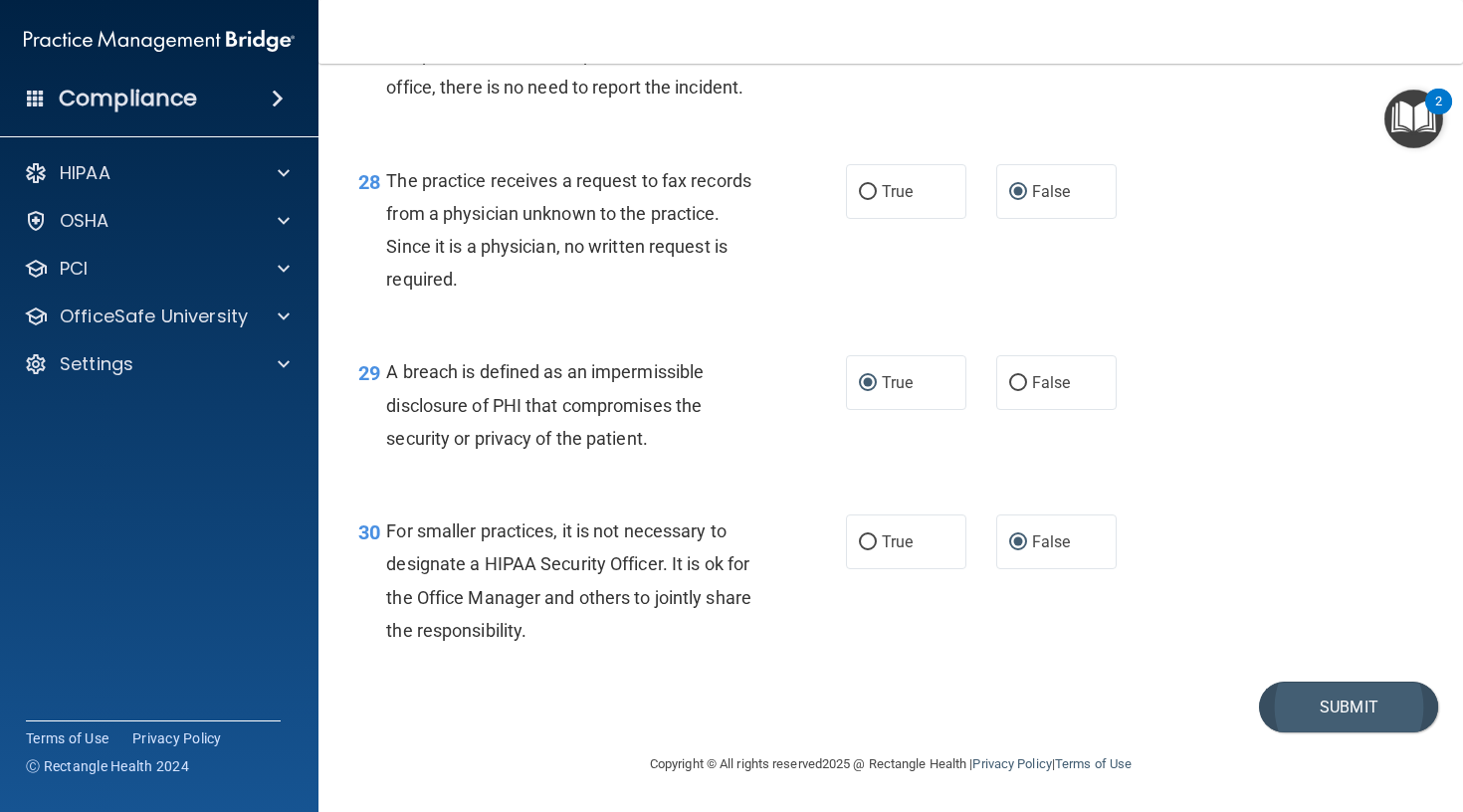 click on "Submit" at bounding box center [1349, 707] 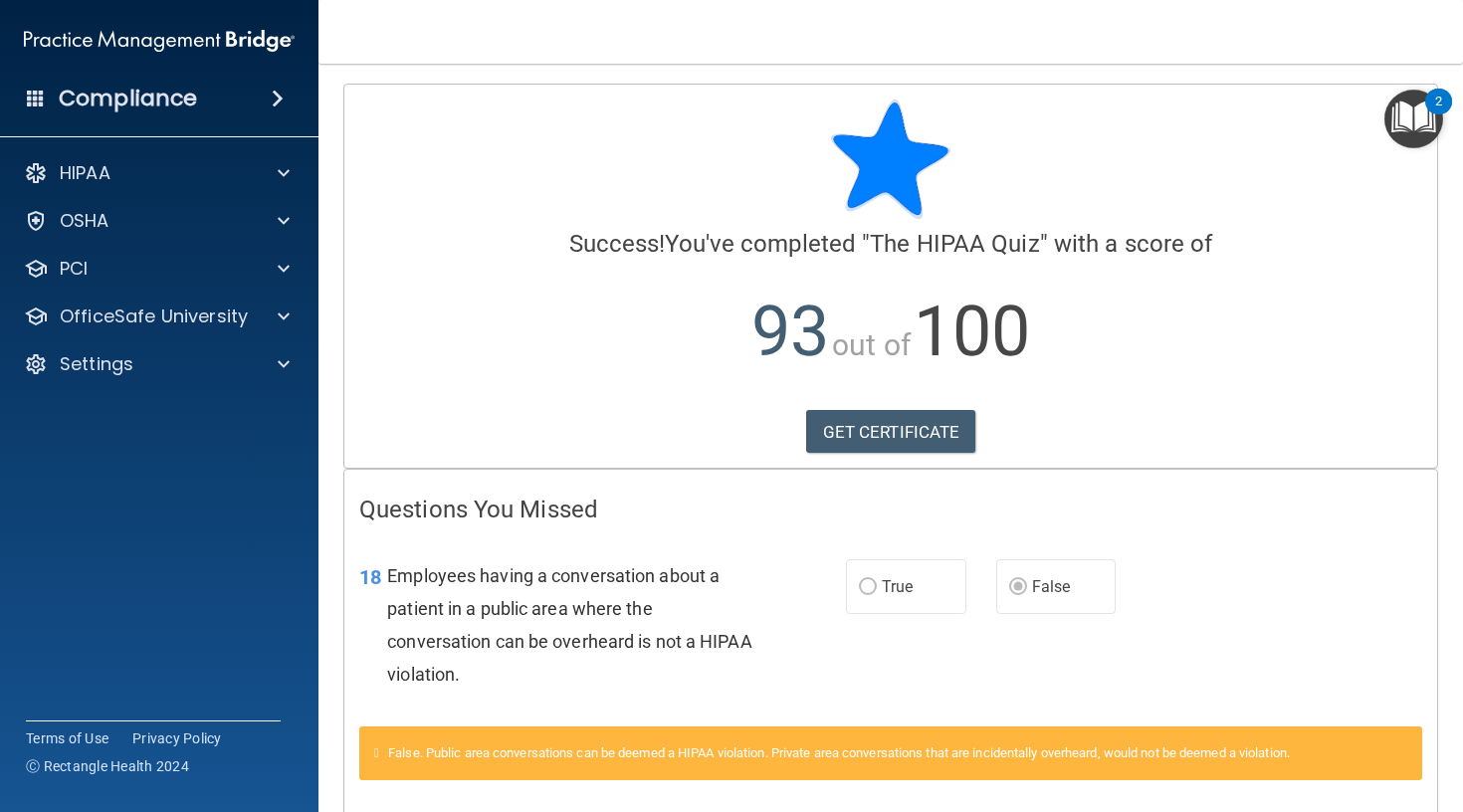 scroll, scrollTop: 0, scrollLeft: 0, axis: both 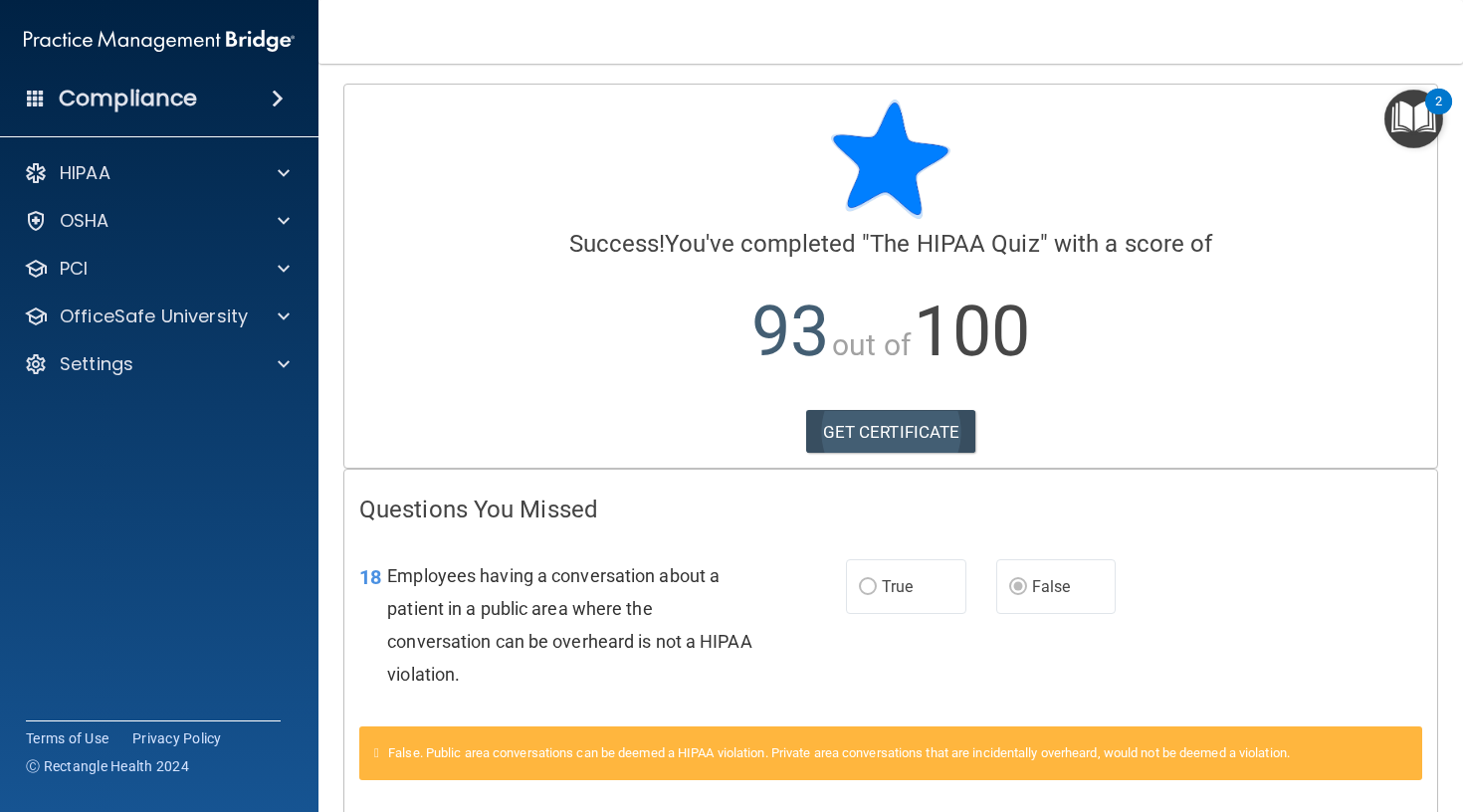 click on "GET CERTIFICATE" at bounding box center (891, 432) 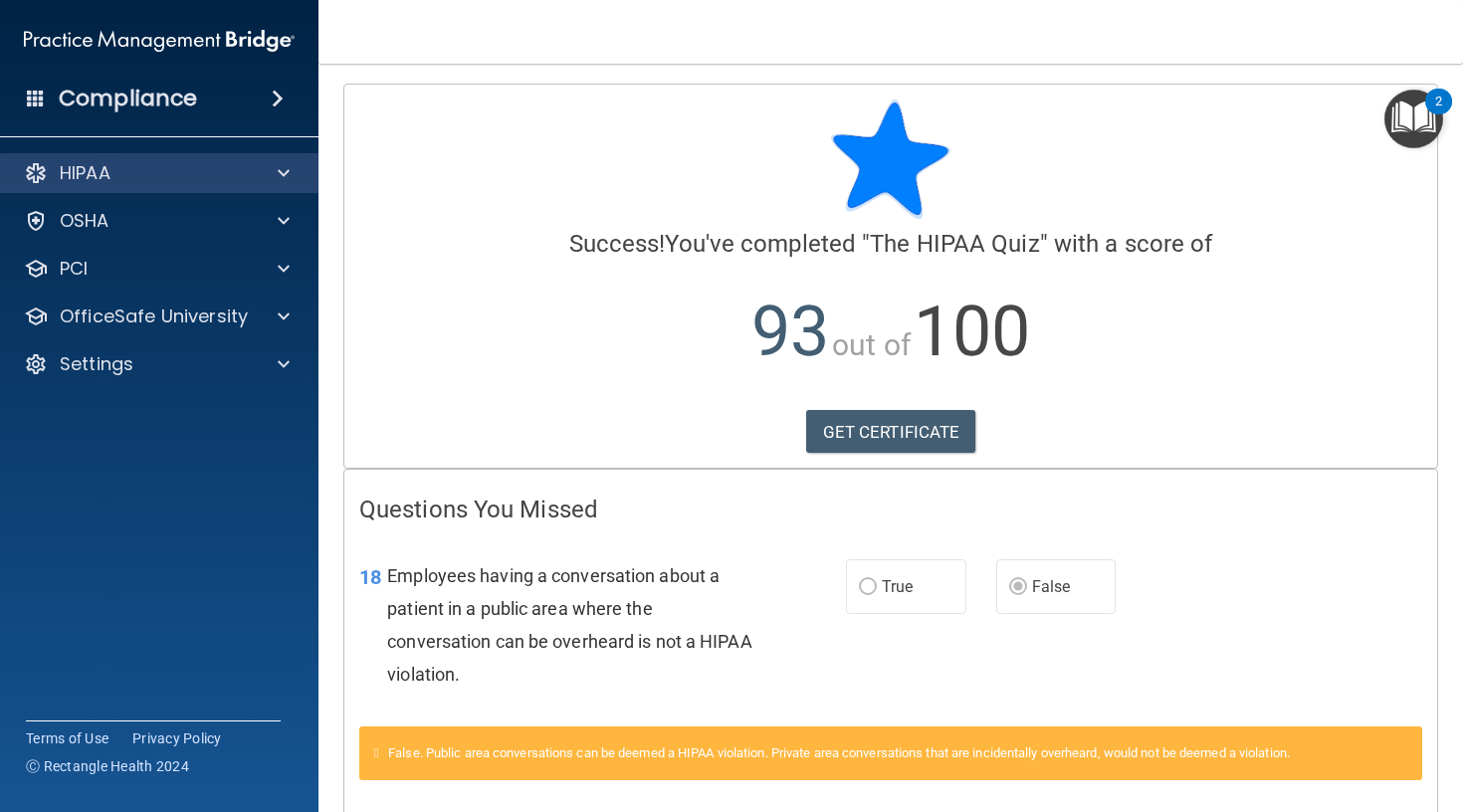 click on "HIPAA" at bounding box center (85, 173) 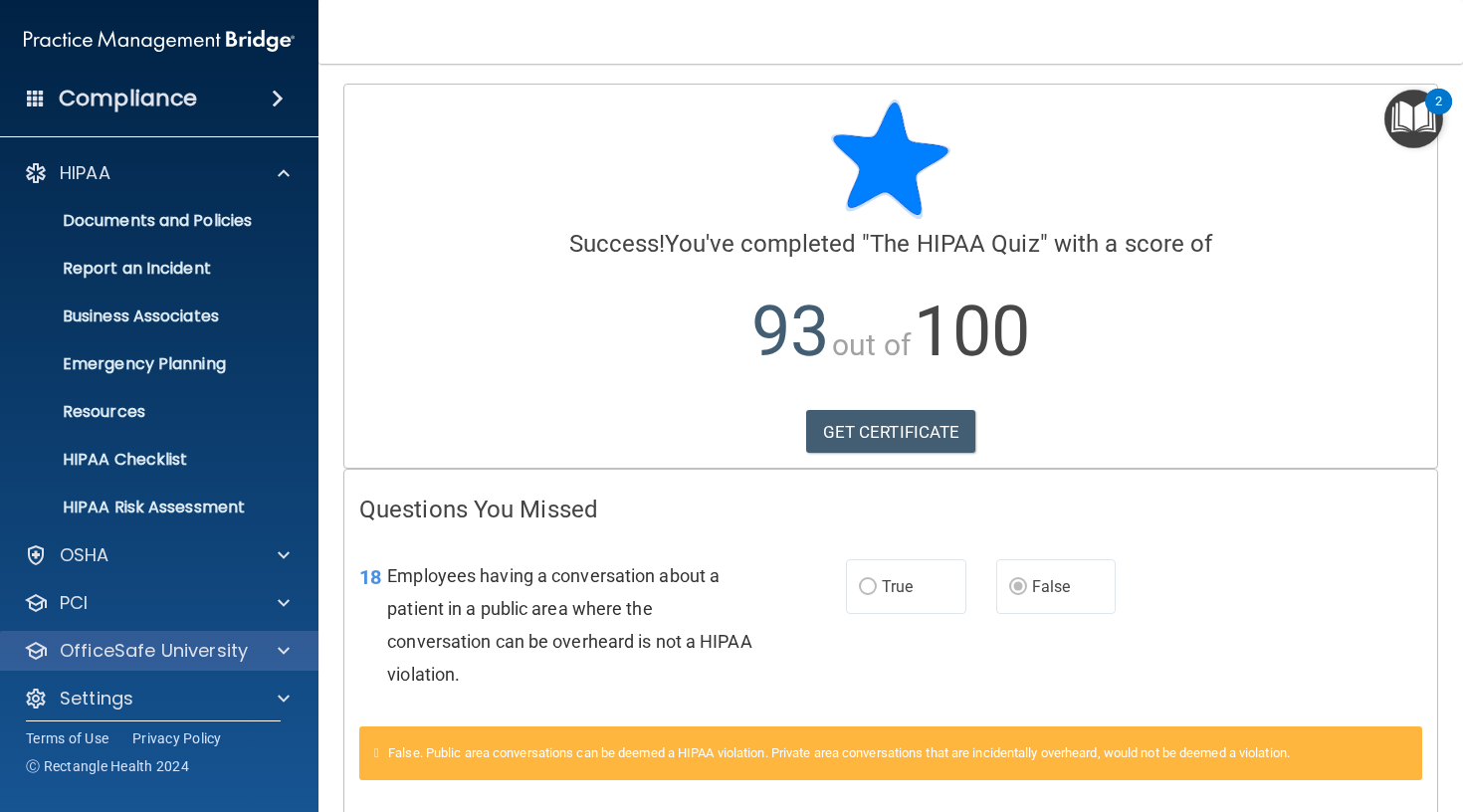 click on "OfficeSafe University" at bounding box center [153, 651] 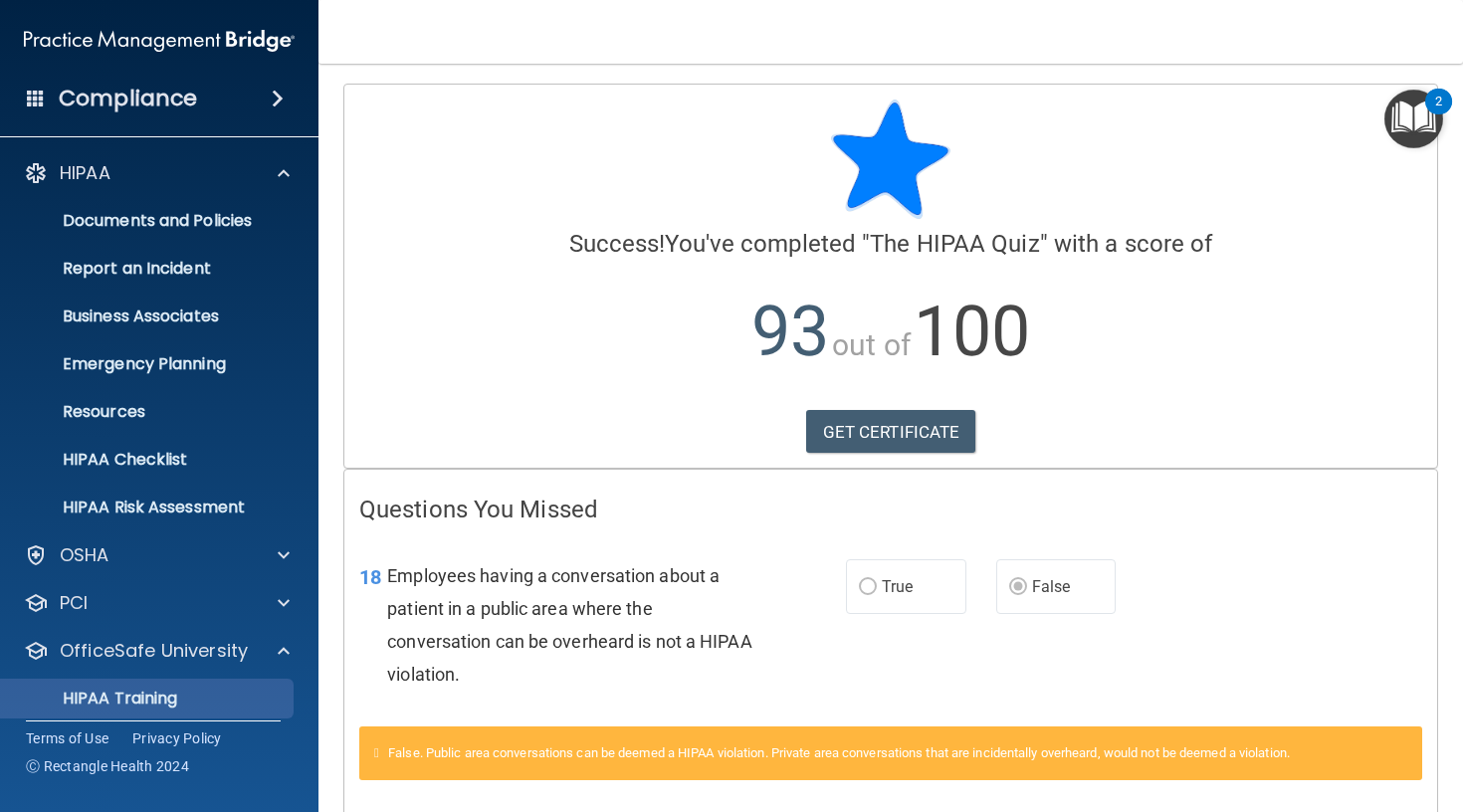 click on "HIPAA Training" at bounding box center (95, 699) 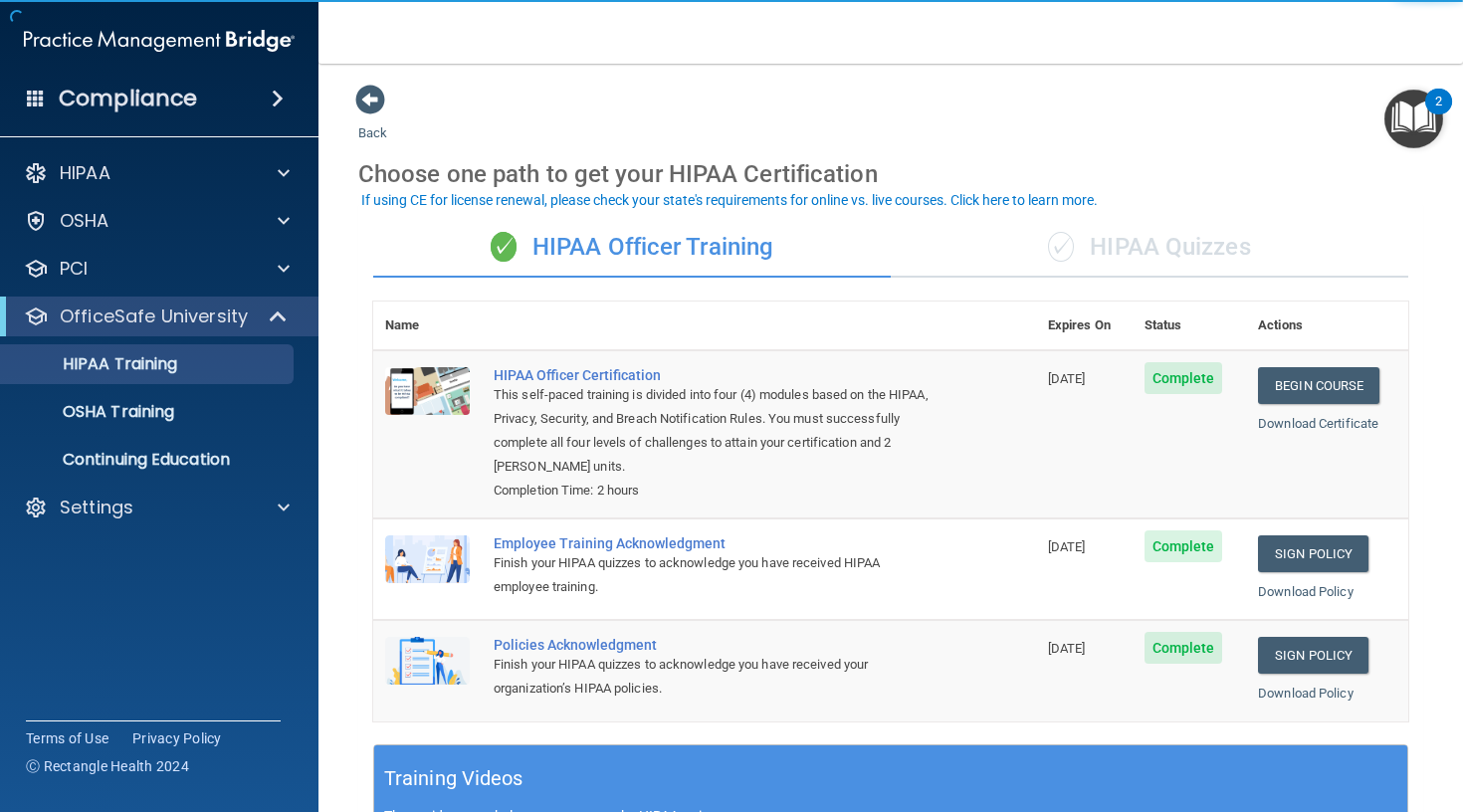 click on "✓   HIPAA Quizzes" at bounding box center [1150, 248] 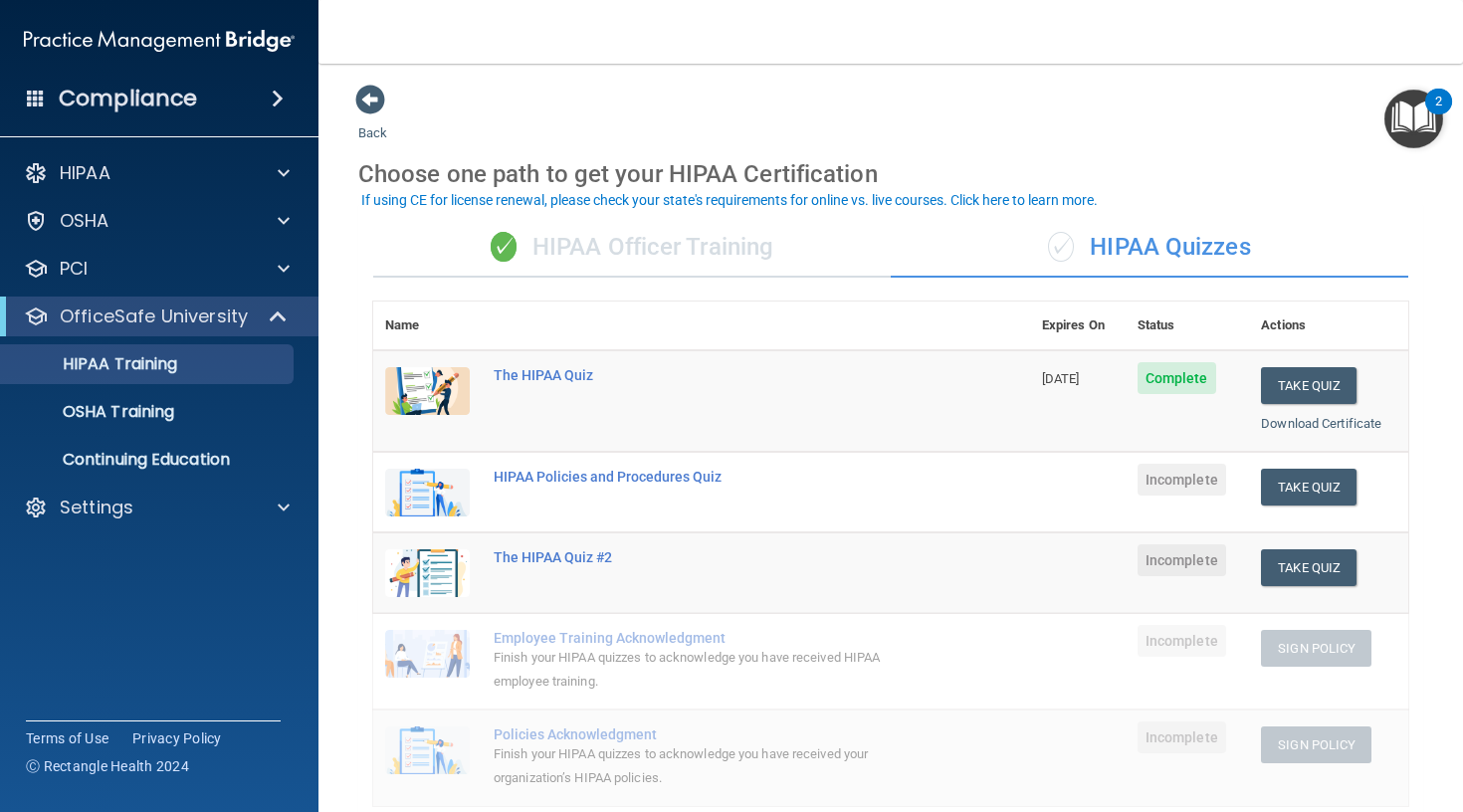 click on "Incomplete" at bounding box center (1181, 480) 